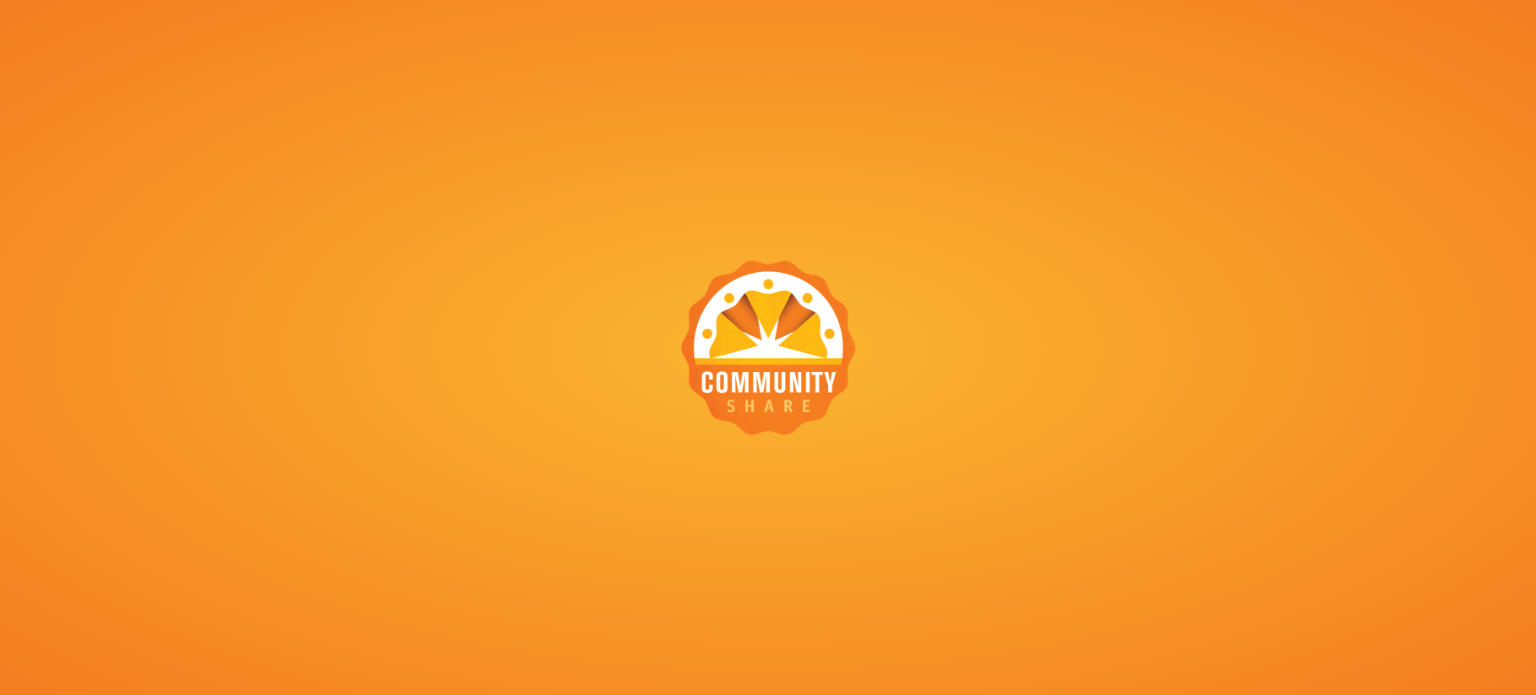 scroll, scrollTop: 0, scrollLeft: 0, axis: both 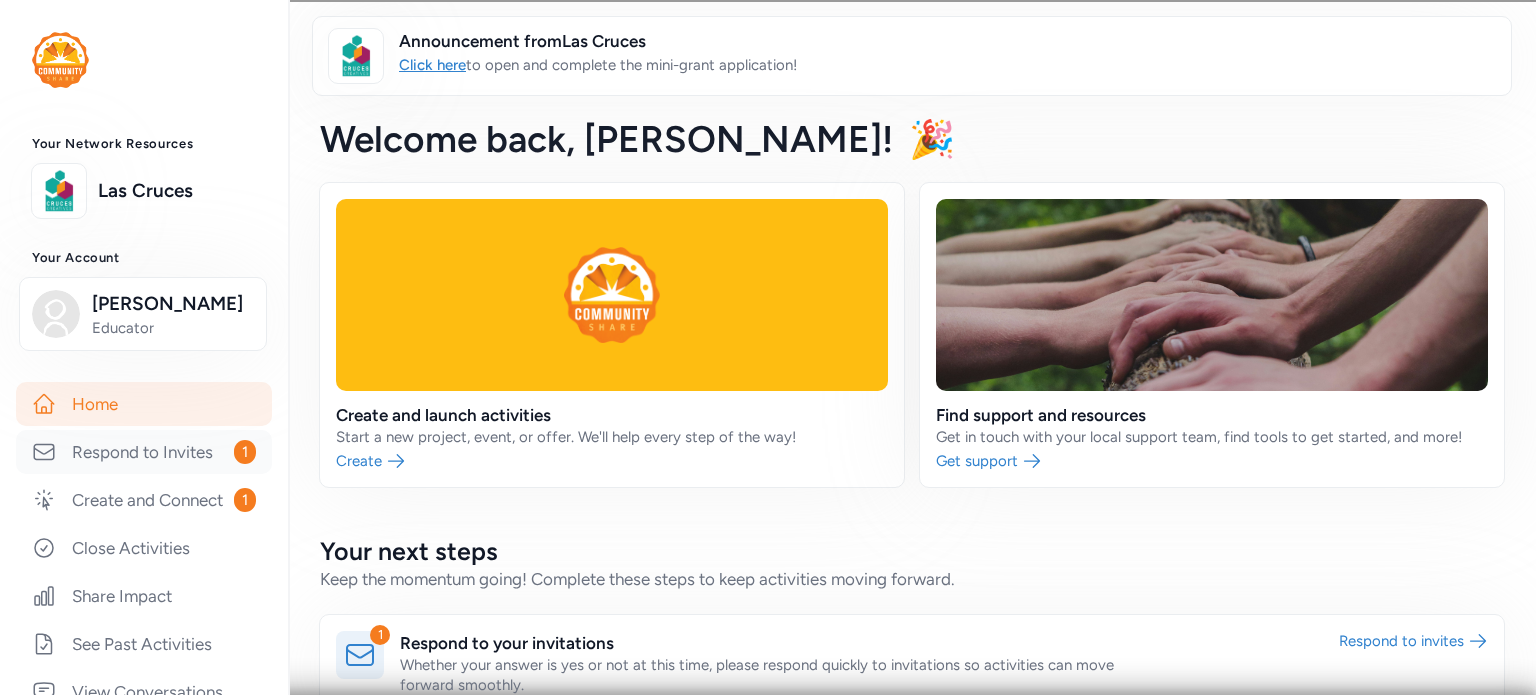 click on "Respond to Invites 1" at bounding box center [144, 452] 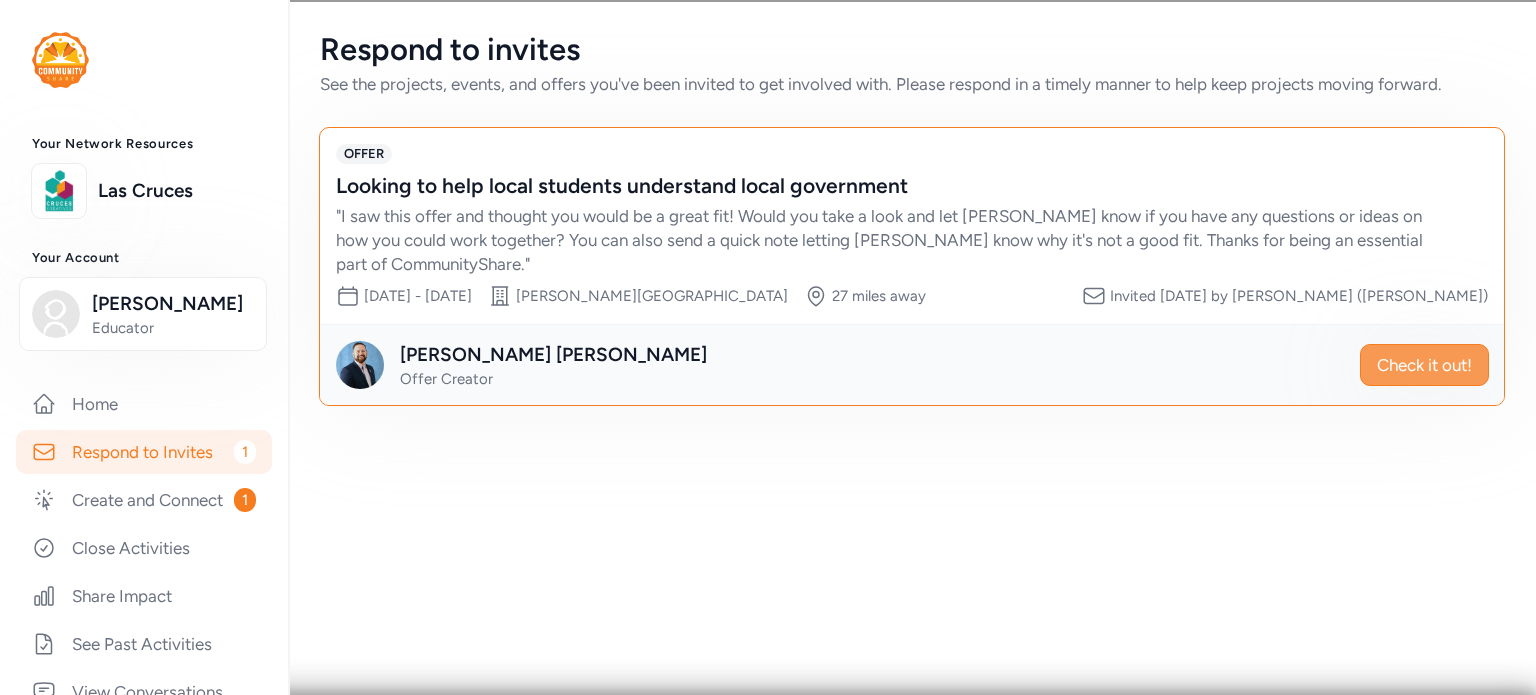 click on "Check it out!" at bounding box center [1424, 365] 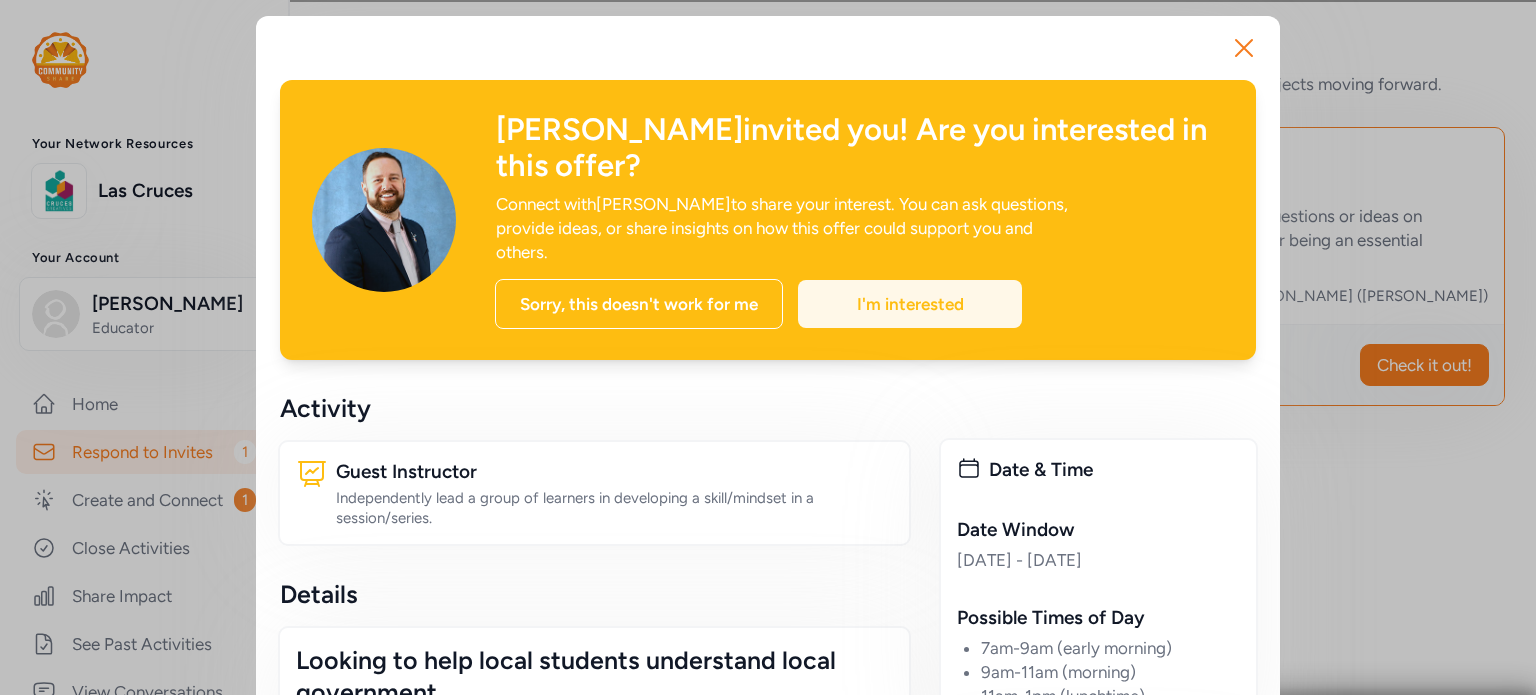click on "I'm interested" at bounding box center (910, 304) 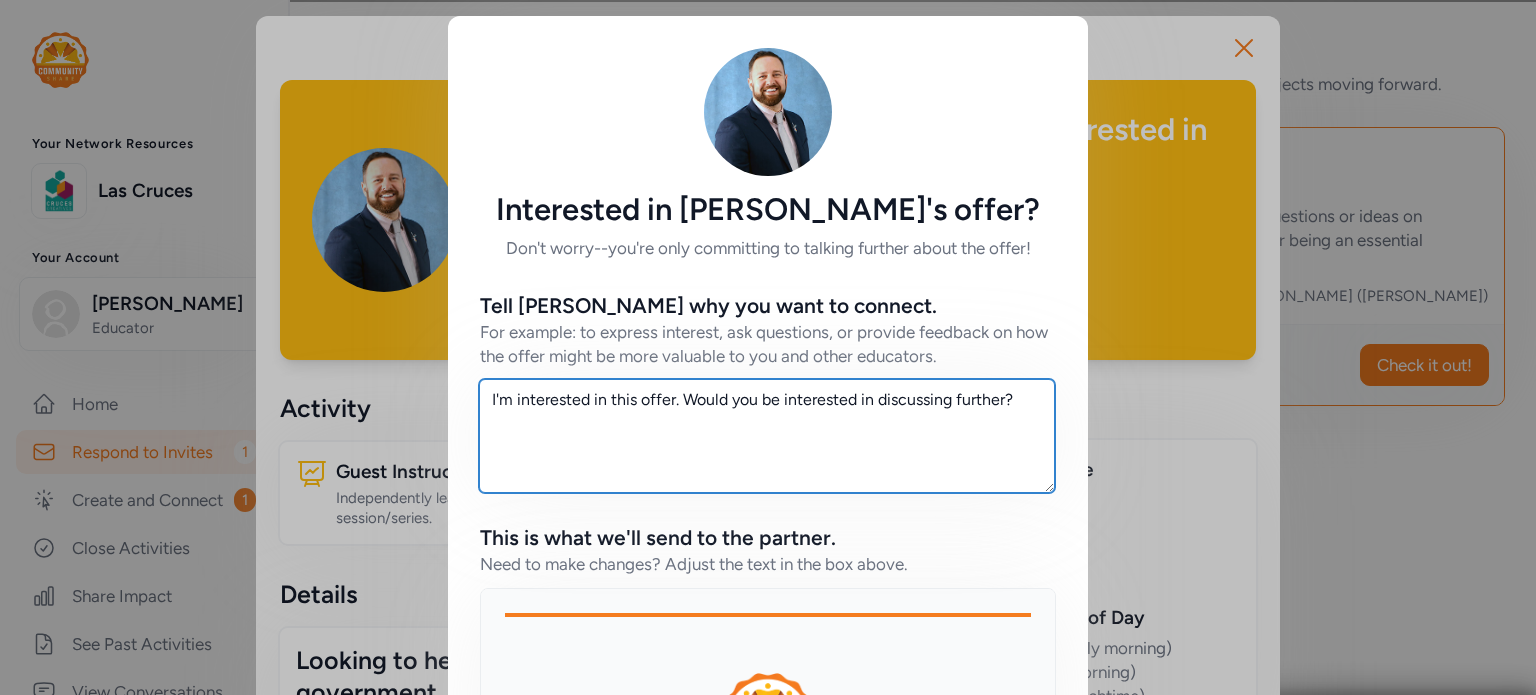 click on "I'm interested in this offer. Would you be interested in discussing further?" at bounding box center [767, 436] 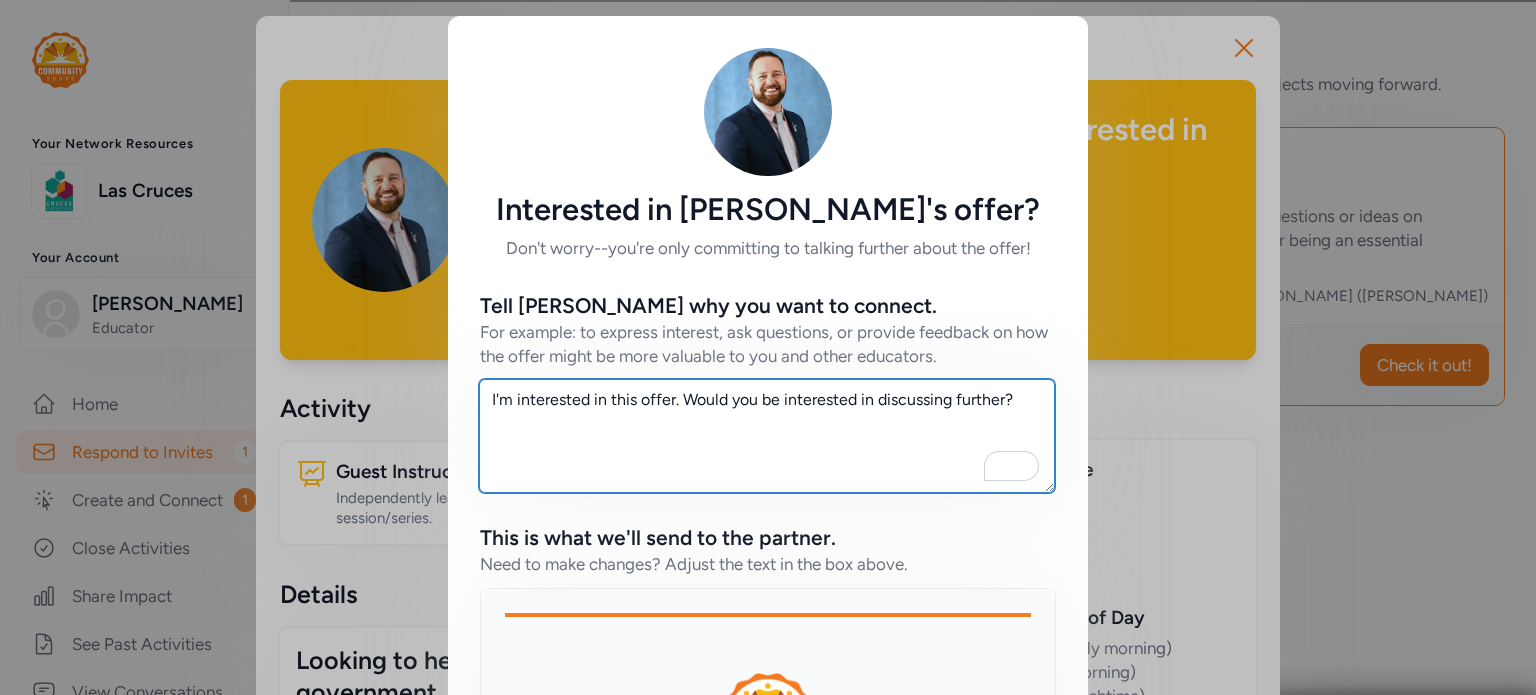 click on "I'm interested in this offer. Would you be interested in discussing further?" at bounding box center (767, 436) 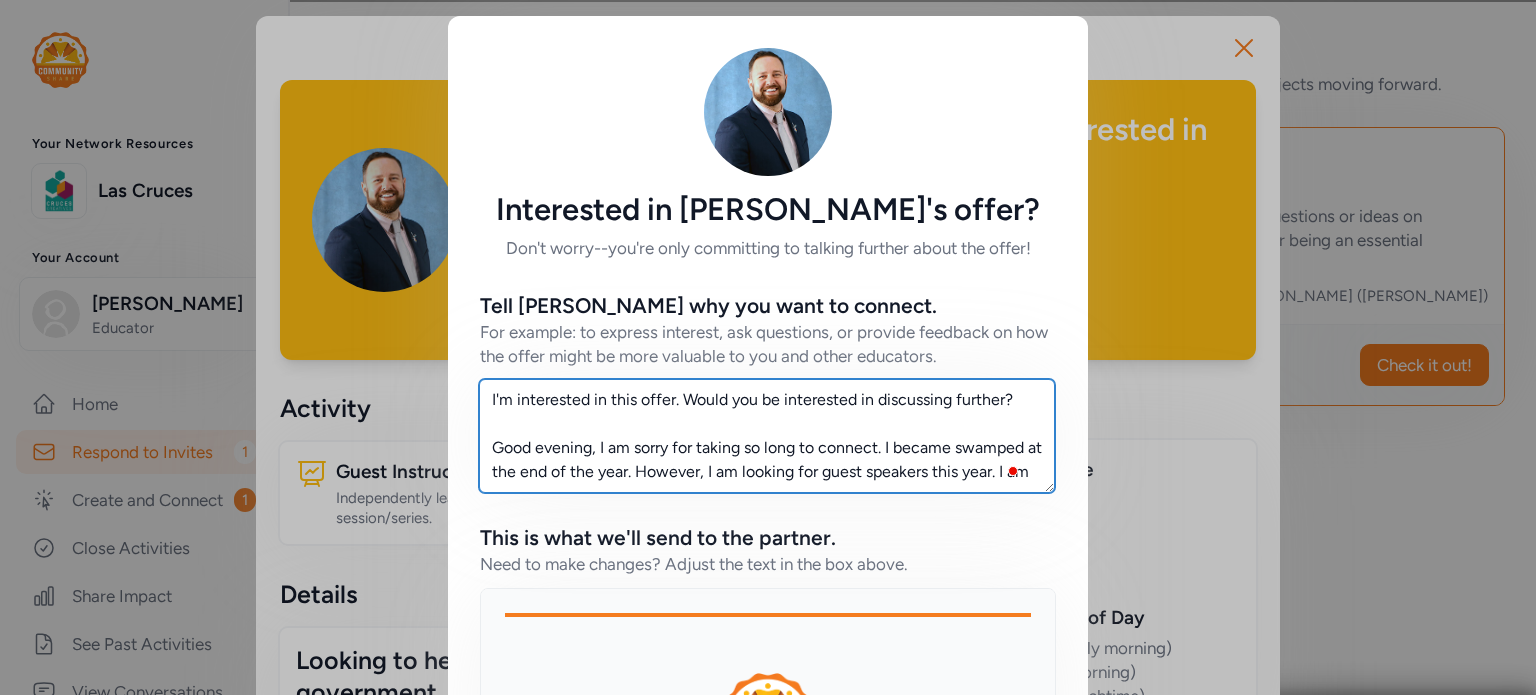 scroll, scrollTop: 13, scrollLeft: 0, axis: vertical 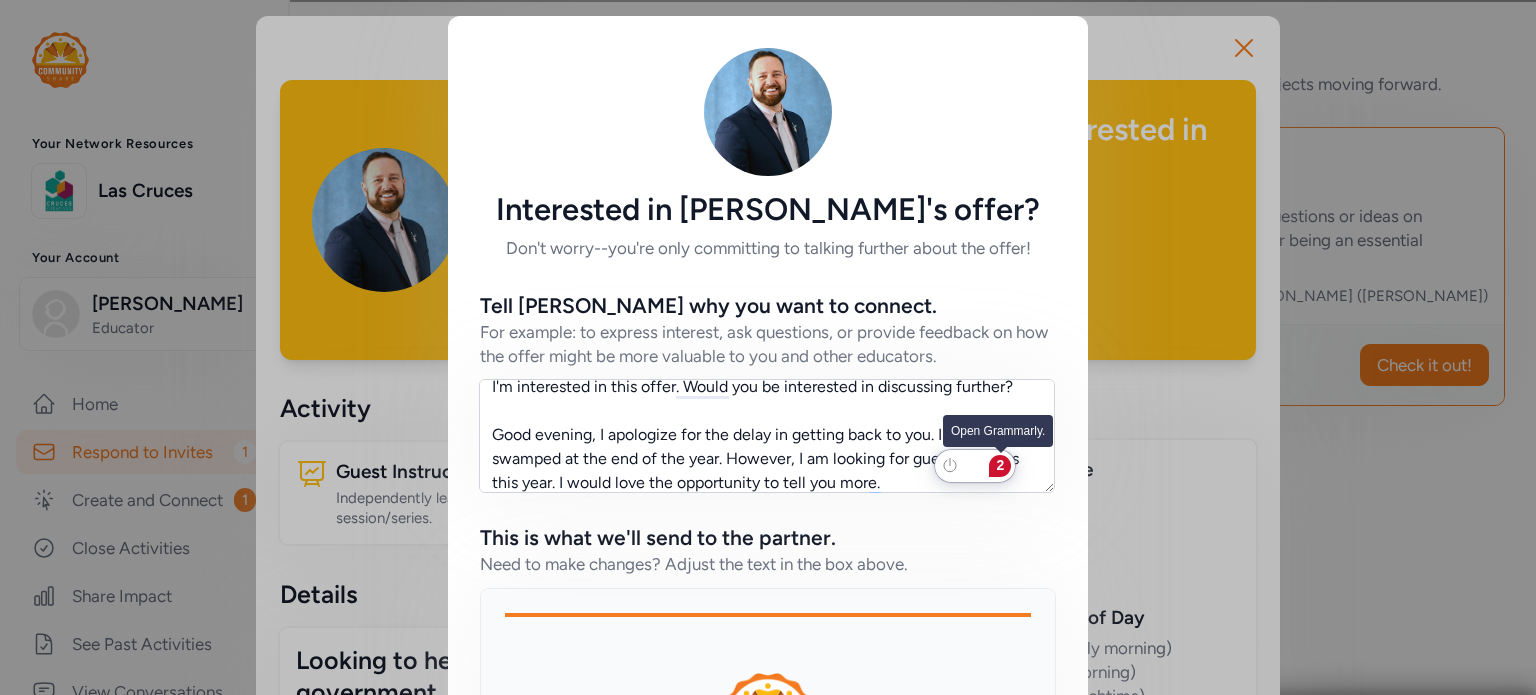 click on "2" 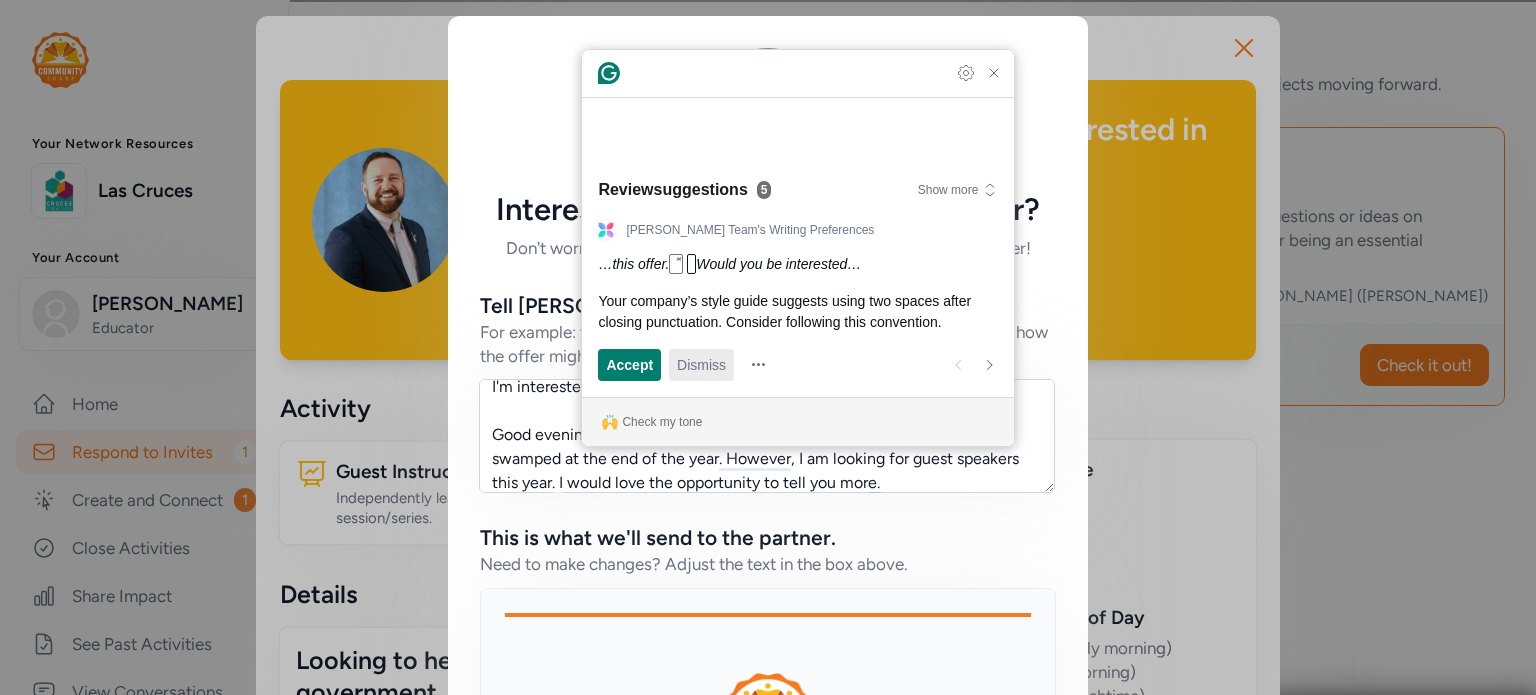 click on "Dismiss" at bounding box center [701, 364] 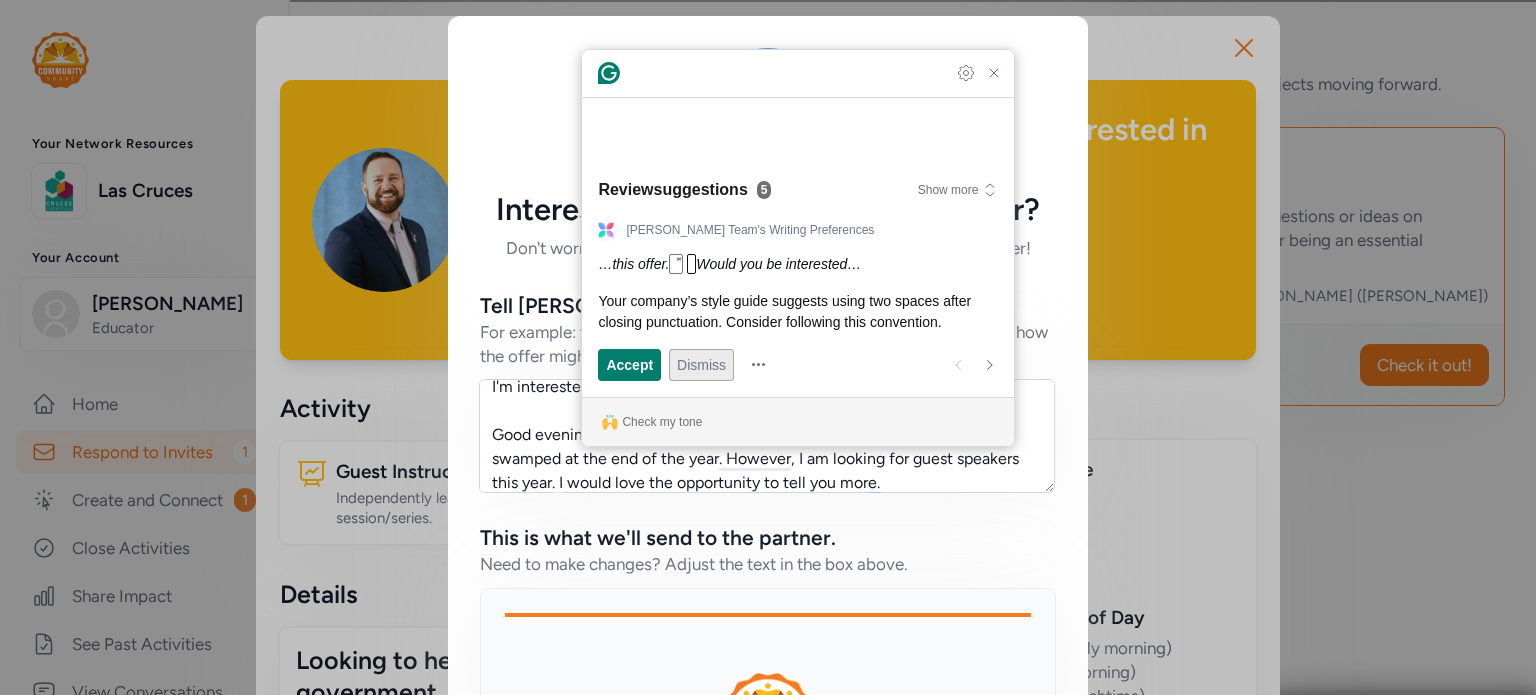 scroll, scrollTop: 2, scrollLeft: 0, axis: vertical 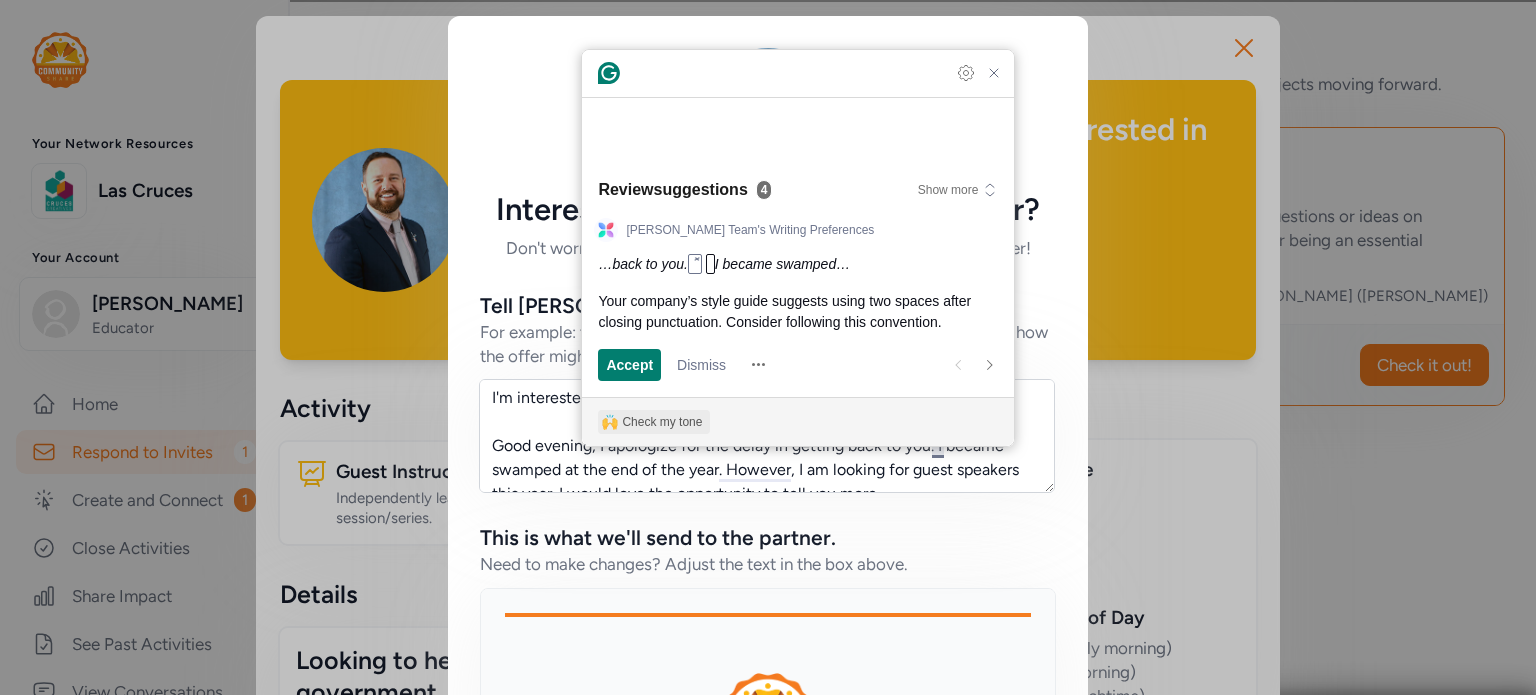 click on "Check my tone" 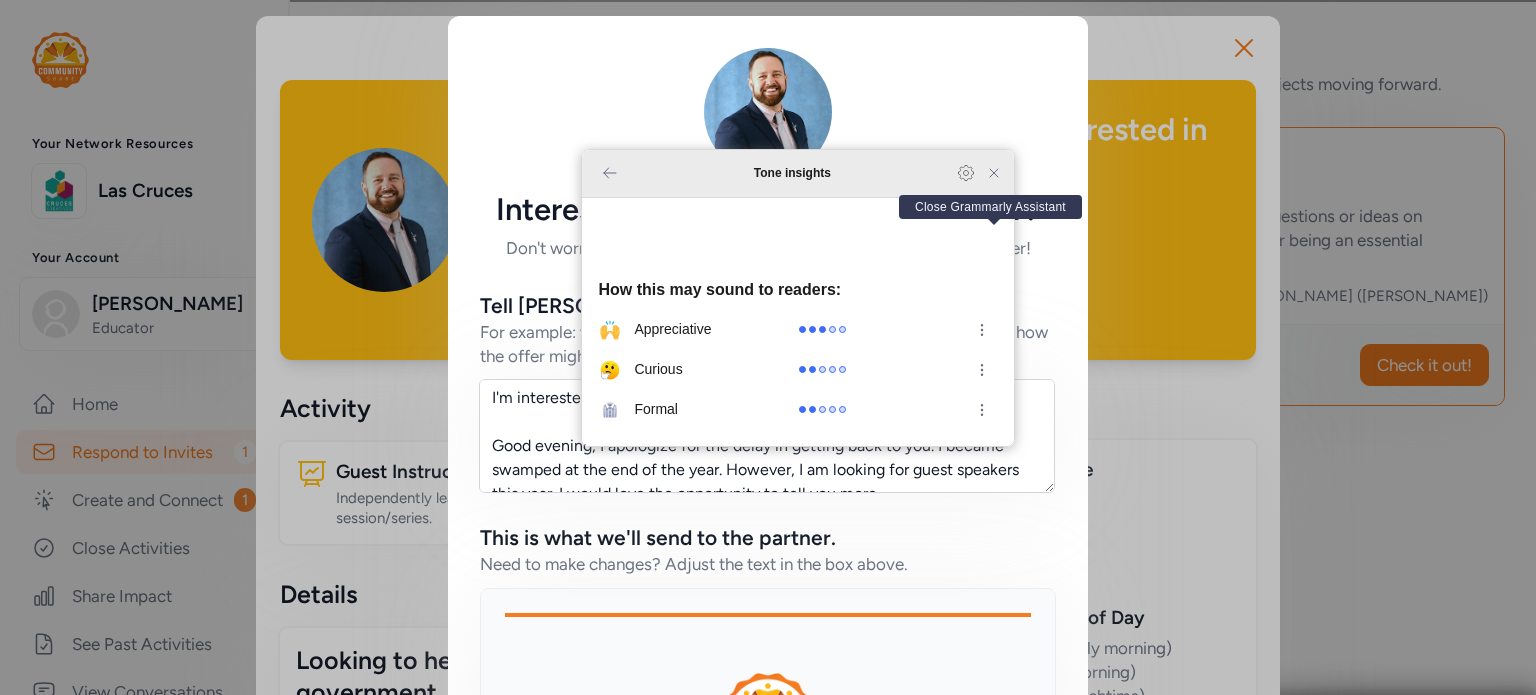 click 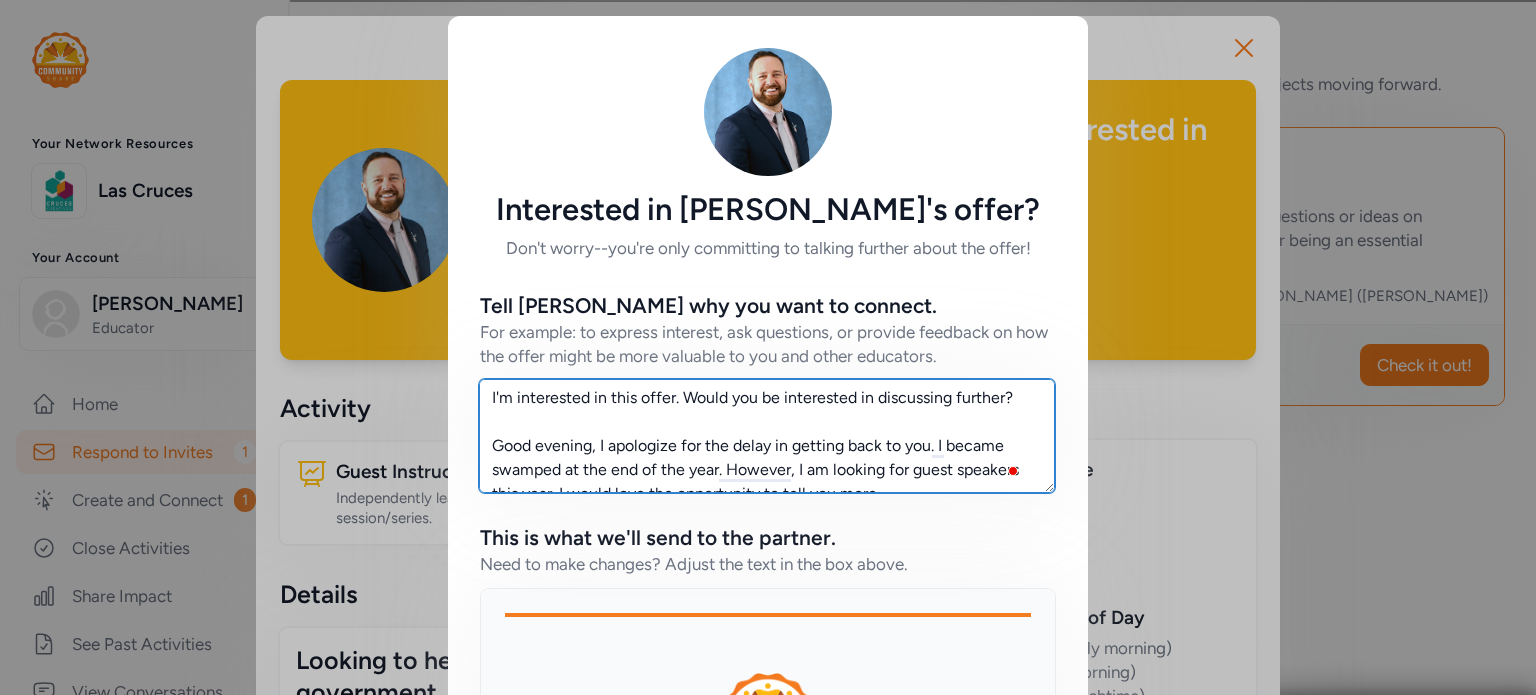 scroll, scrollTop: 24, scrollLeft: 0, axis: vertical 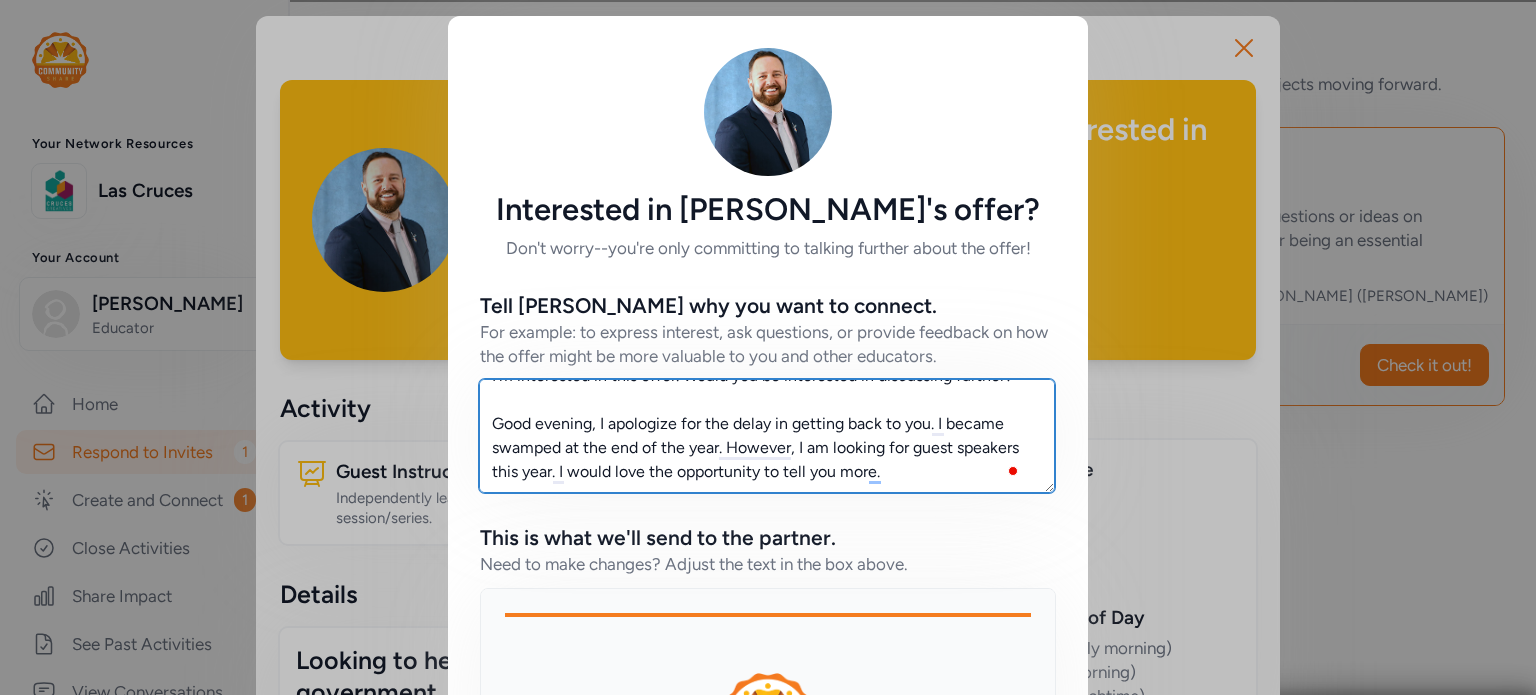 click on "I'm interested in this offer. Would you be interested in discussing further?
Good evening, I apologize for the delay in getting back to you. I became swamped at the end of the year. However, I am looking for guest speakers this year. I would love the opportunity to tell you more." at bounding box center [767, 436] 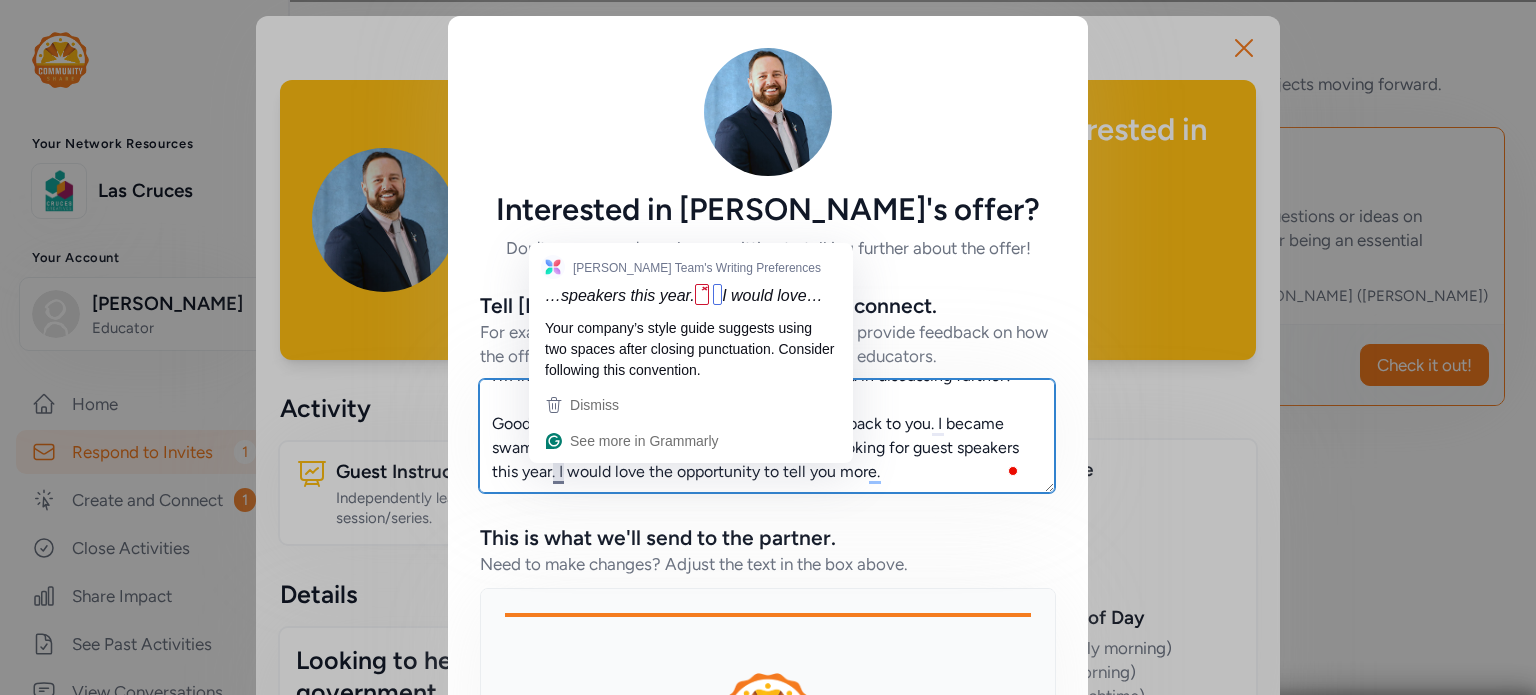 click on "I'm interested in this offer. Would you be interested in discussing further?
Good evening, I apologize for the delay in getting back to you. I became swamped at the end of the year. However, I am looking for guest speakers this year. I would love the opportunity to tell you more." at bounding box center (767, 436) 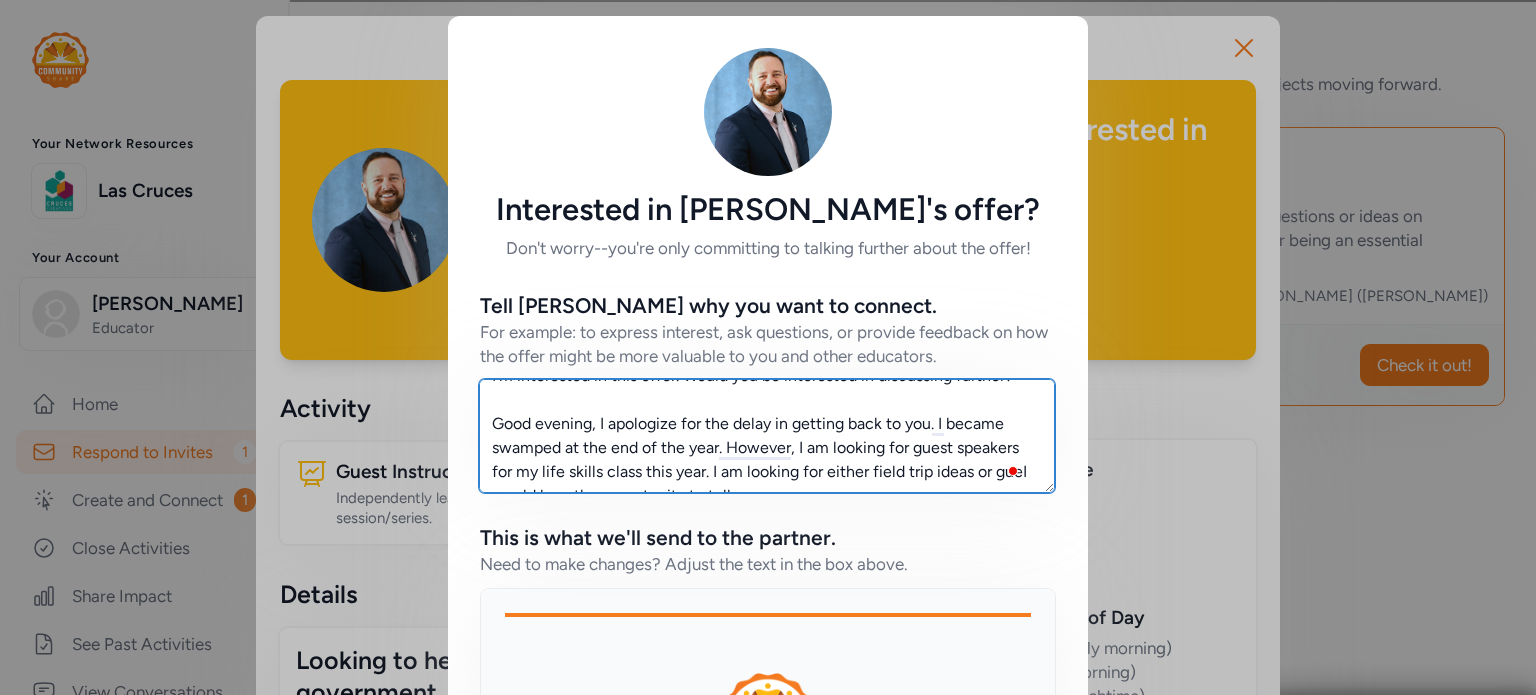 scroll, scrollTop: 37, scrollLeft: 0, axis: vertical 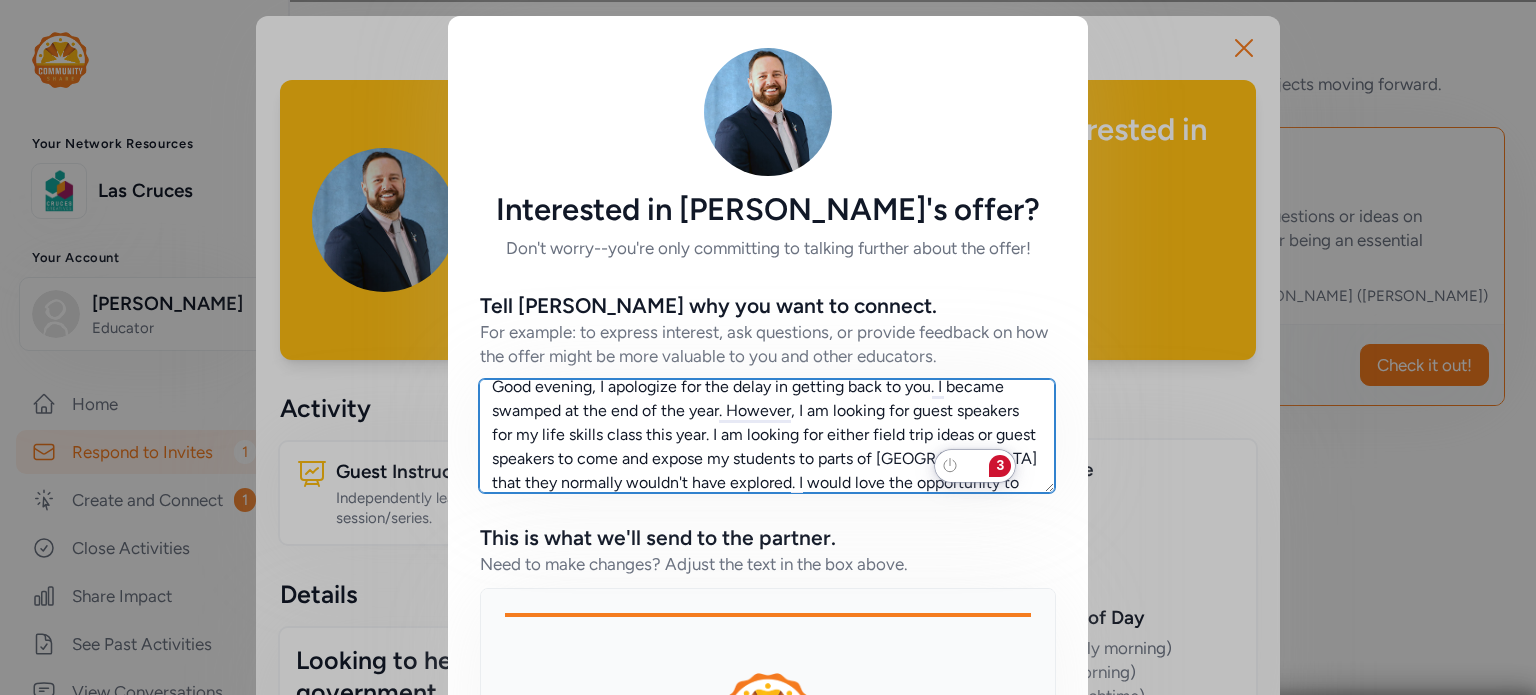 type on "I'm interested in this offer. Would you be interested in discussing further?
Good evening, I apologize for the delay in getting back to you. I became swamped at the end of the year. However, I am looking for guest speakers for my life skills class this year. I am looking for either field trip ideas or guest speakers to come and expose my students to parts of [GEOGRAPHIC_DATA] that they normally wouldn't have explored. I would love the opportunity to tell you more." 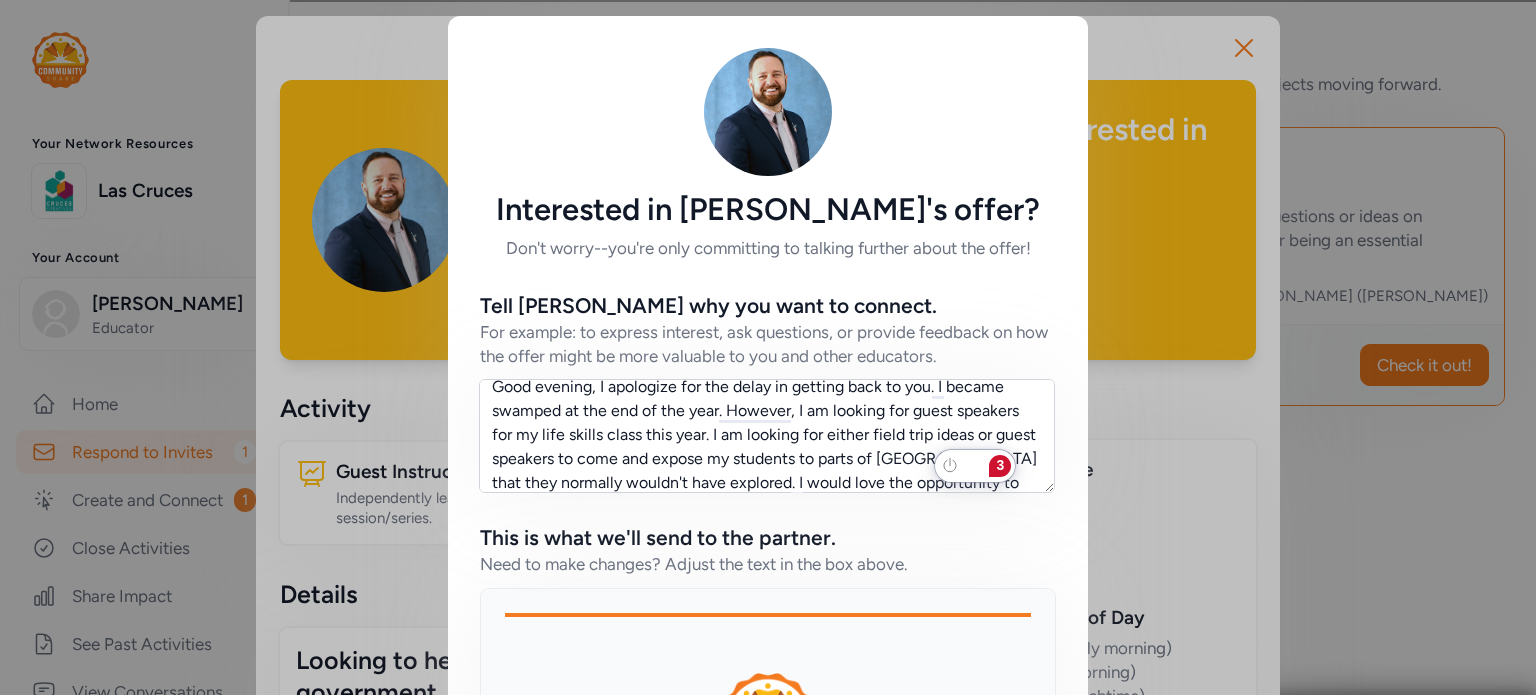 click on "3" 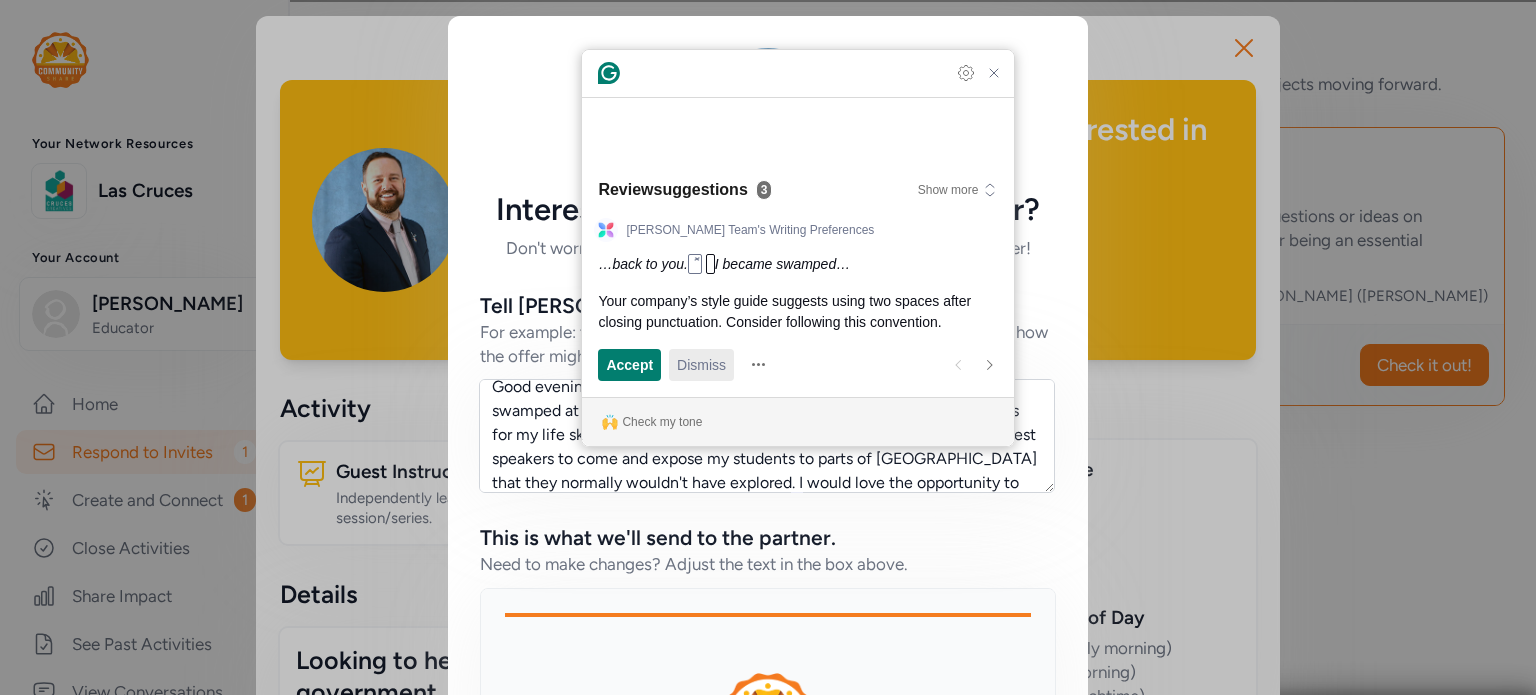 click on "Dismiss" at bounding box center [701, 364] 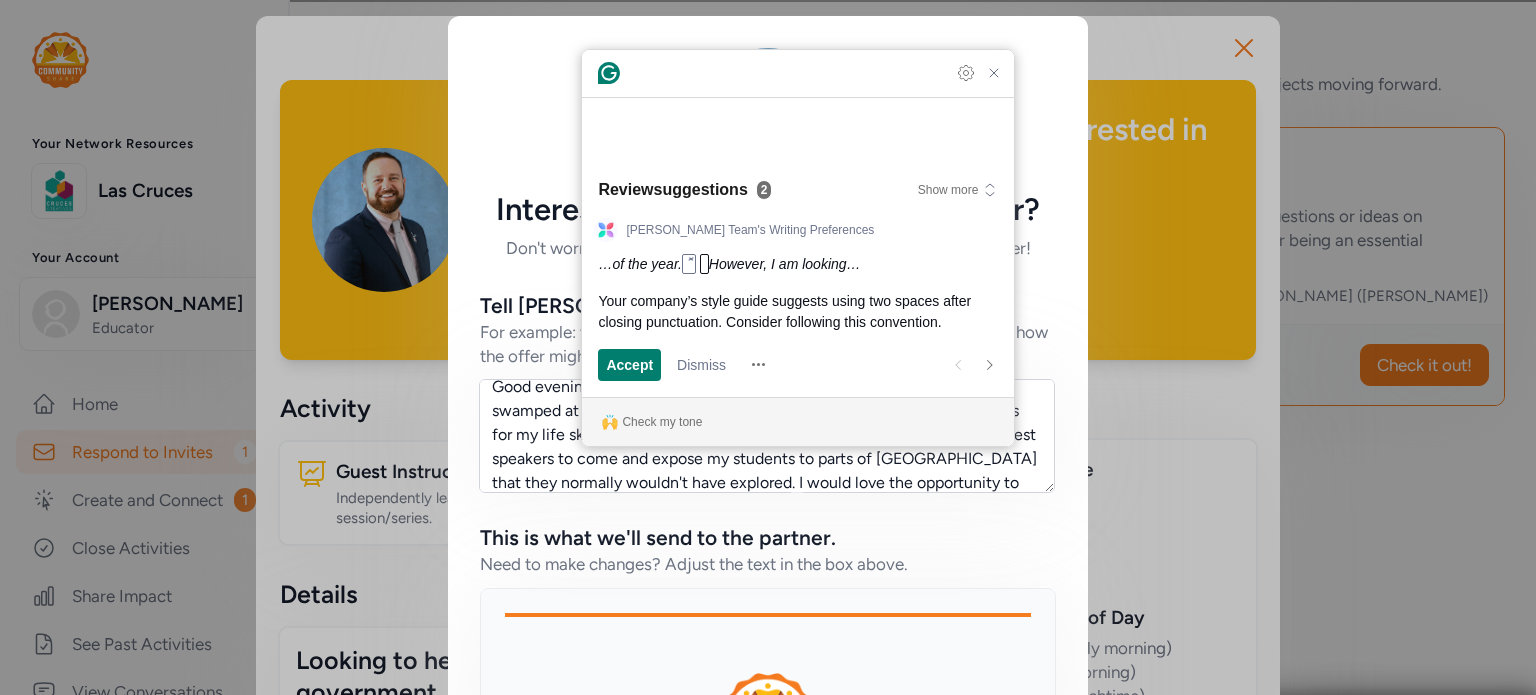 scroll, scrollTop: 26, scrollLeft: 0, axis: vertical 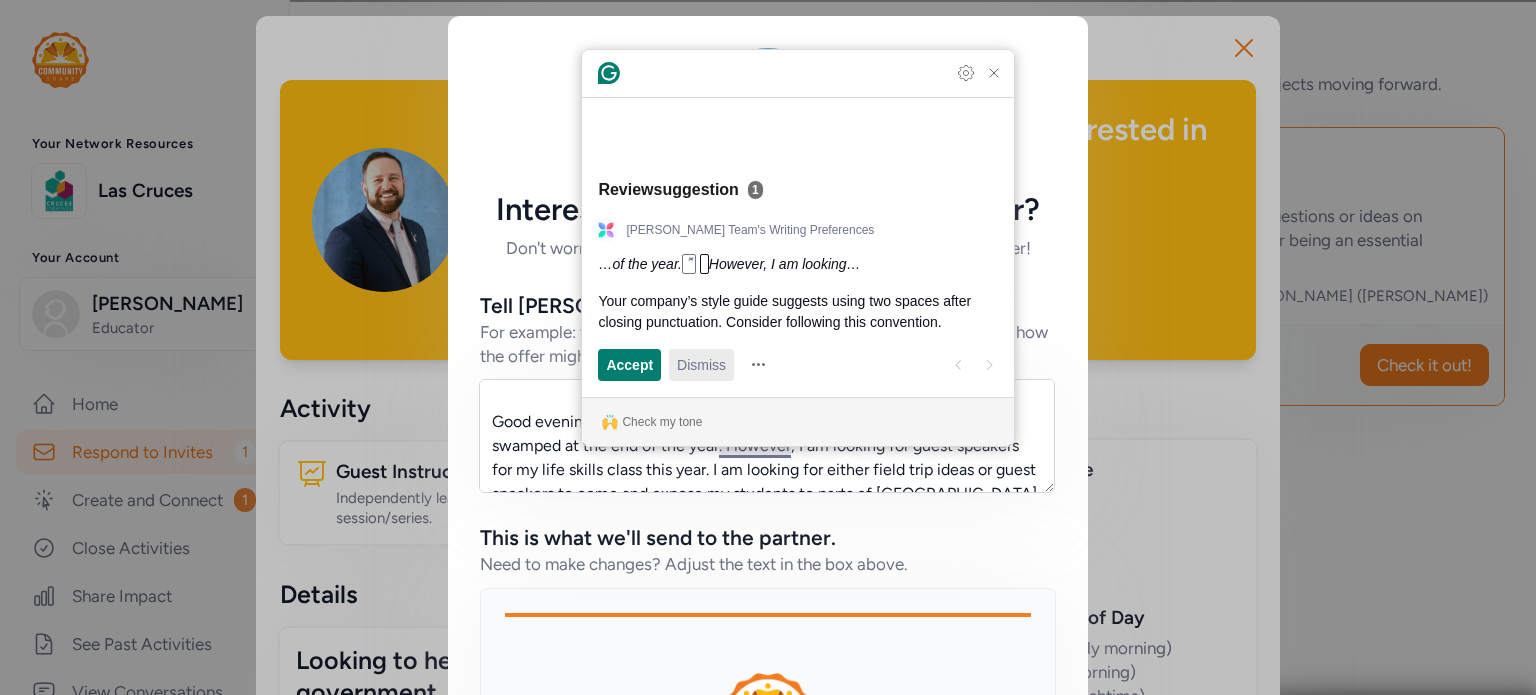click on "Dismiss" at bounding box center [701, 364] 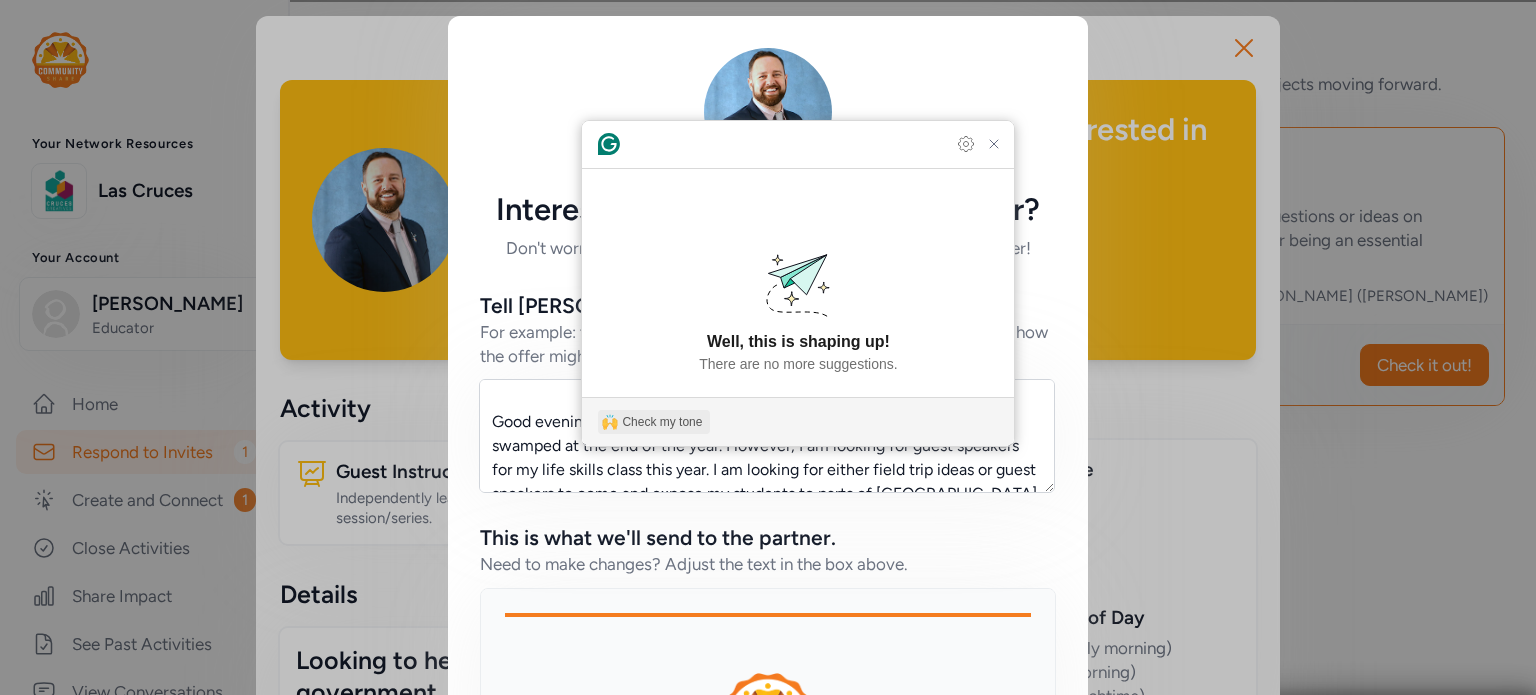 click on "Check my tone" 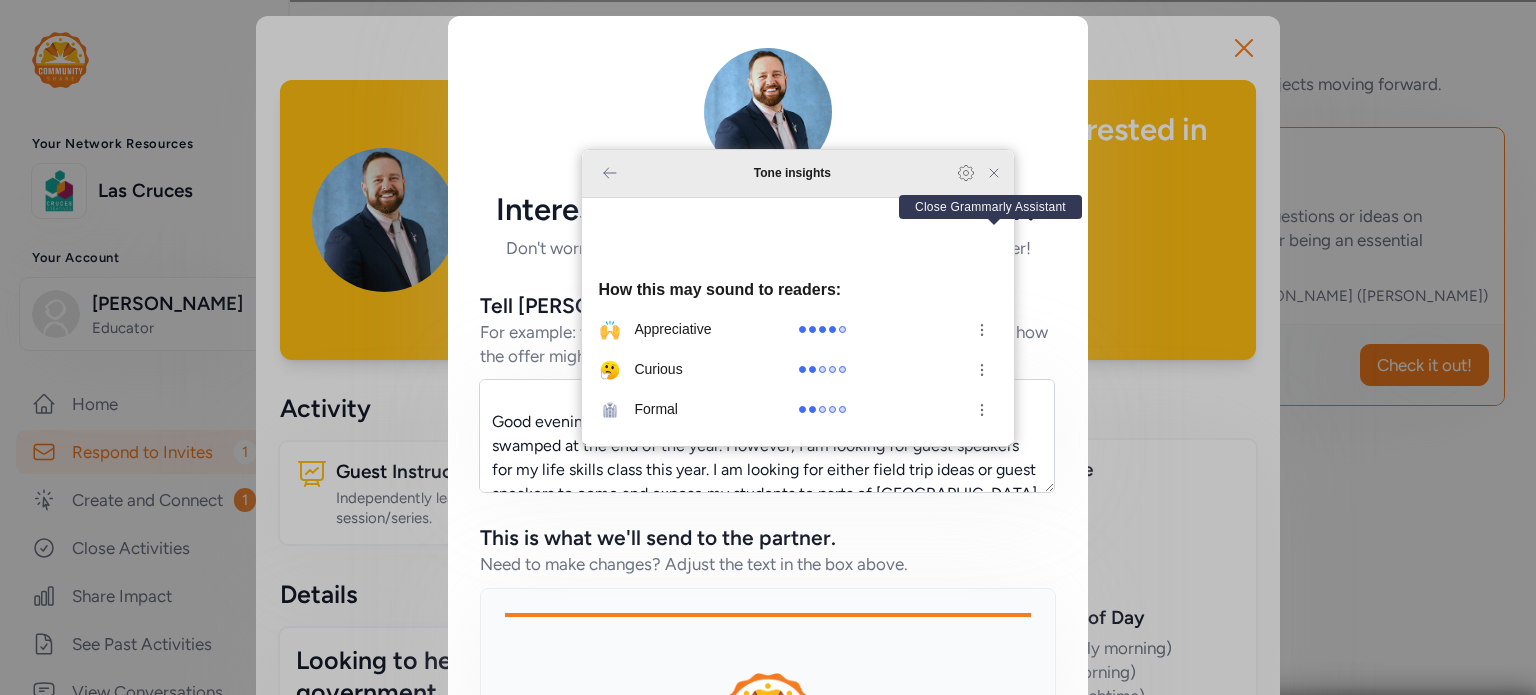 click 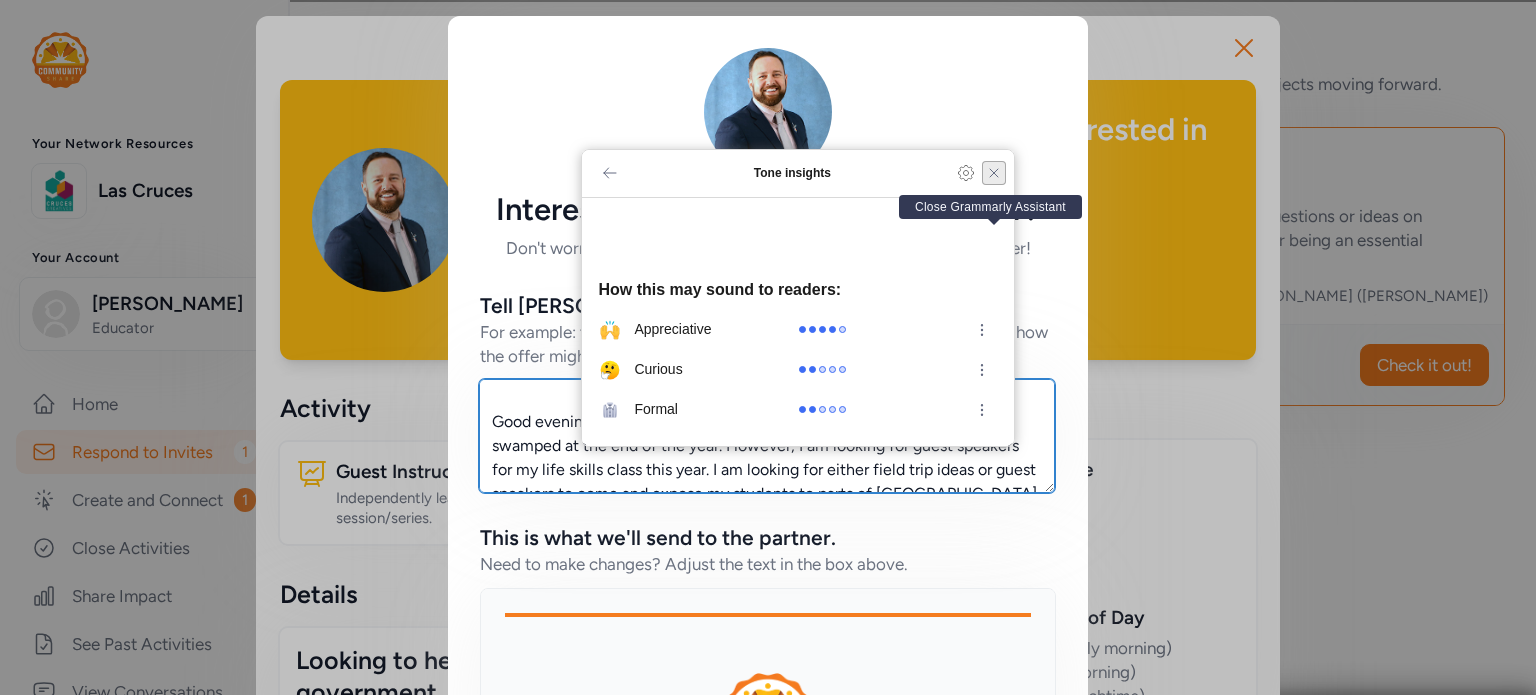 scroll, scrollTop: 96, scrollLeft: 0, axis: vertical 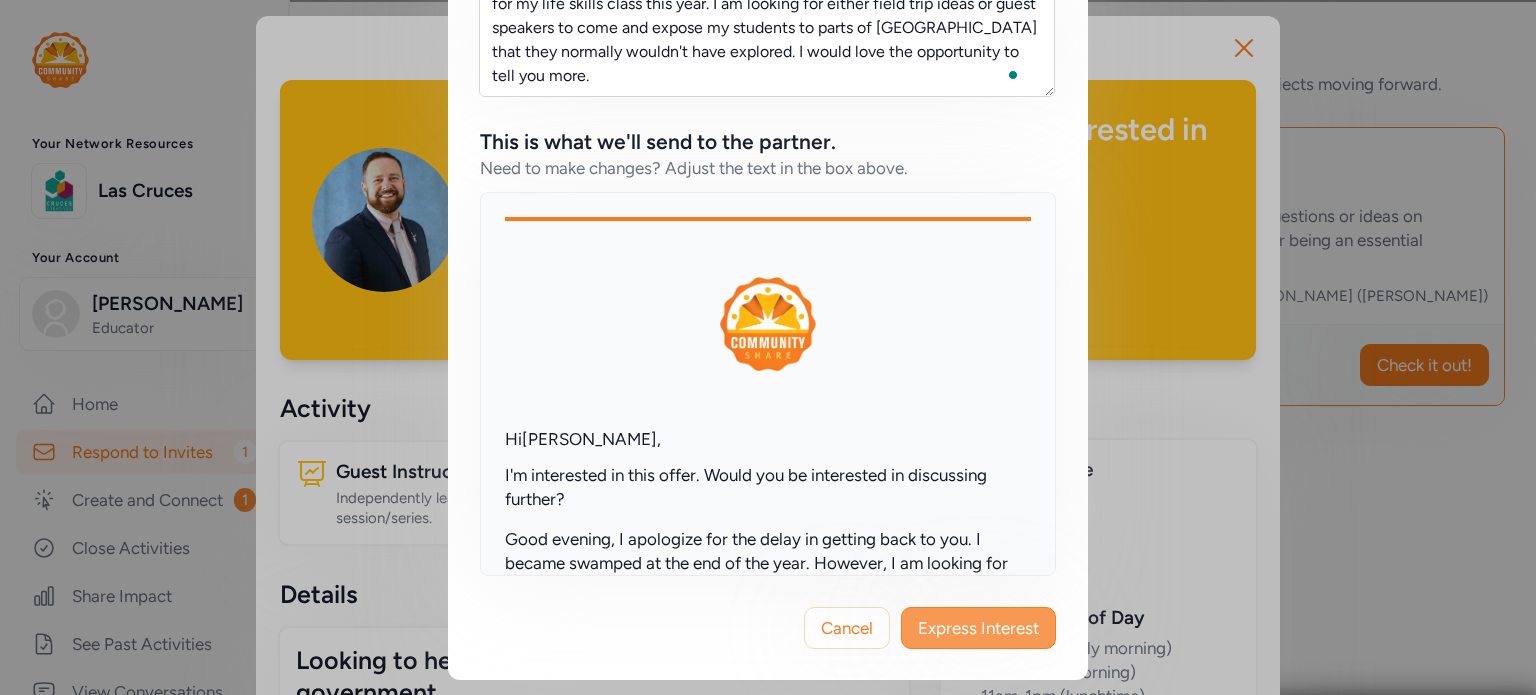 click on "Express Interest" at bounding box center [978, 628] 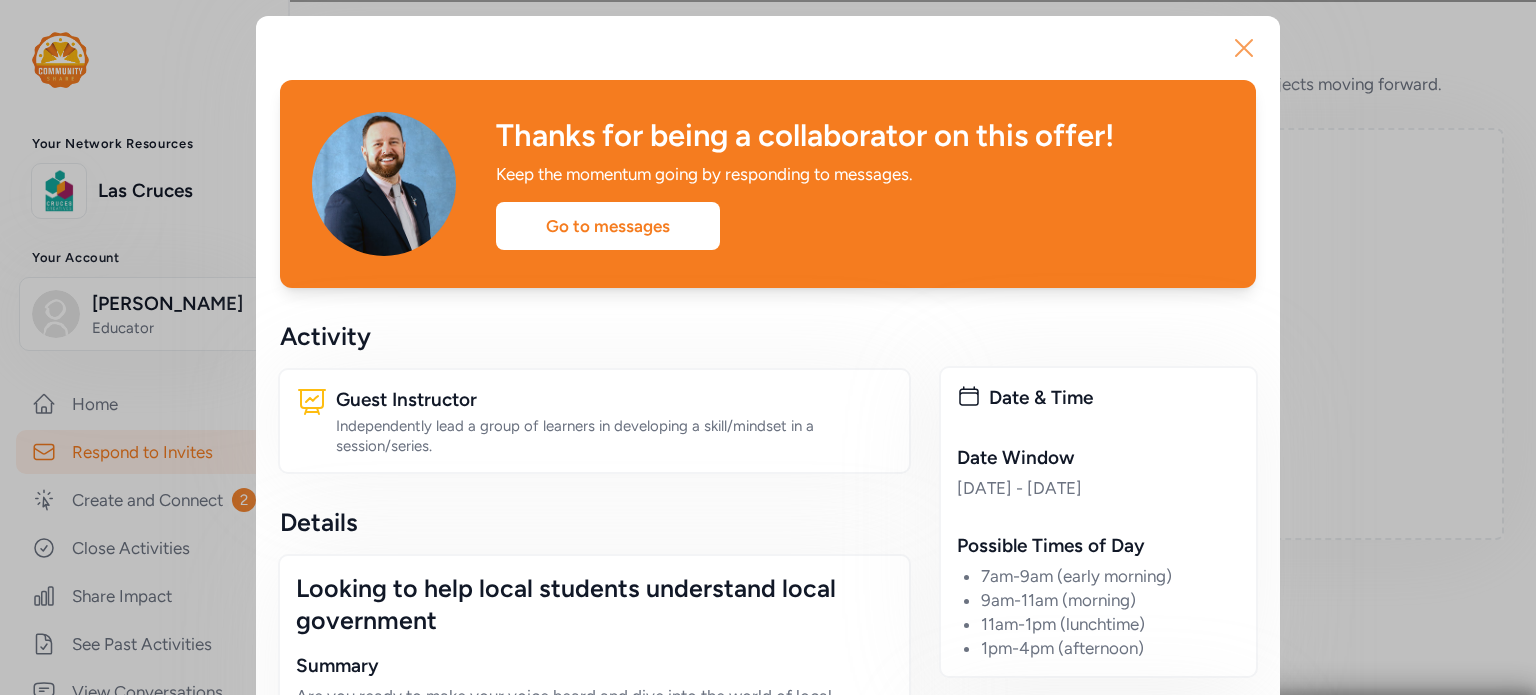click 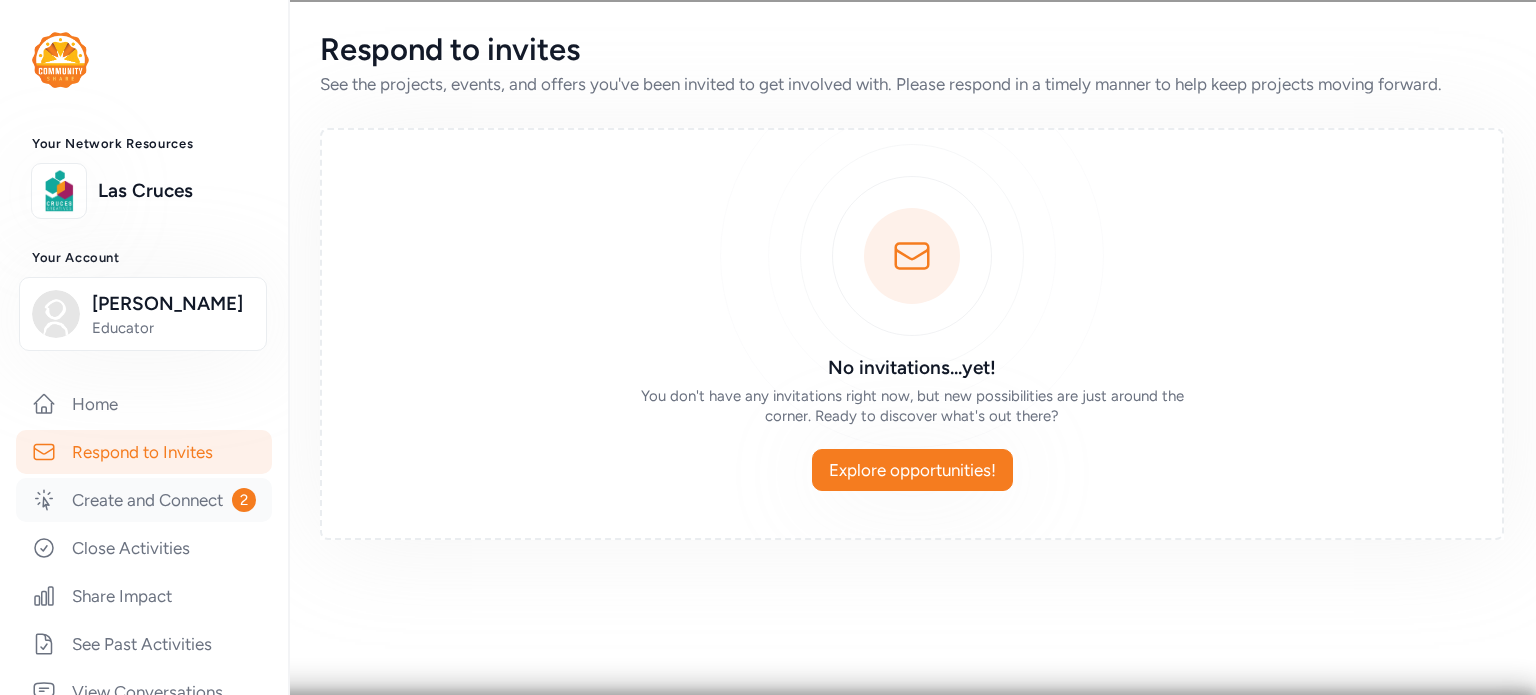 click on "Create and Connect 2" at bounding box center [144, 500] 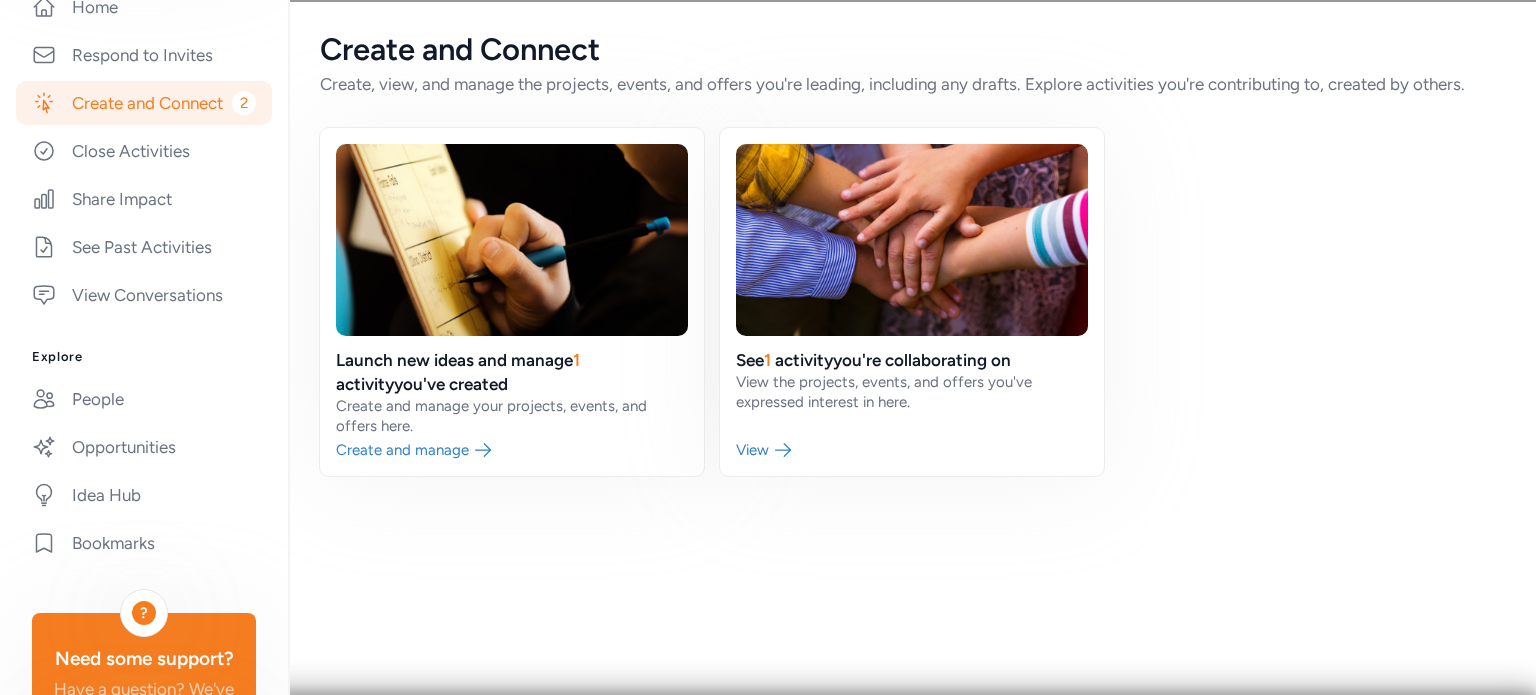 scroll, scrollTop: 400, scrollLeft: 0, axis: vertical 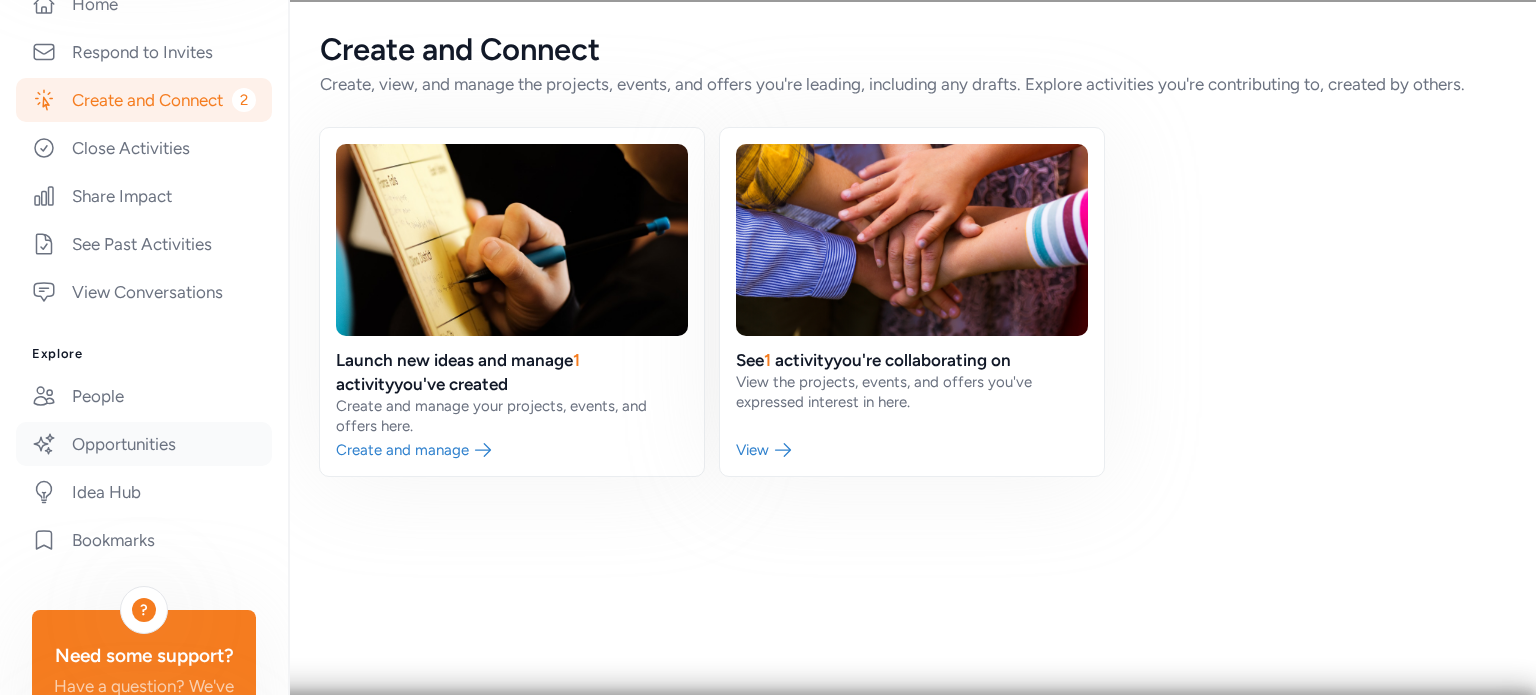 click on "Opportunities" at bounding box center [144, 444] 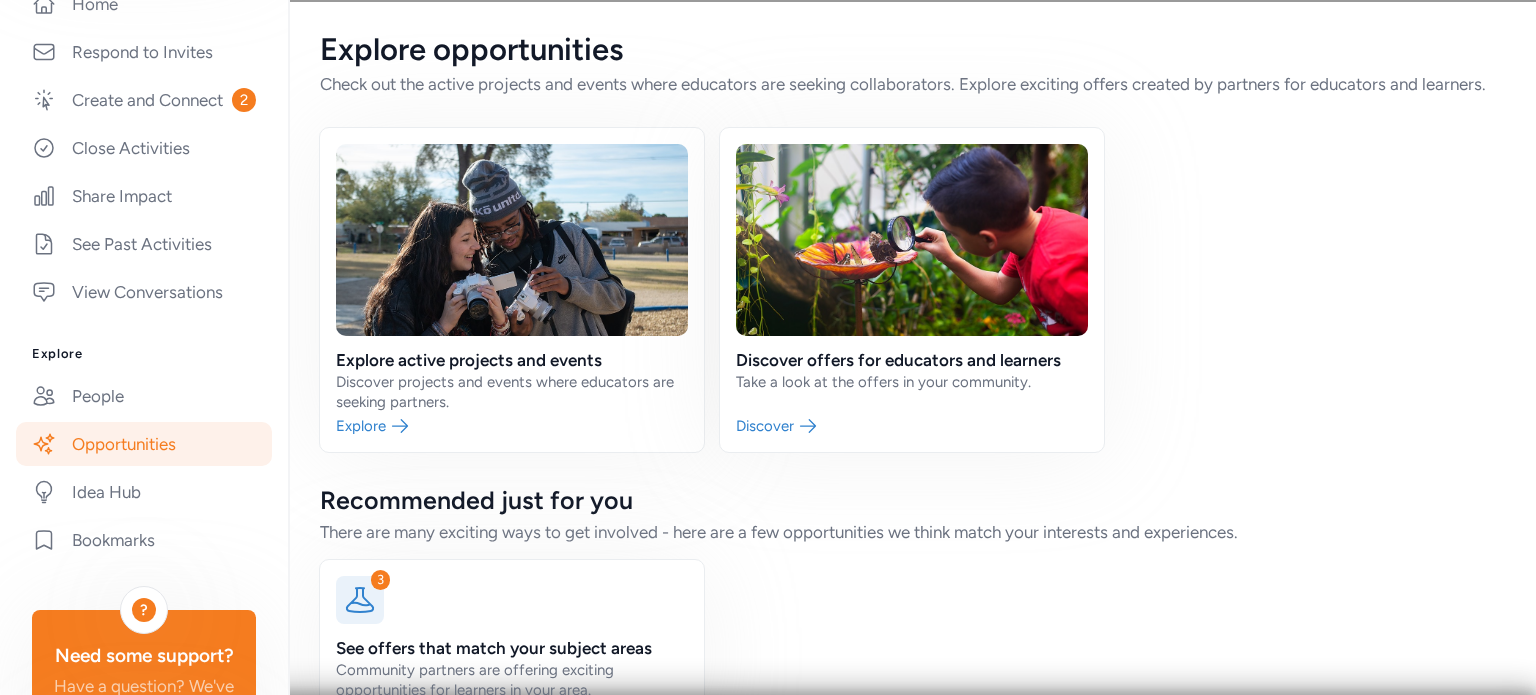 scroll, scrollTop: 100, scrollLeft: 0, axis: vertical 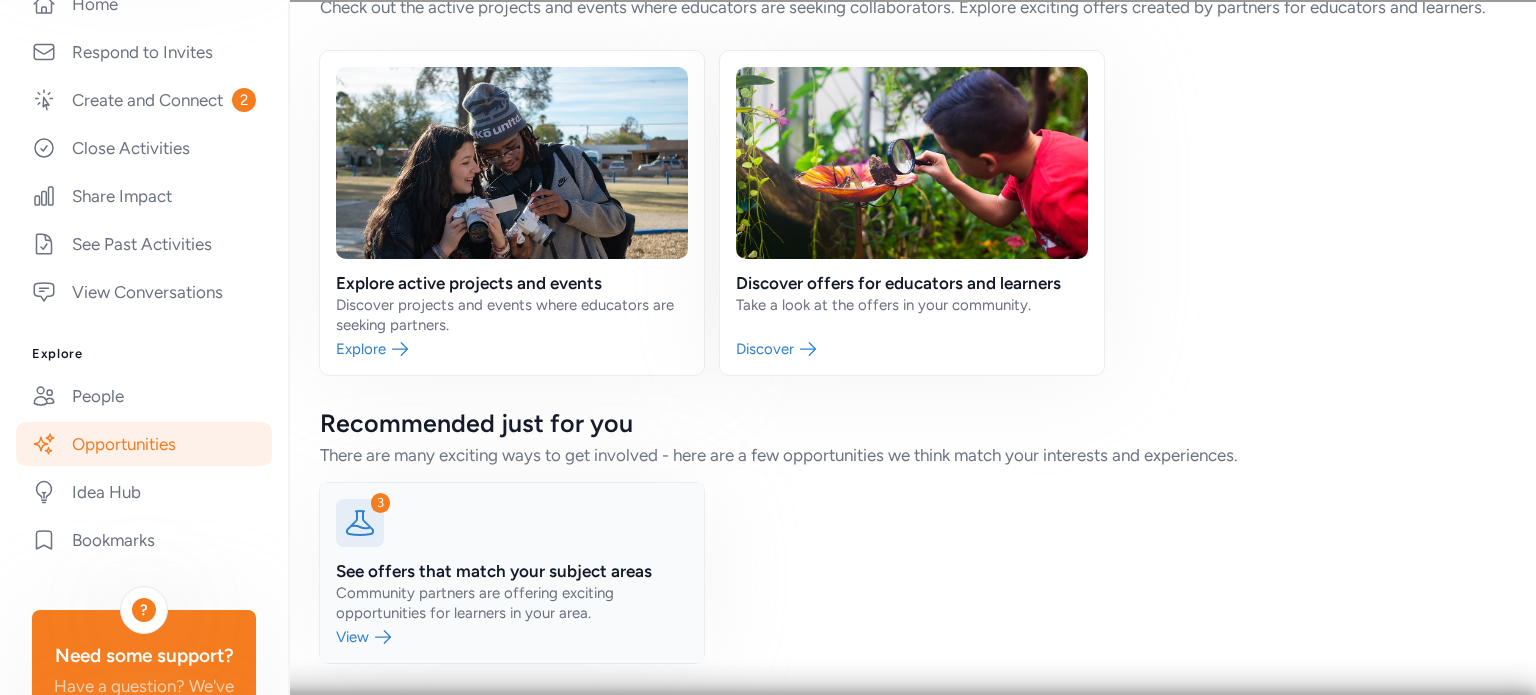 click at bounding box center (512, 573) 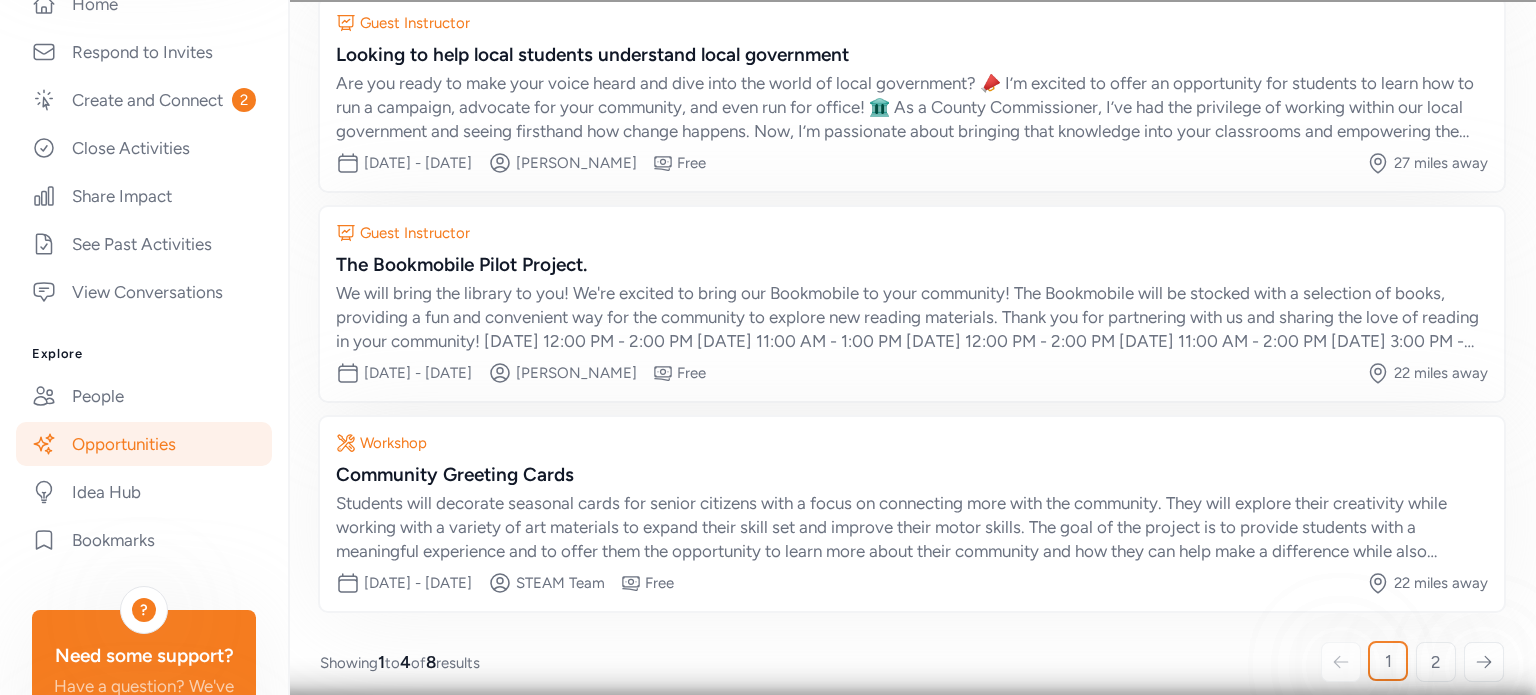 scroll, scrollTop: 402, scrollLeft: 0, axis: vertical 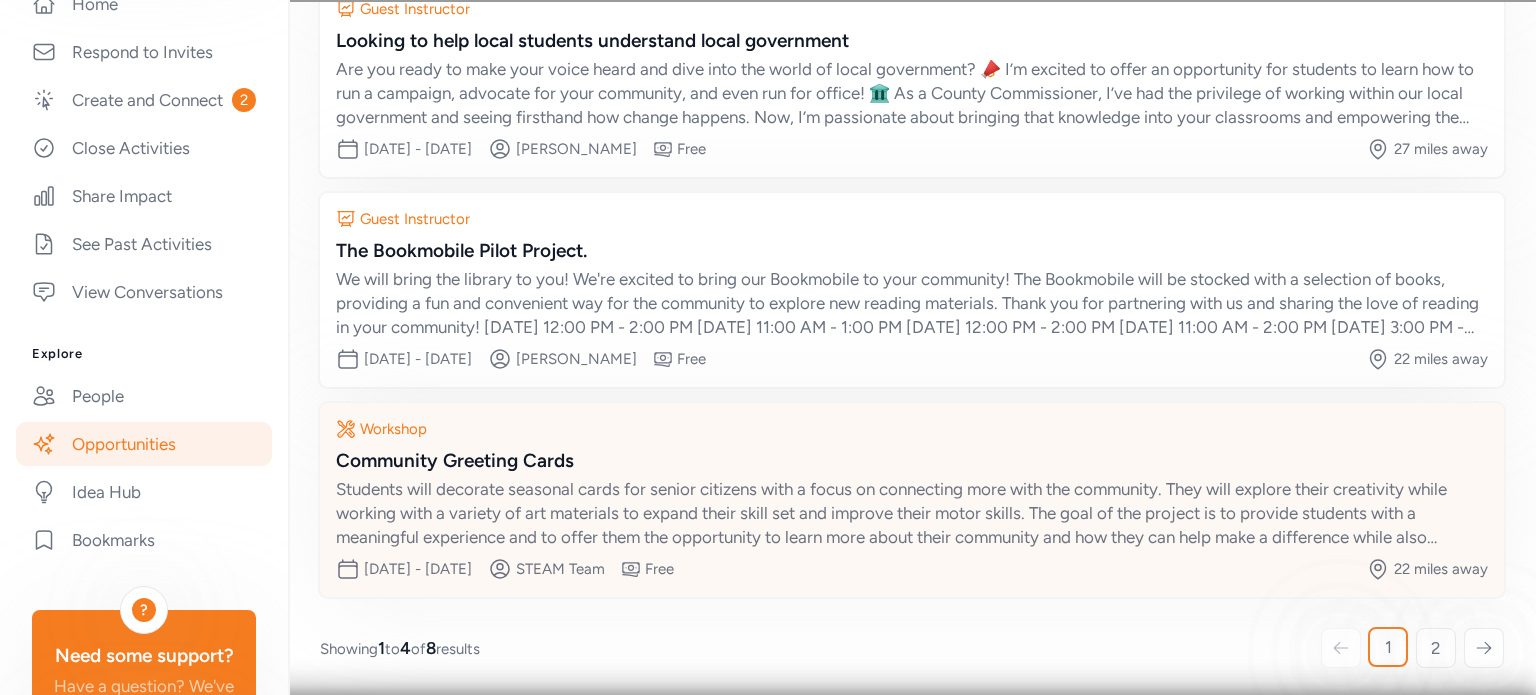 click on "Students will decorate seasonal cards for senior citizens with a focus on connecting more with the community. They will explore their creativity while working with a variety of art materials to expand their skill set and improve their motor skills. The goal of the project is to provide students with a meaningful experience and to offer them the opportunity to learn more about their community and how they can help make a difference while also showing their appreciation for the senior citizens." at bounding box center (912, 513) 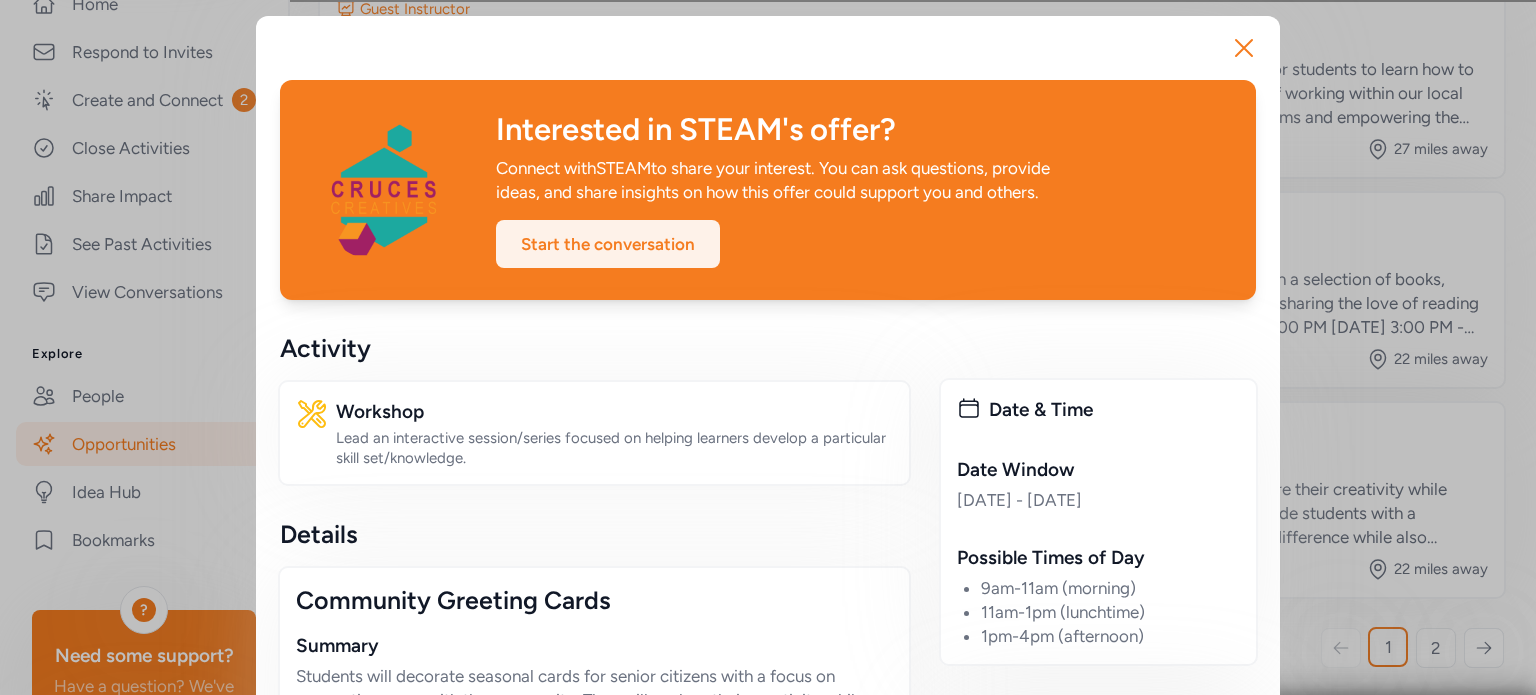 click on "Start the conversation" at bounding box center (608, 244) 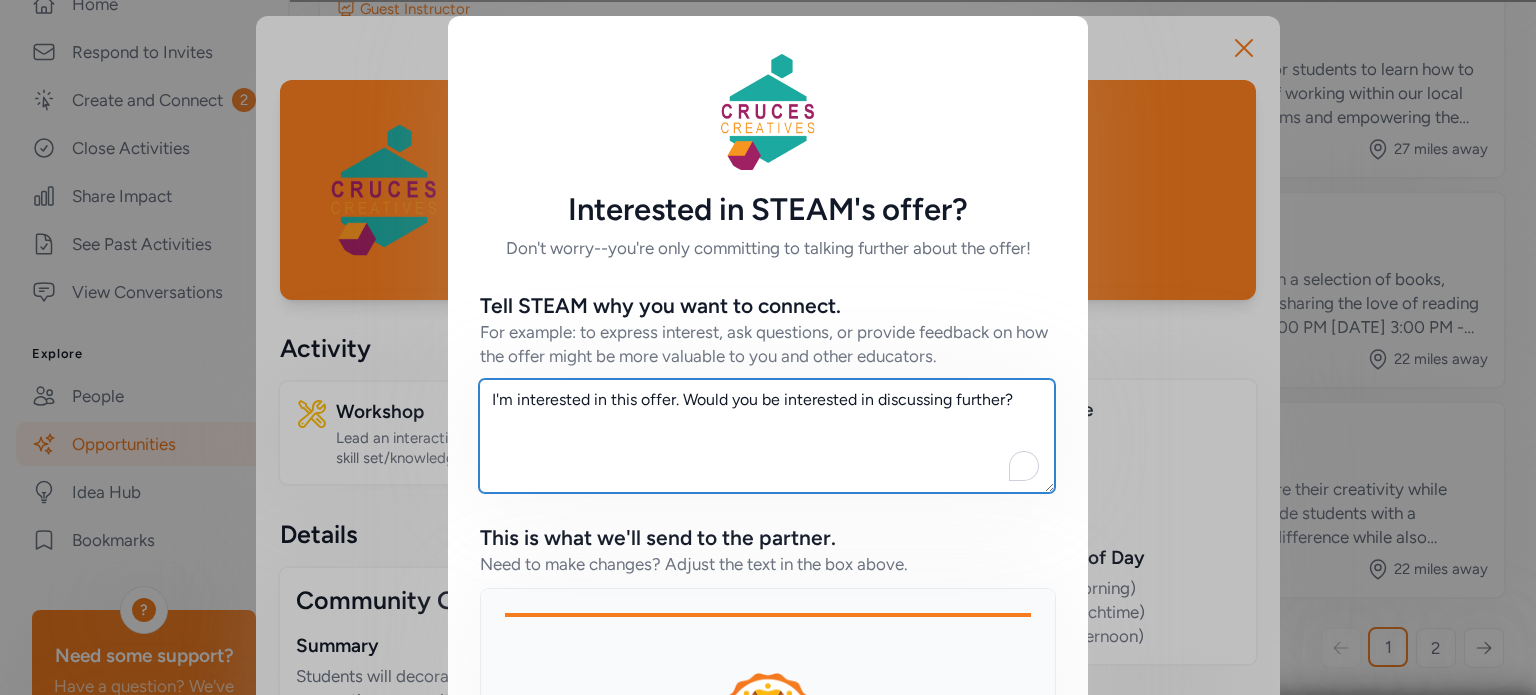 click on "I'm interested in this offer. Would you be interested in discussing further?" at bounding box center [767, 436] 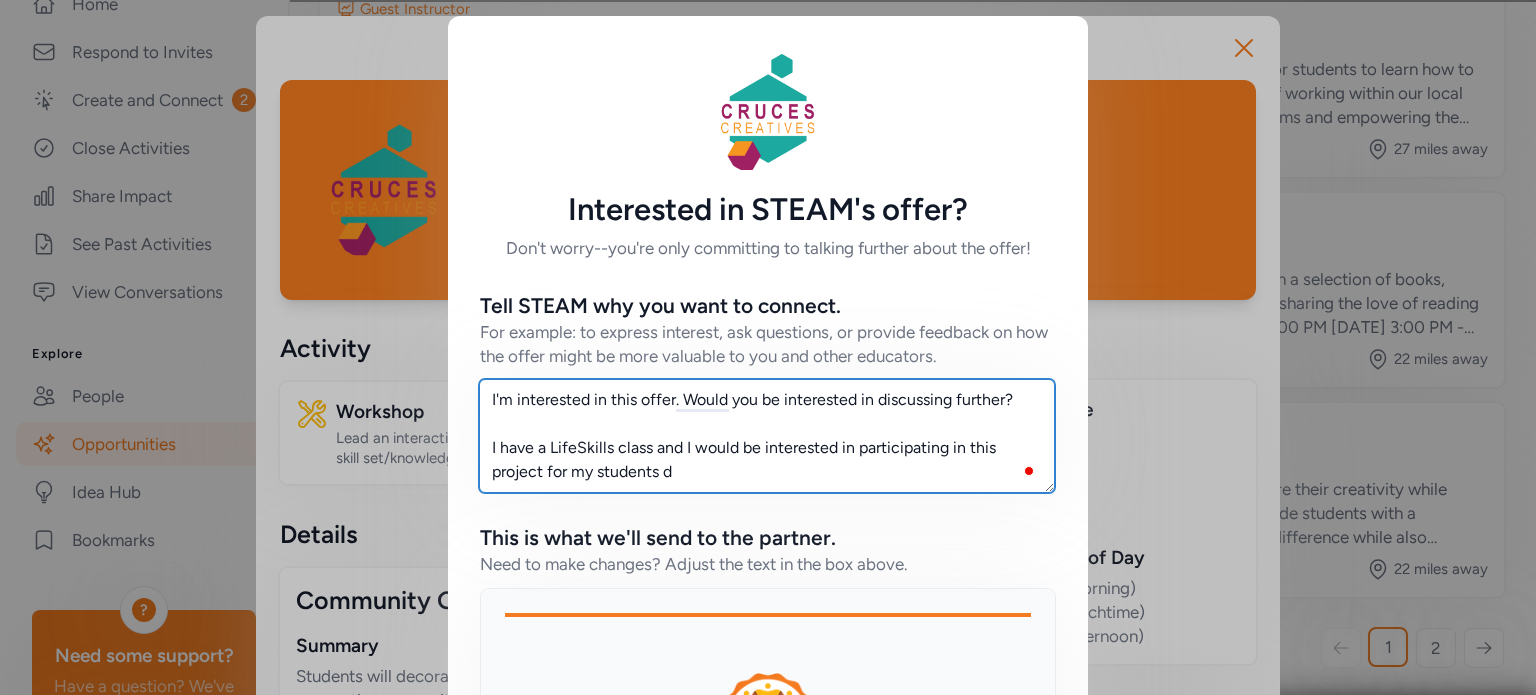 click on "I'm interested in this offer. Would you be interested in discussing further?
I have a LifeSkills class and I would be interested in participating in this project for my students d" at bounding box center [767, 436] 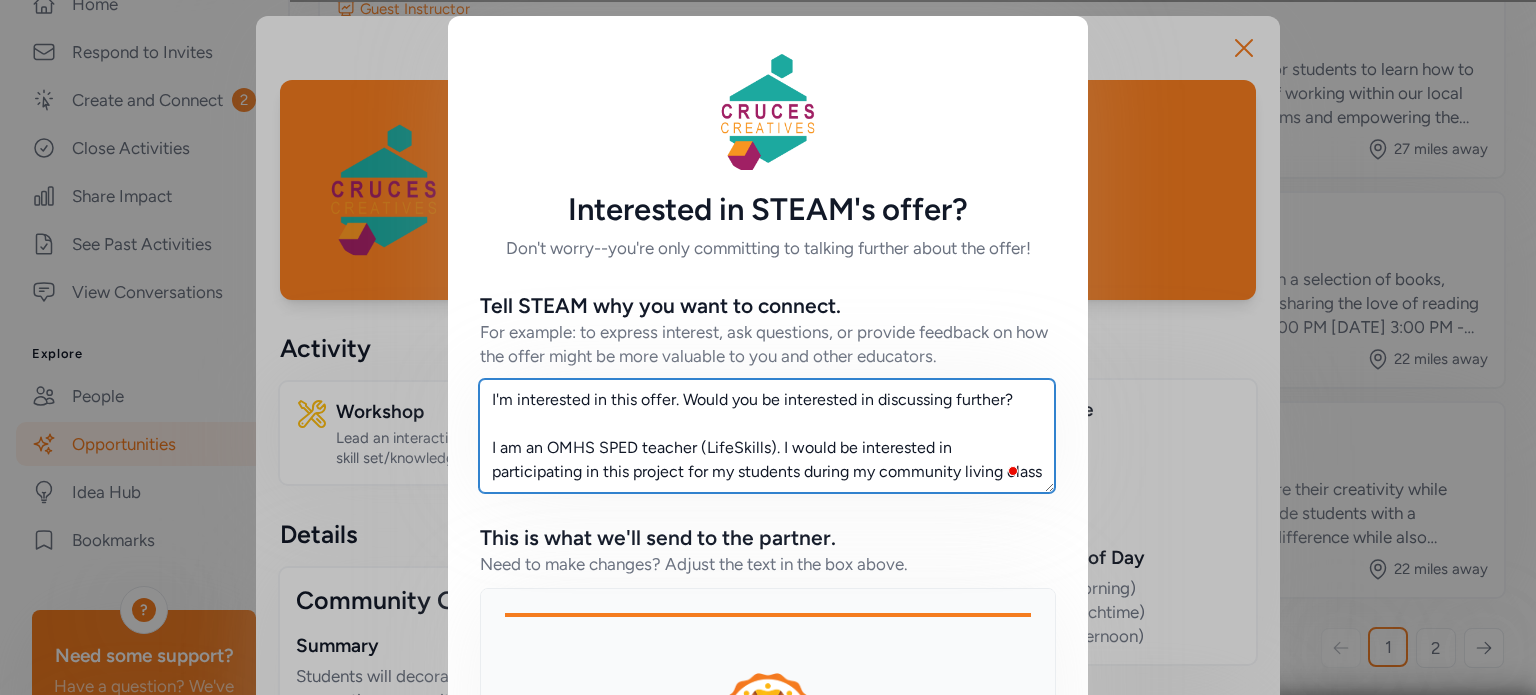 scroll, scrollTop: 13, scrollLeft: 0, axis: vertical 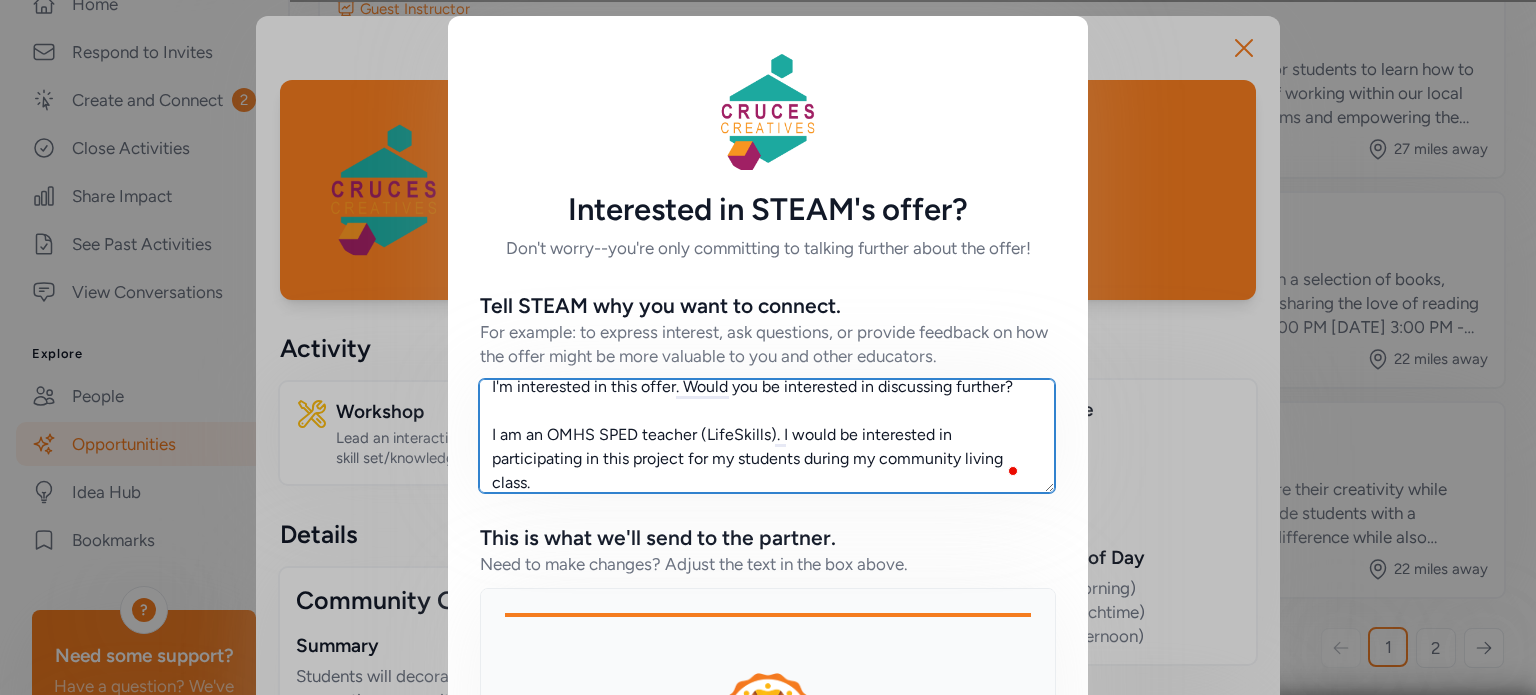 type on "I'm interested in this offer. Would you be interested in discussing further?
I am an OMHS SPED teacher (LifeSkills). I would be interested in participating in this project for my students during my community living class." 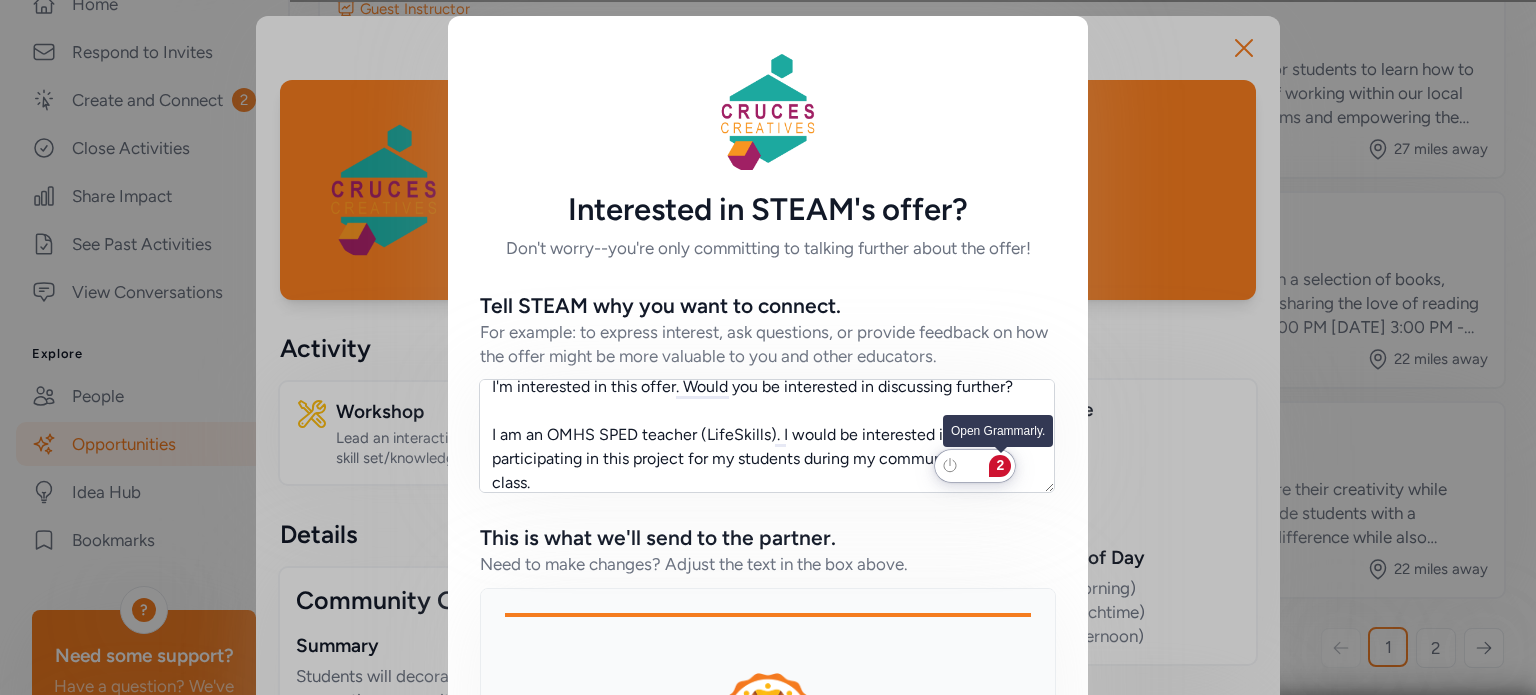 click on "2" 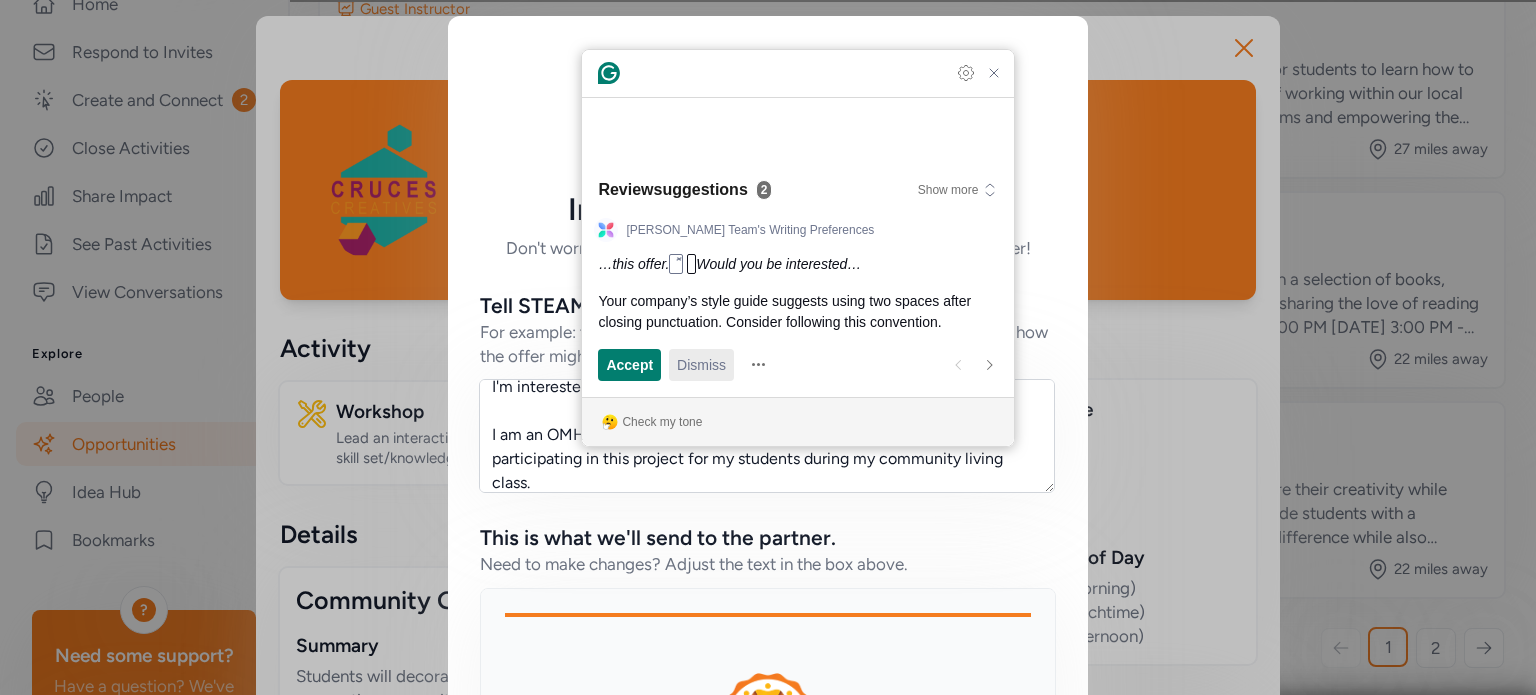 click on "Dismiss" at bounding box center [701, 364] 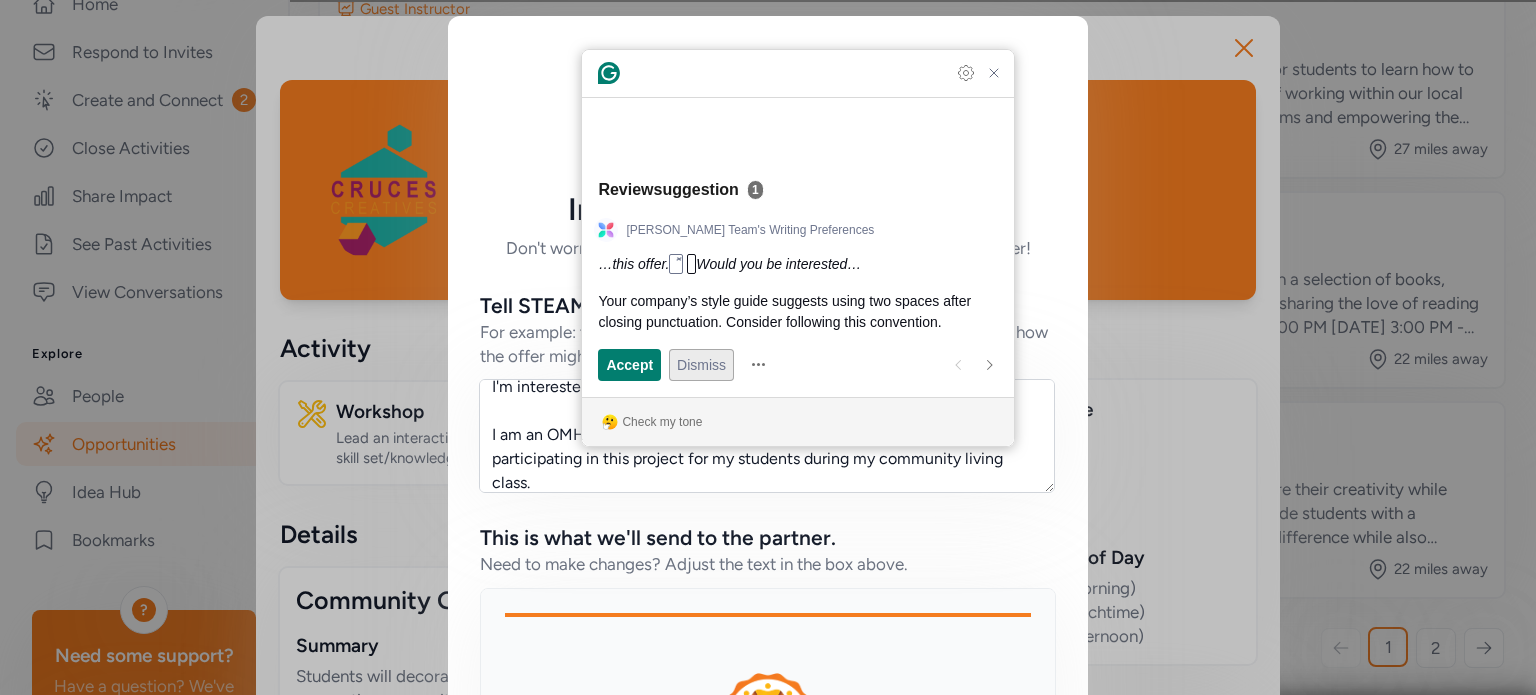 scroll, scrollTop: 2, scrollLeft: 0, axis: vertical 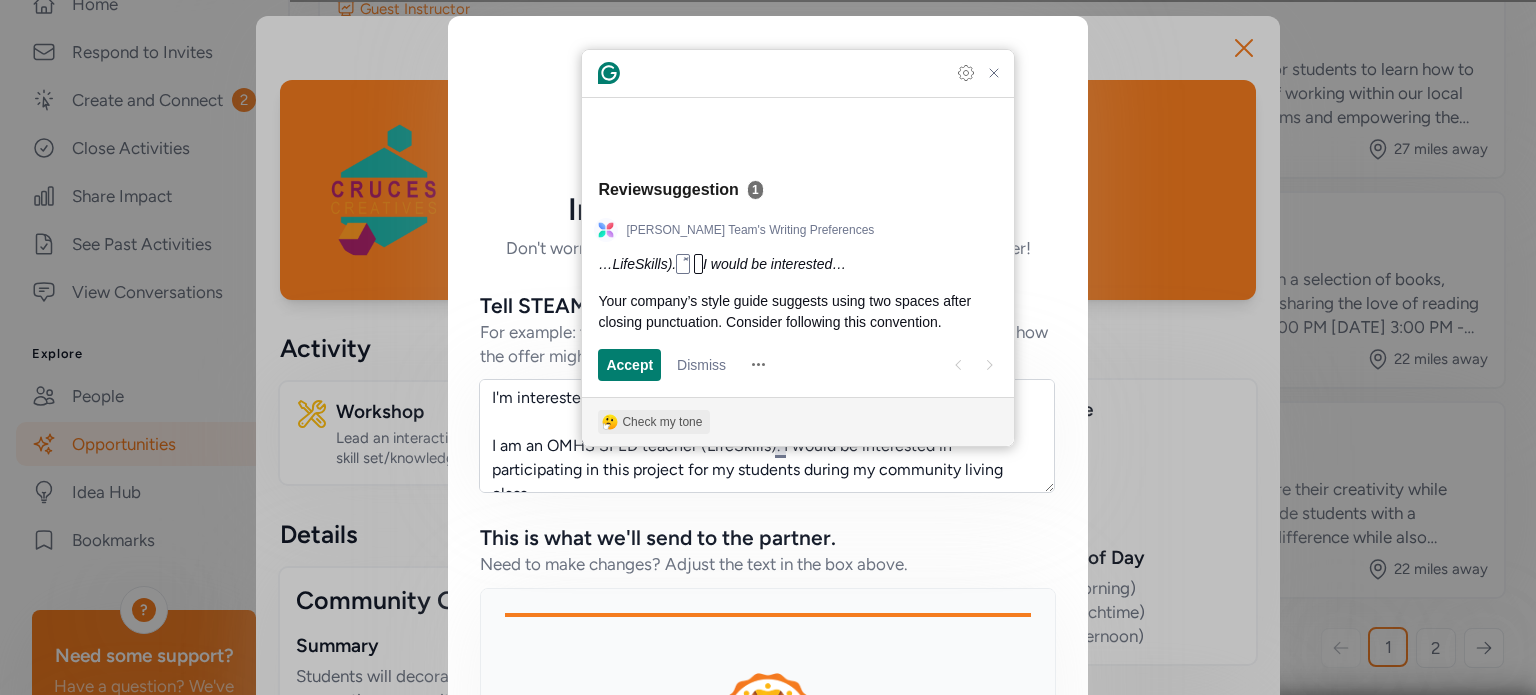 click on "Check my tone" 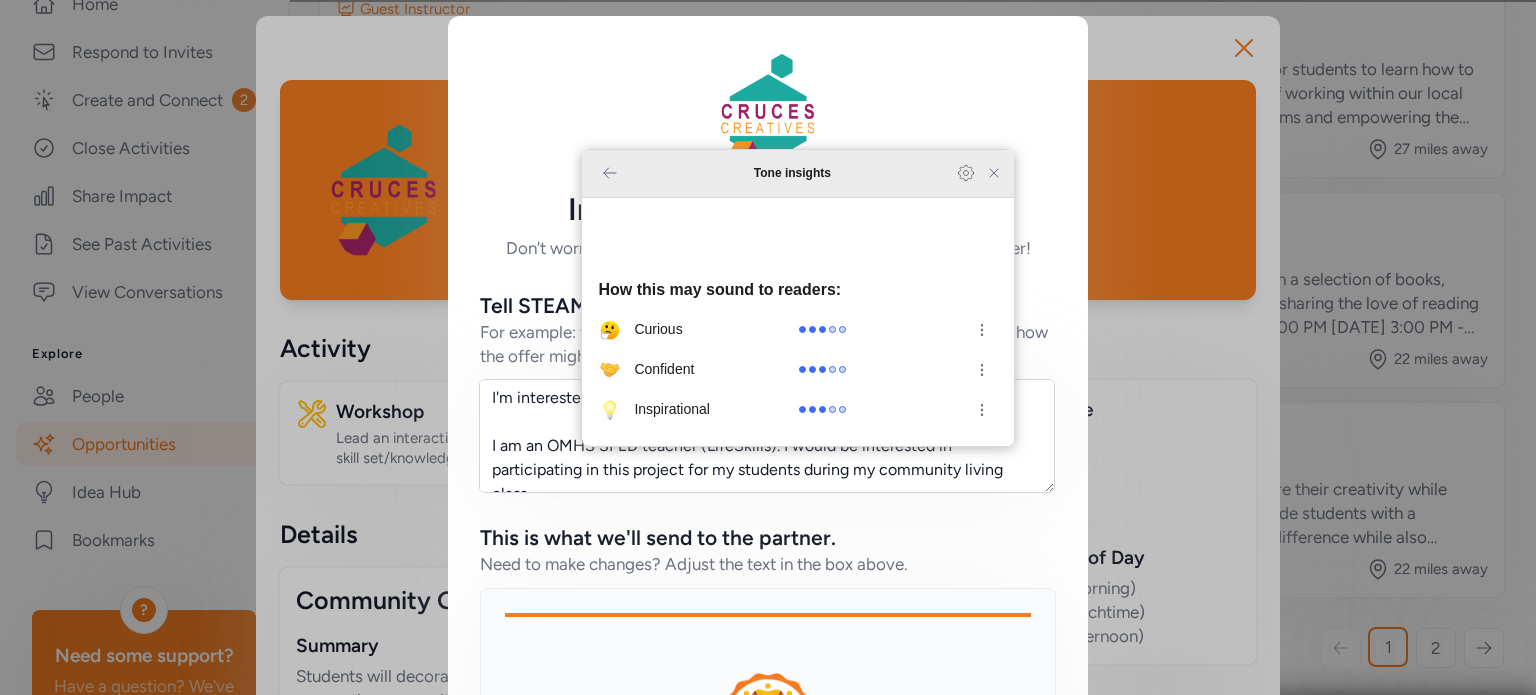 click 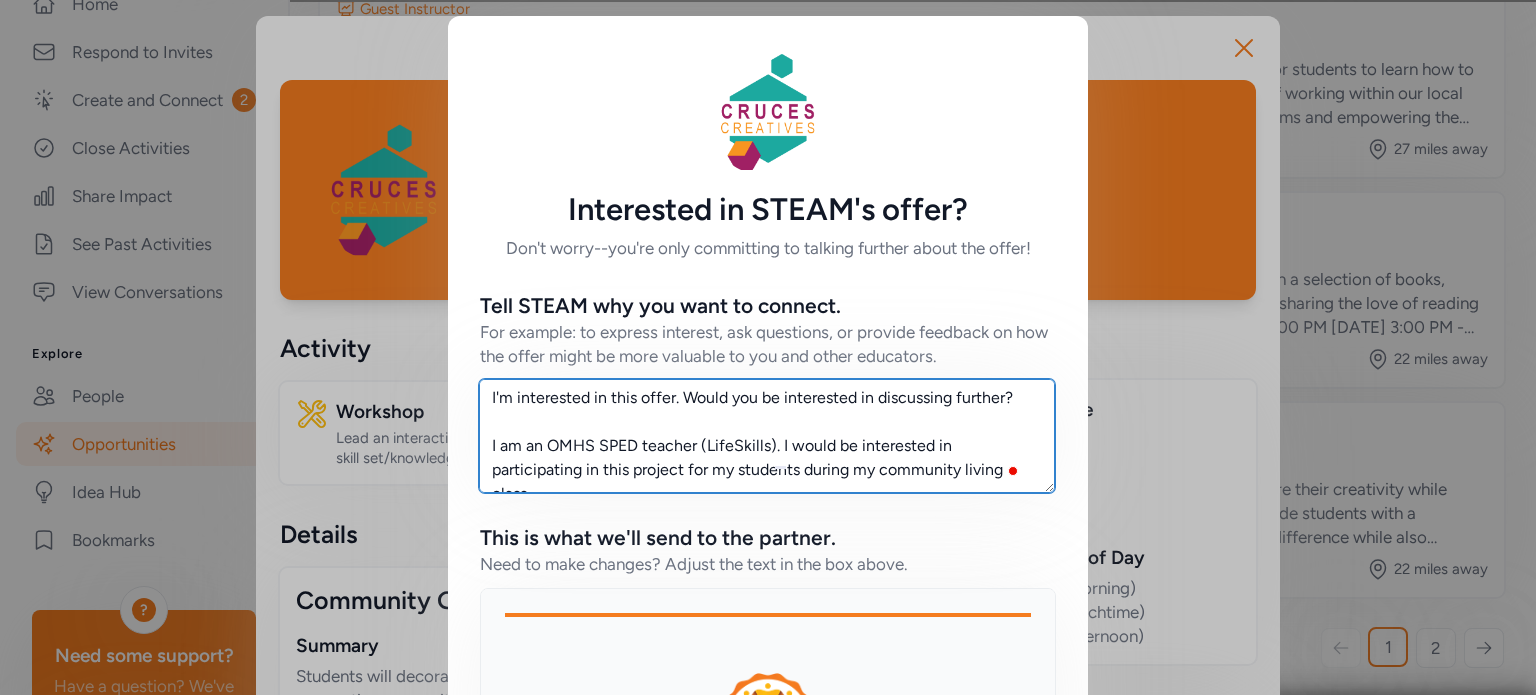 scroll, scrollTop: 13, scrollLeft: 0, axis: vertical 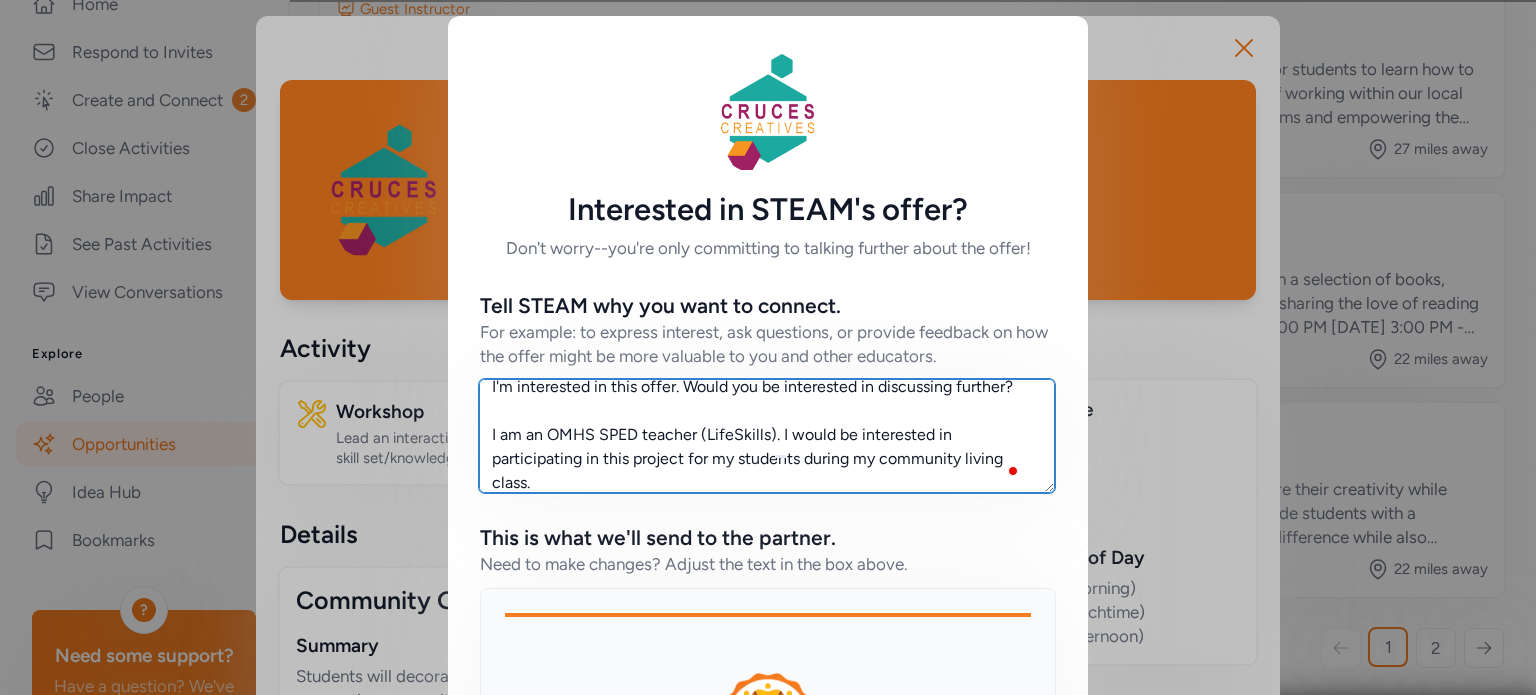 drag, startPoint x: 1533, startPoint y: 183, endPoint x: 1048, endPoint y: 479, distance: 568.191 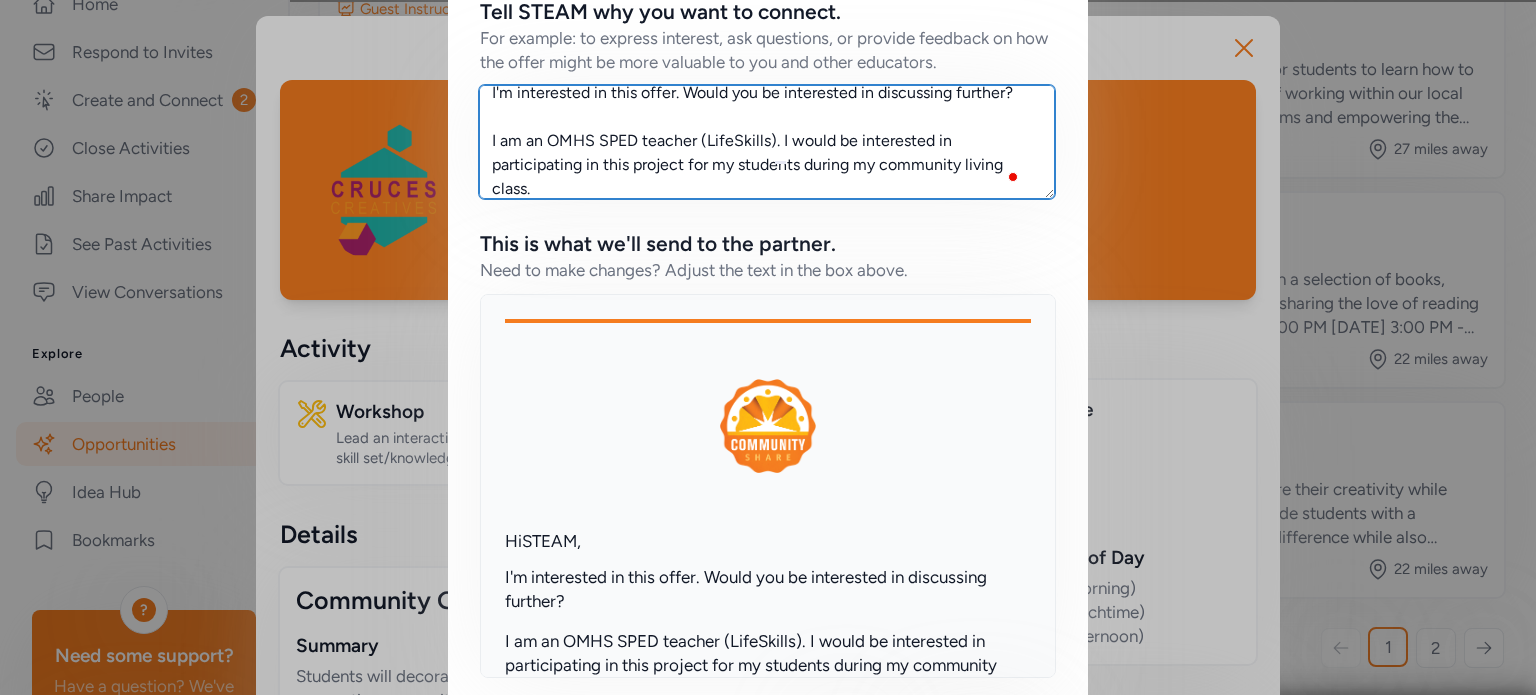 scroll, scrollTop: 396, scrollLeft: 0, axis: vertical 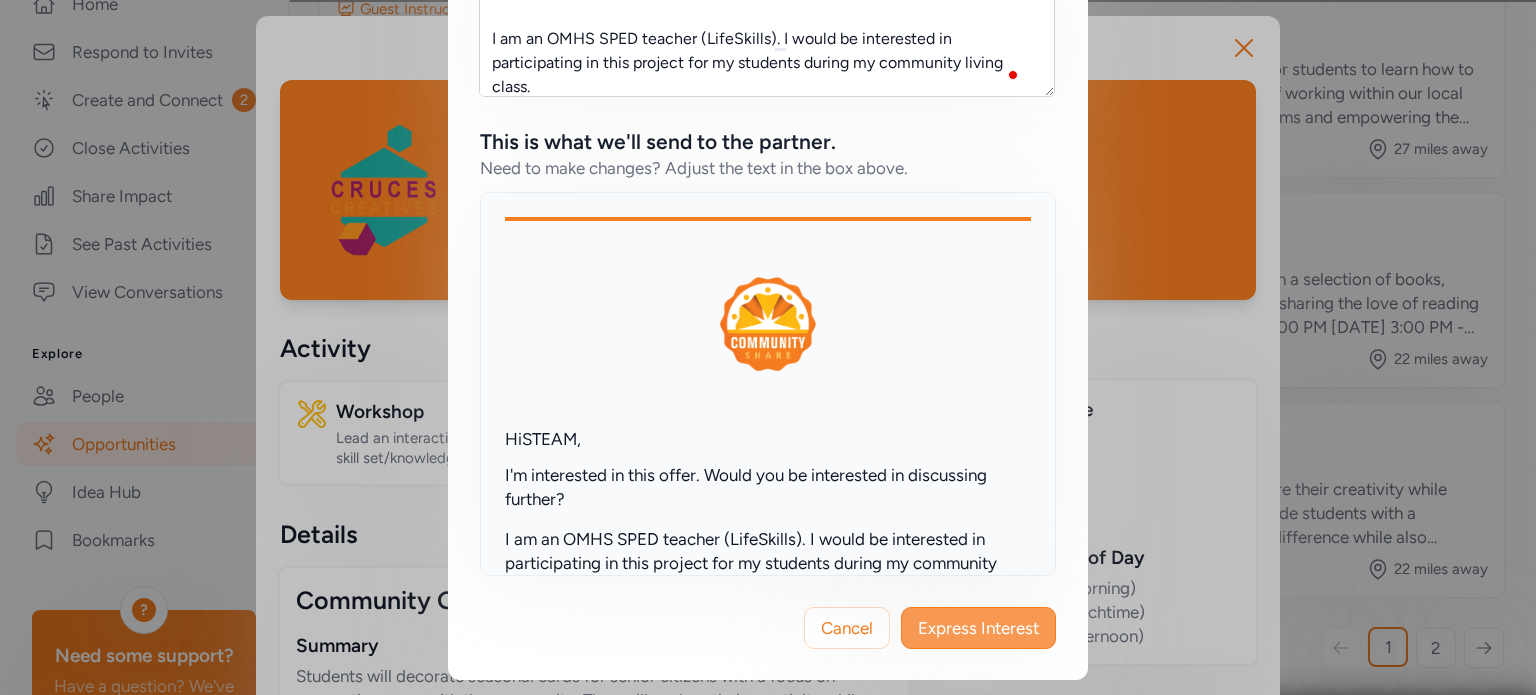 click on "Express Interest" at bounding box center (978, 628) 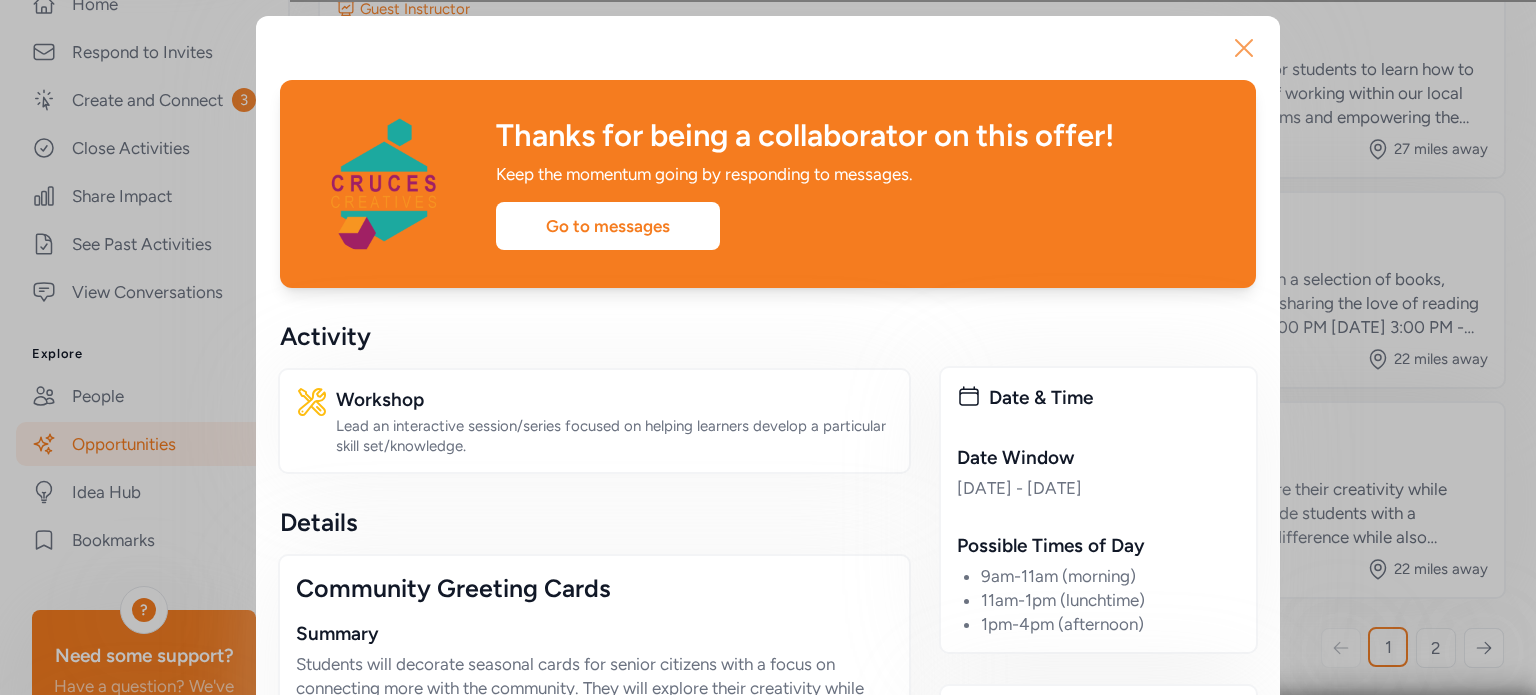 click 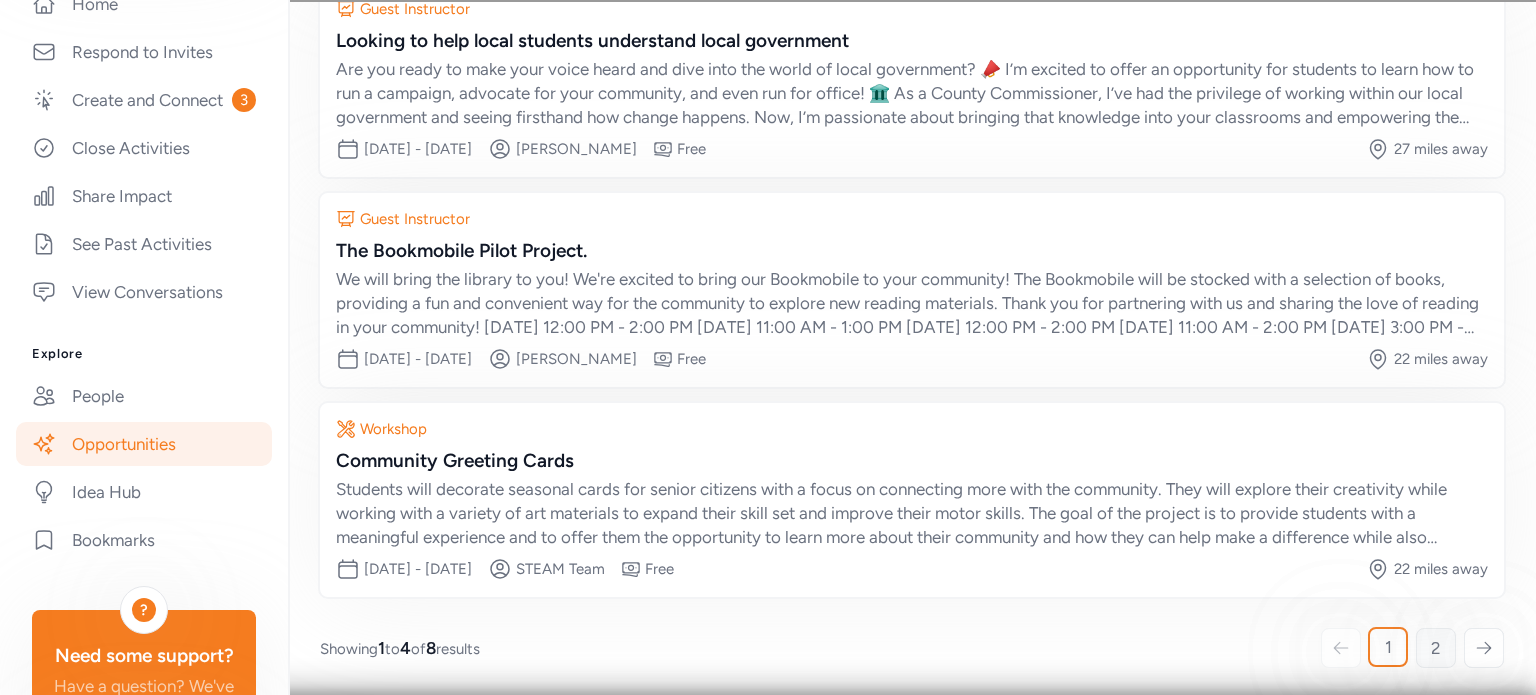 click on "2" at bounding box center [1436, 648] 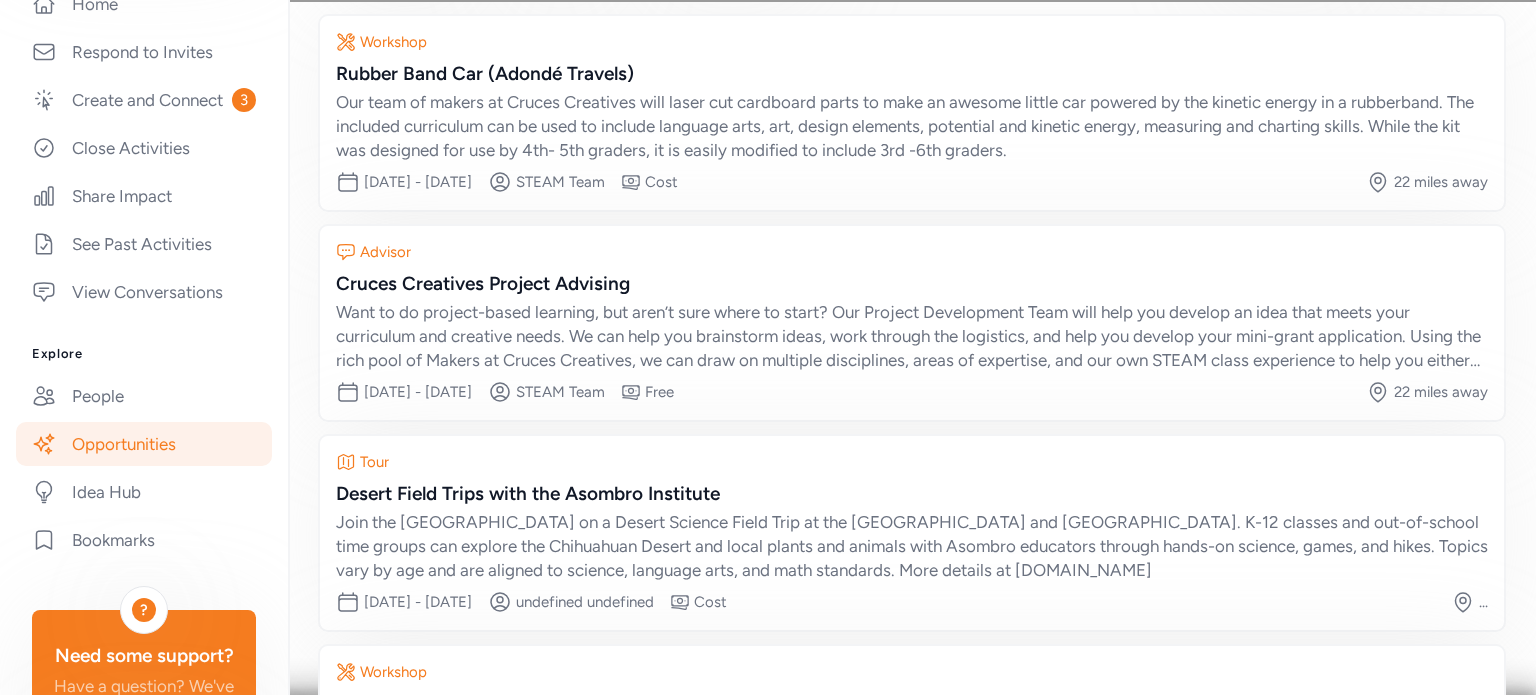 scroll, scrollTop: 152, scrollLeft: 0, axis: vertical 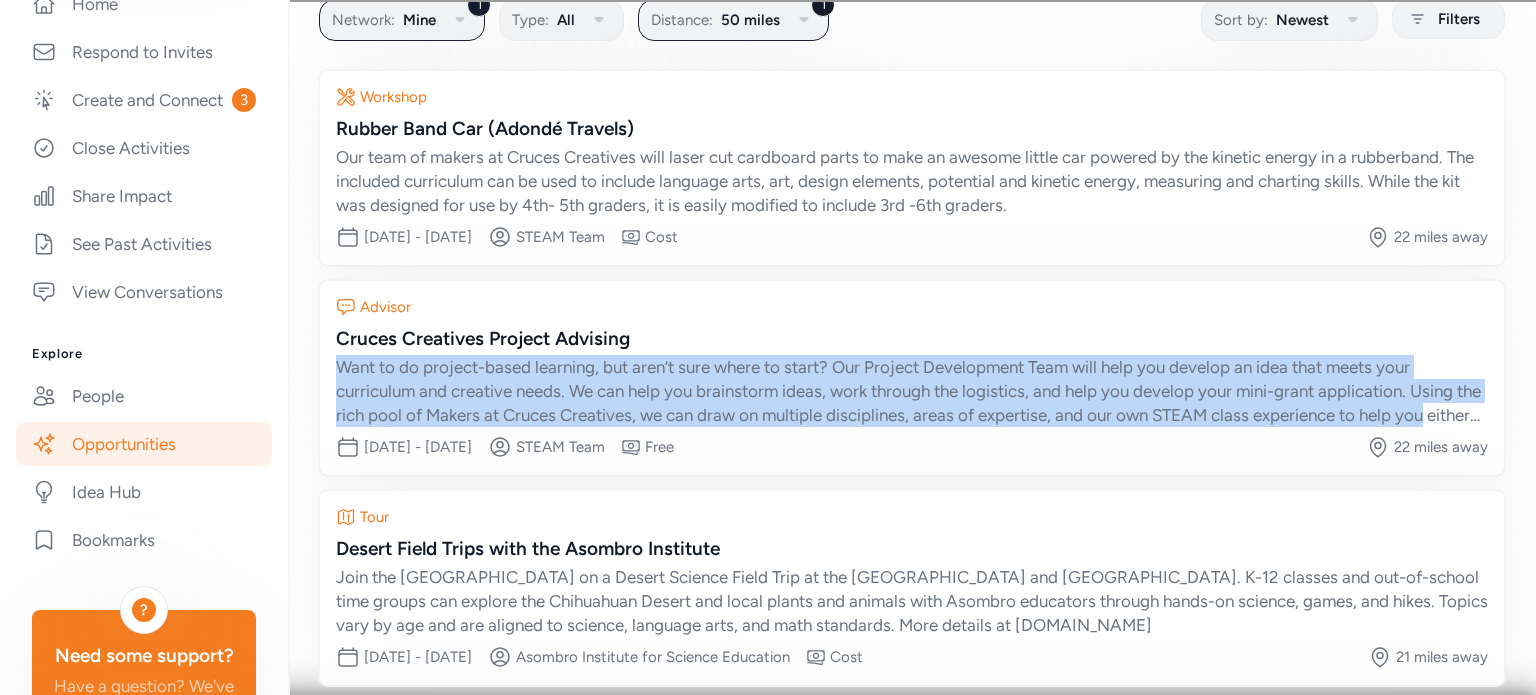 drag, startPoint x: 1518, startPoint y: 410, endPoint x: 1535, endPoint y: 340, distance: 72.03471 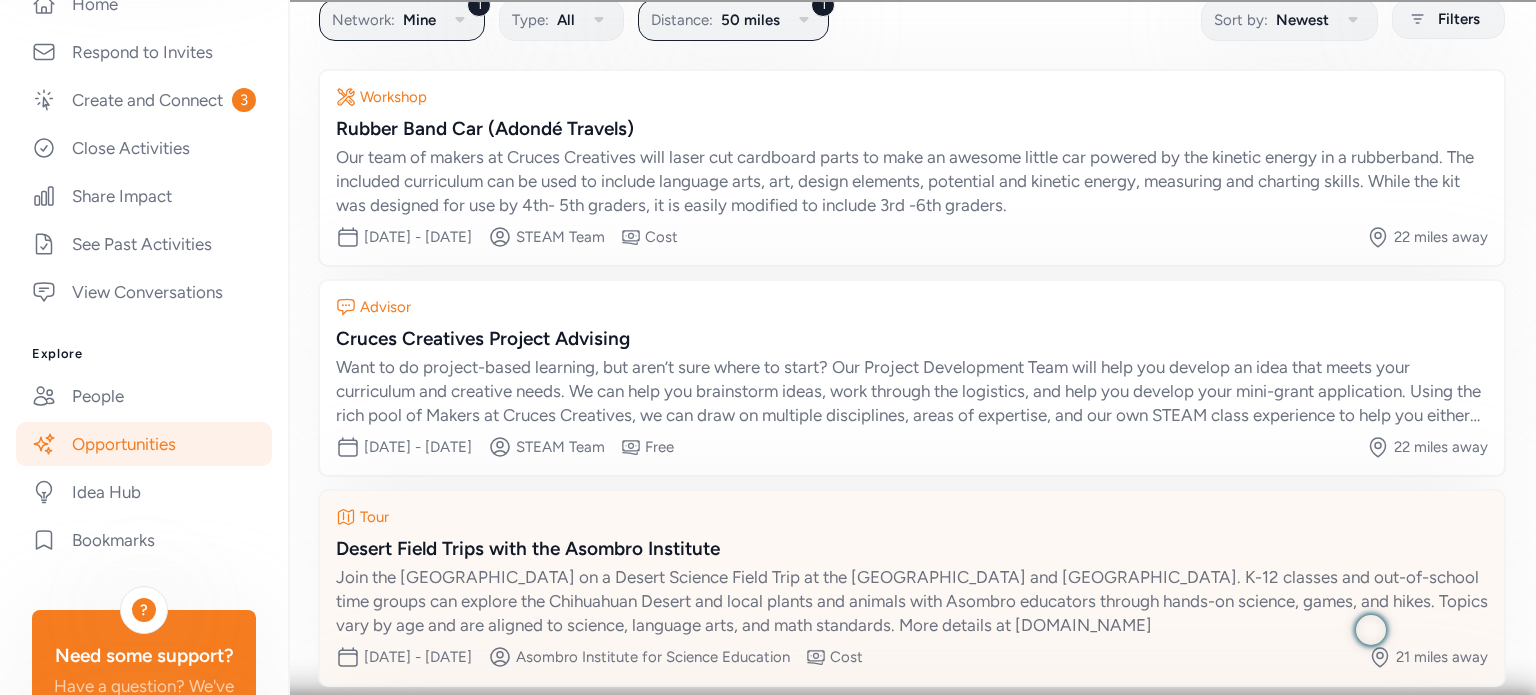click on "Tour" at bounding box center [912, 517] 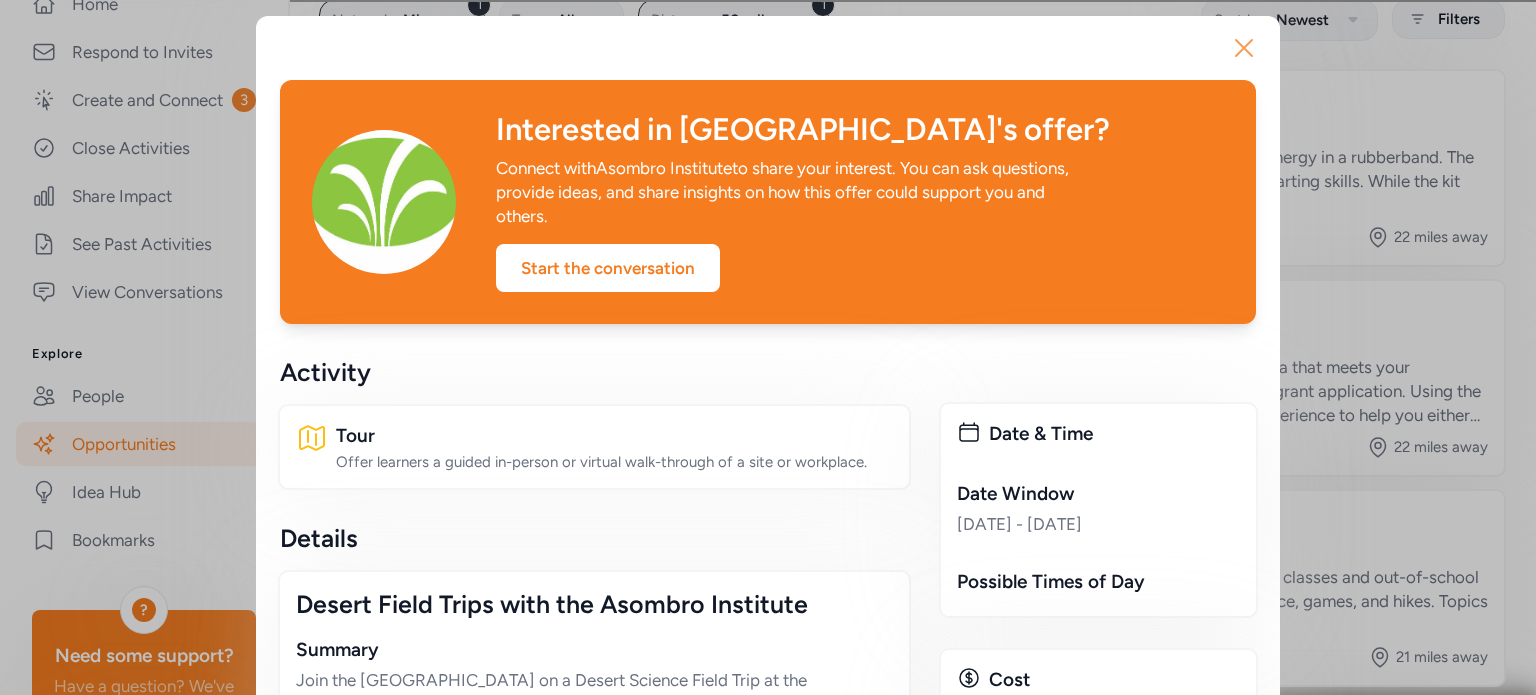 click 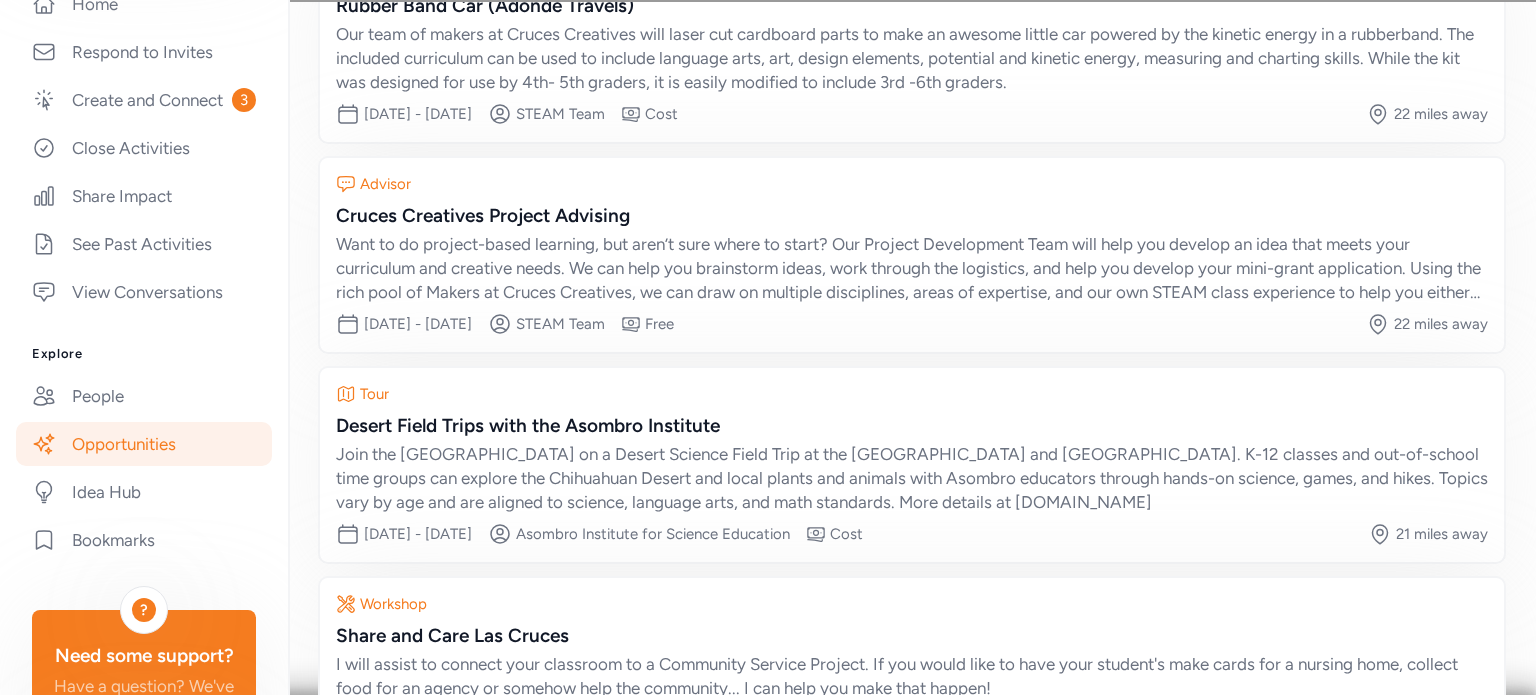 scroll, scrollTop: 279, scrollLeft: 0, axis: vertical 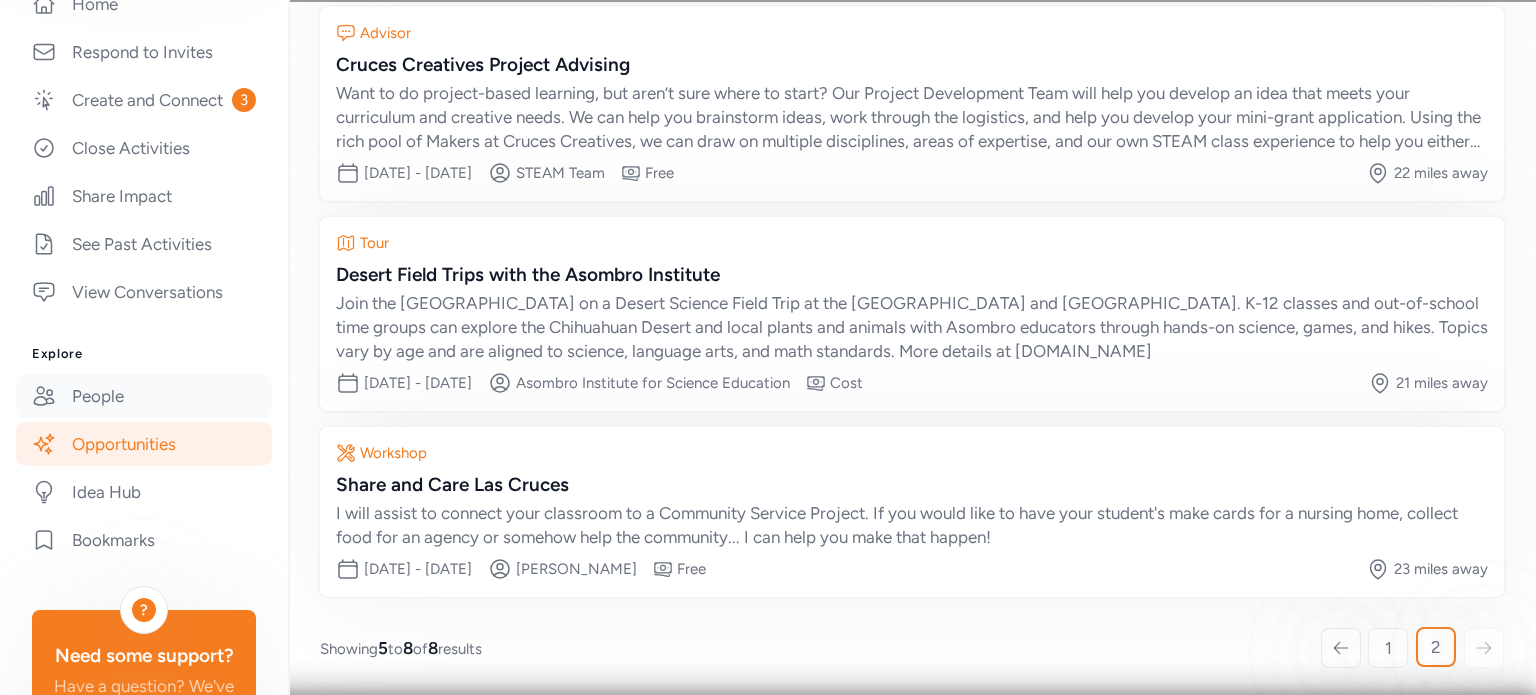 click on "People" at bounding box center [144, 396] 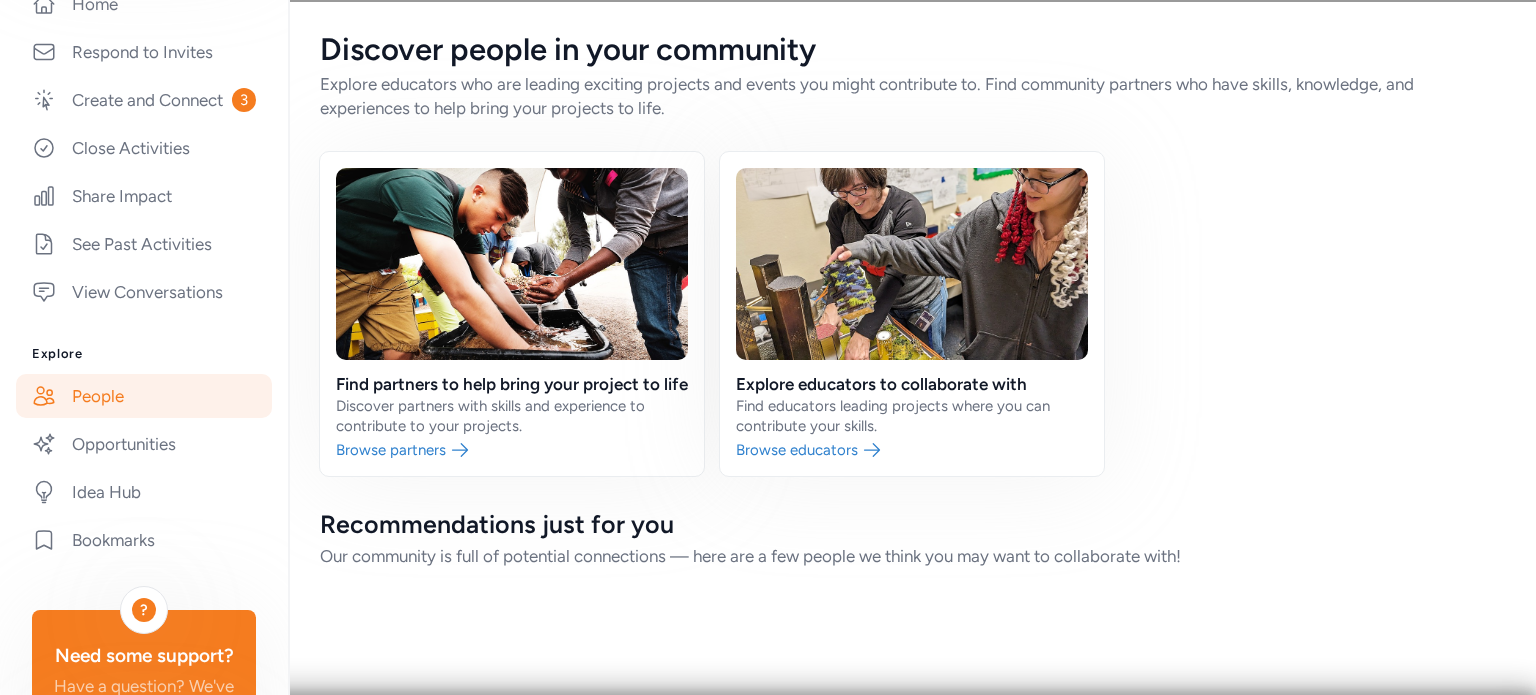 scroll, scrollTop: 4, scrollLeft: 0, axis: vertical 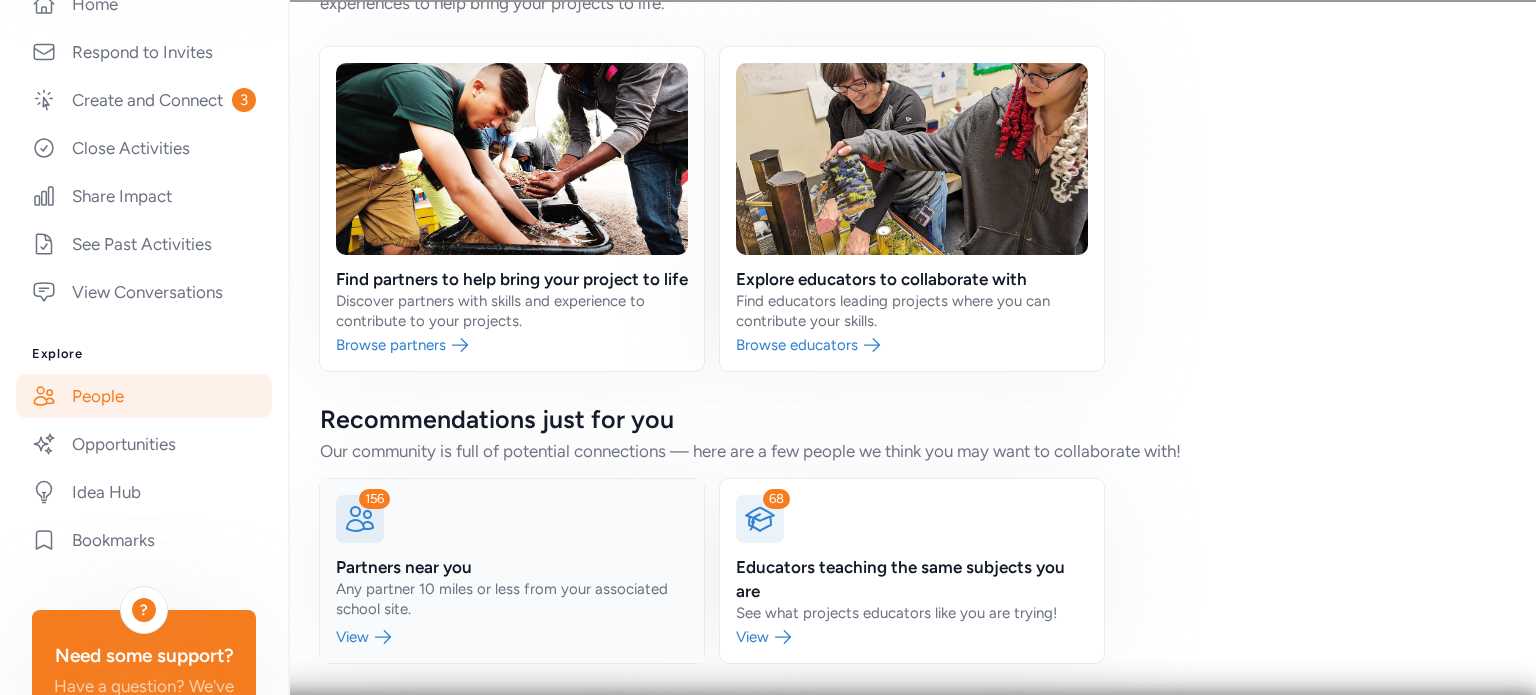 click at bounding box center (512, 571) 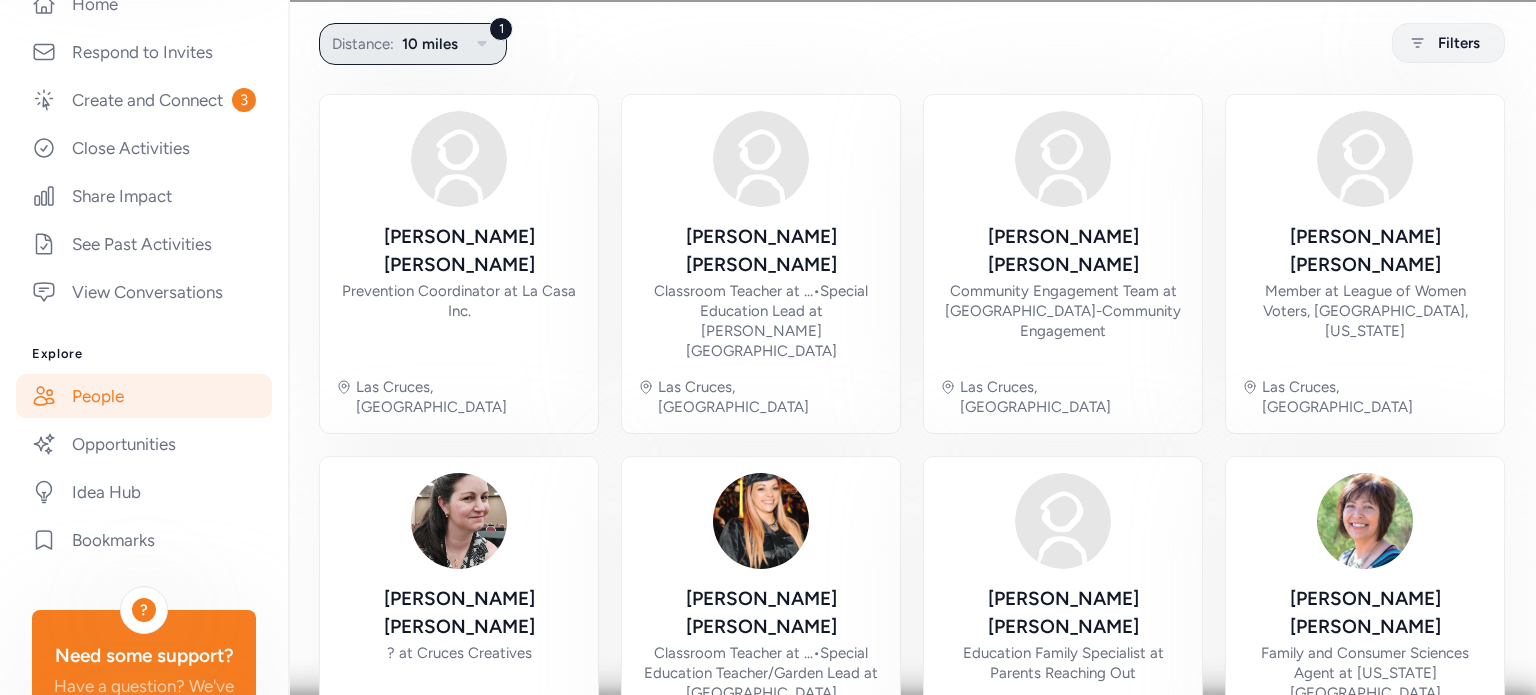 click on "10 miles" at bounding box center (430, 44) 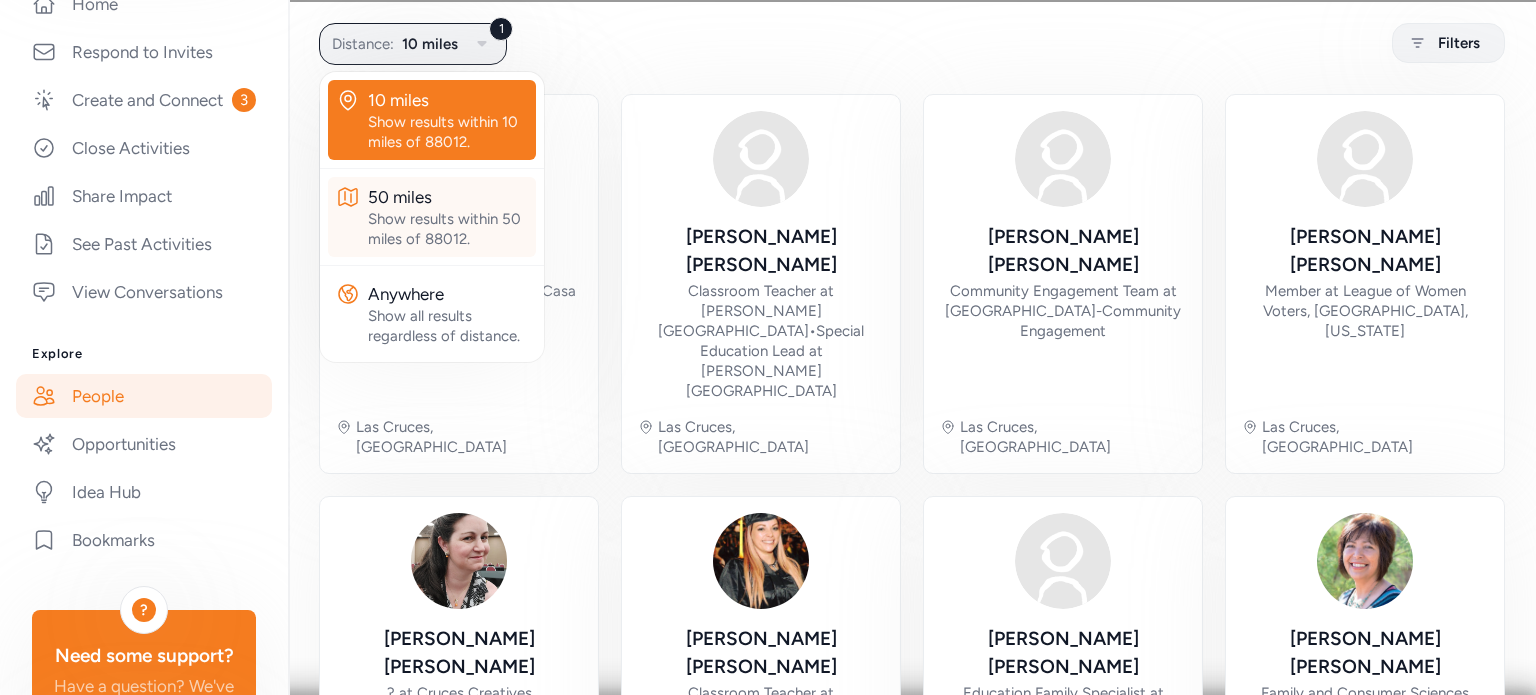 click on "Show results within 50 miles of 88012." at bounding box center [448, 229] 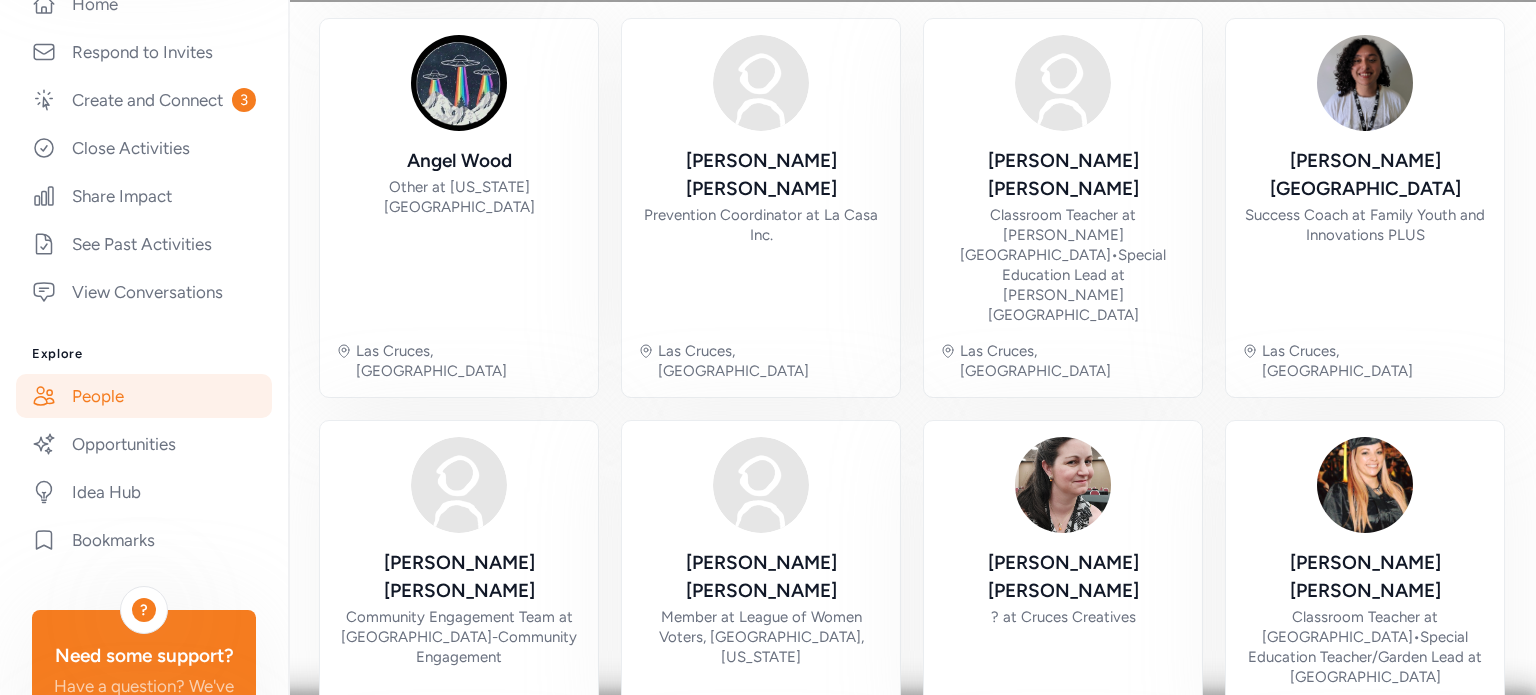 scroll, scrollTop: 206, scrollLeft: 0, axis: vertical 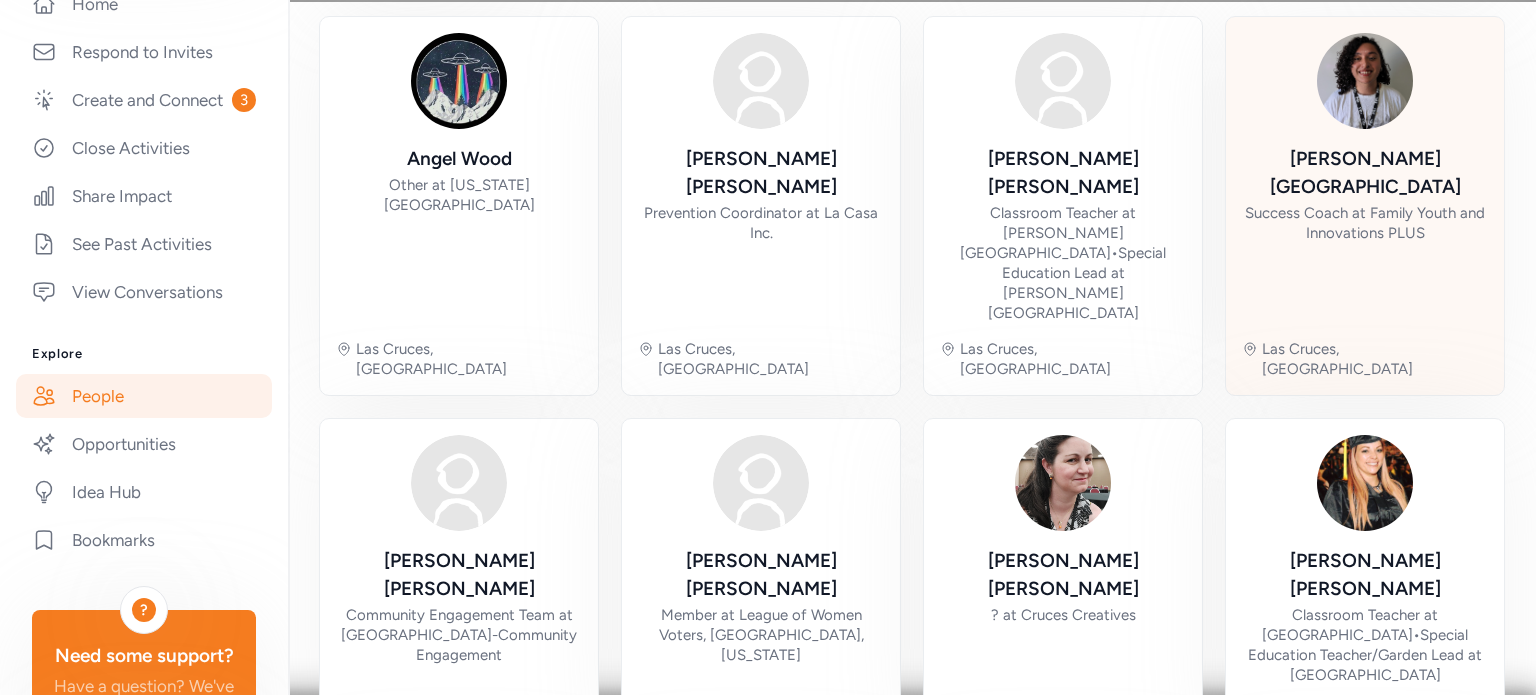 click on "[PERSON_NAME]" at bounding box center [1365, 173] 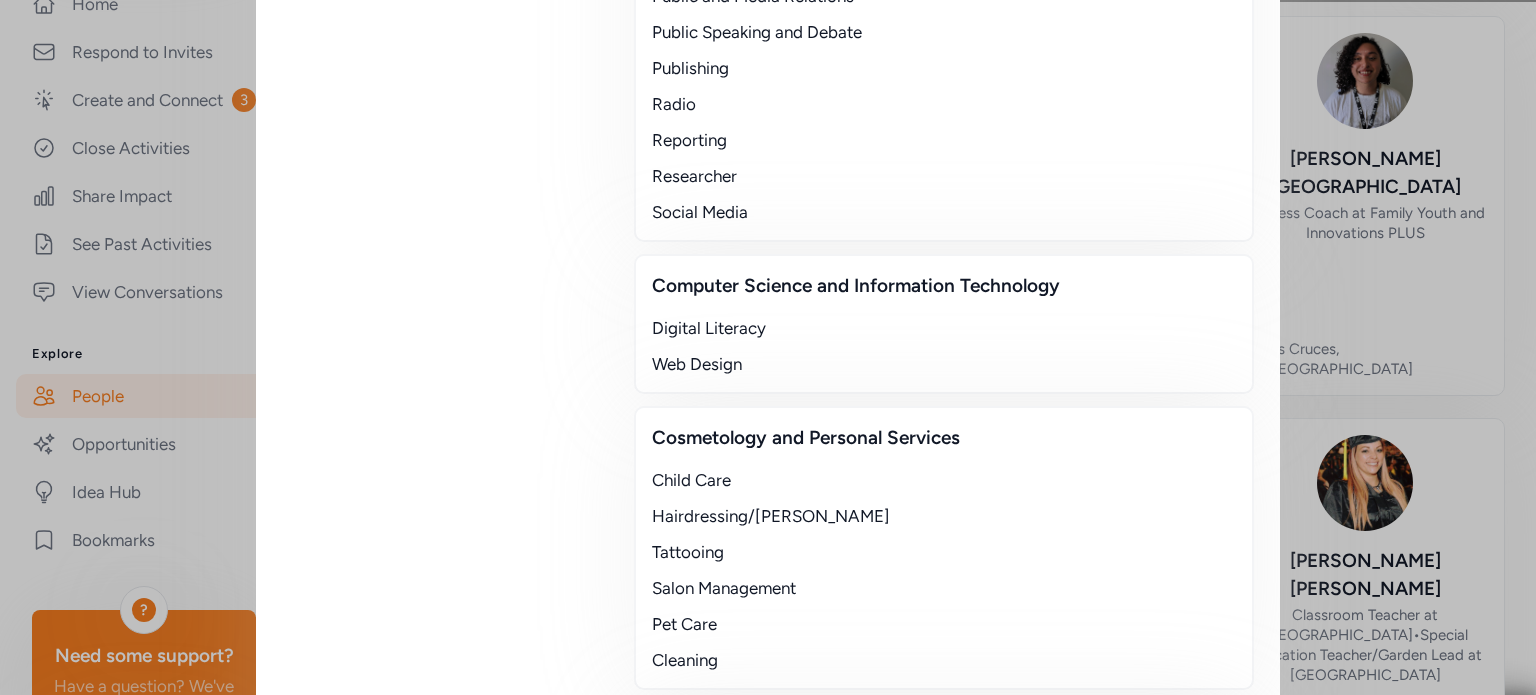 scroll, scrollTop: 0, scrollLeft: 0, axis: both 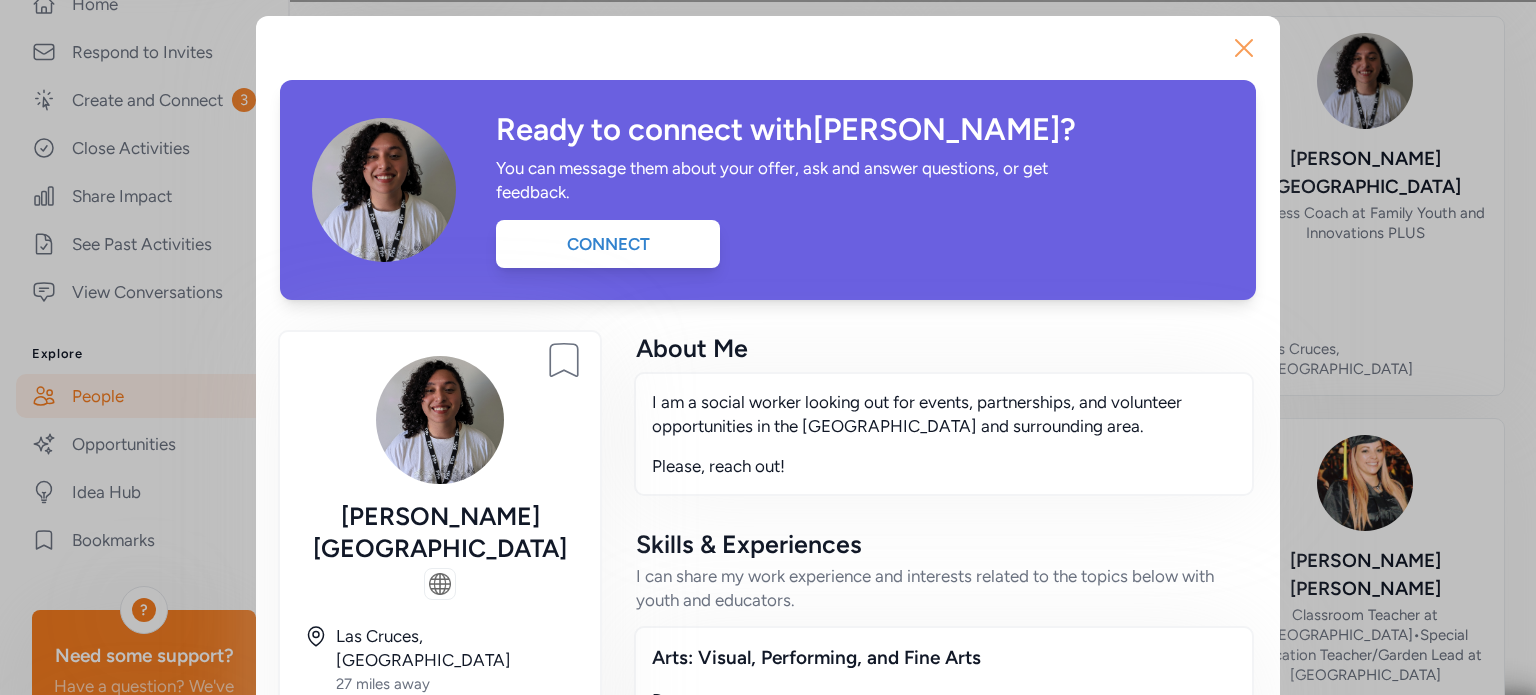 click 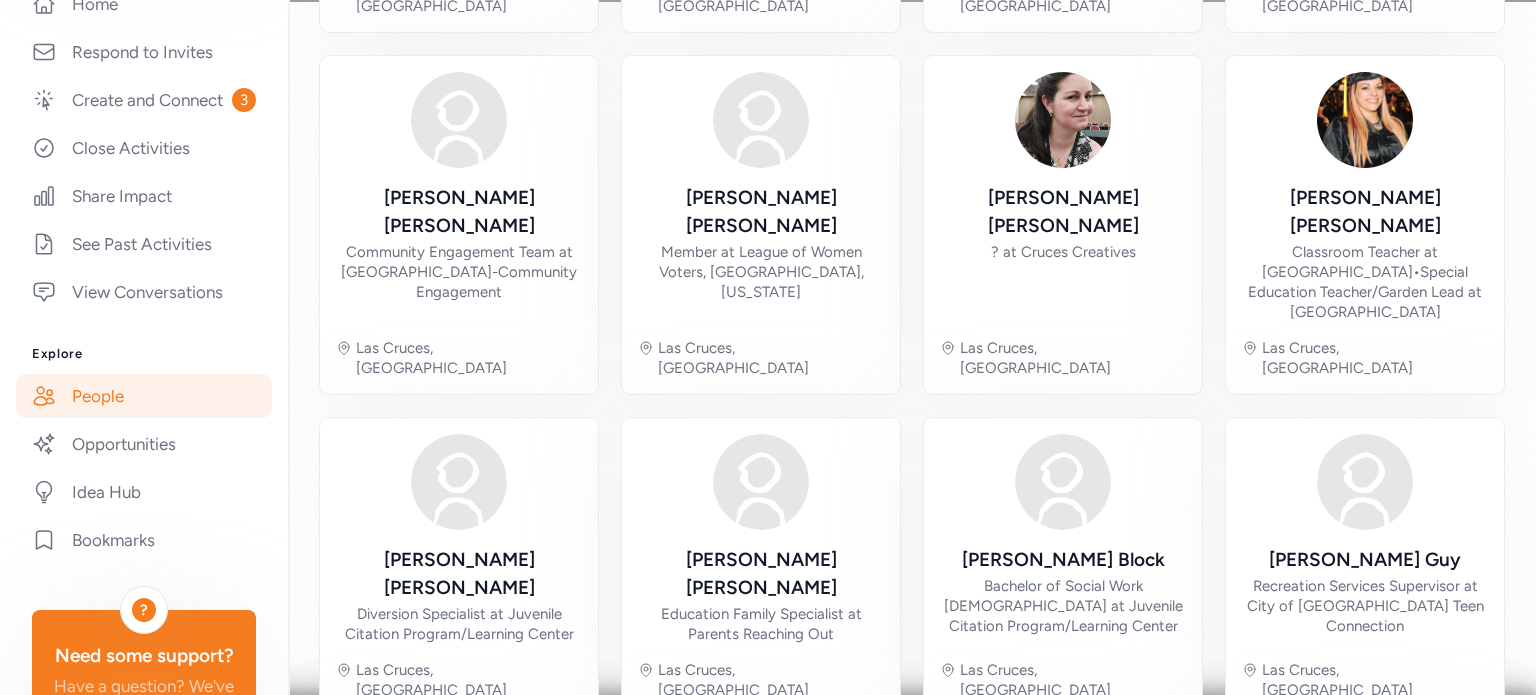 scroll, scrollTop: 571, scrollLeft: 0, axis: vertical 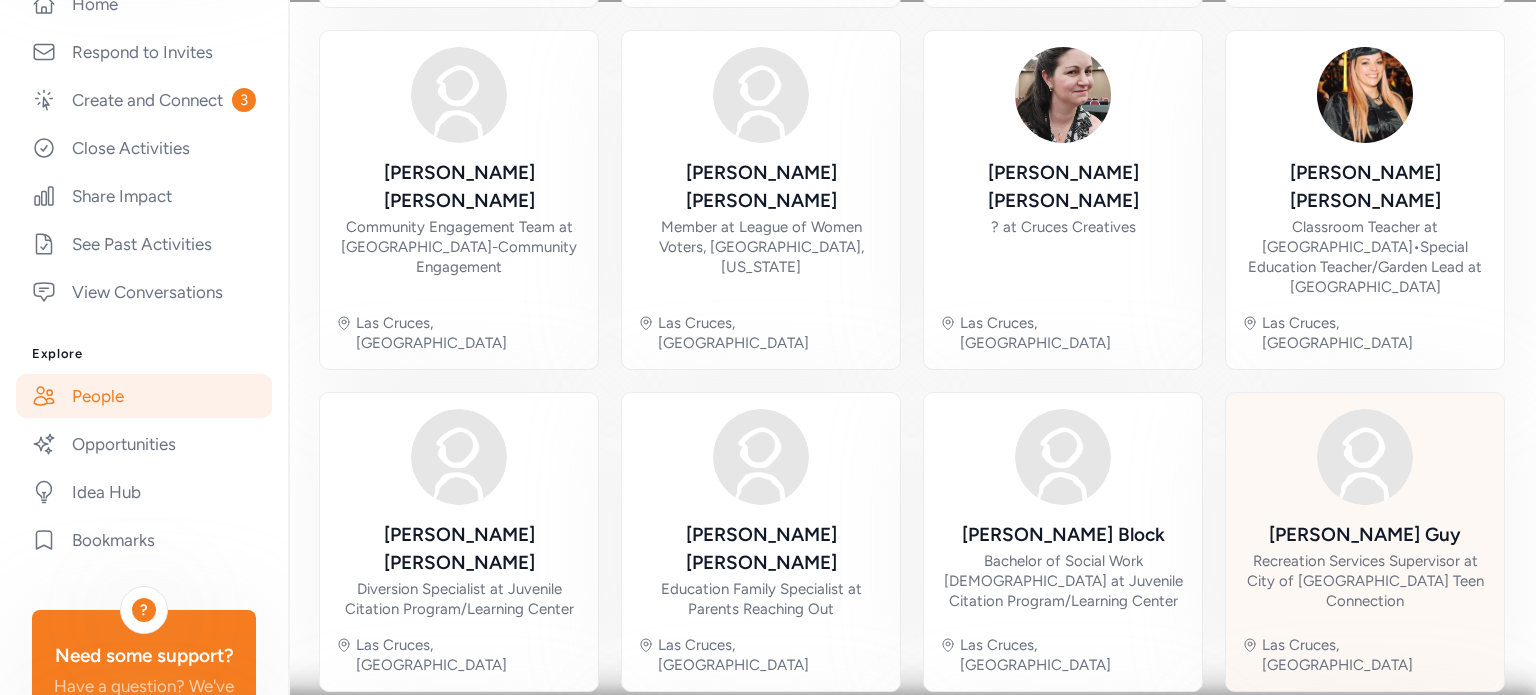 click on "Recreation Services Supervisor  at City of [GEOGRAPHIC_DATA] Teen Connection" at bounding box center (1365, 581) 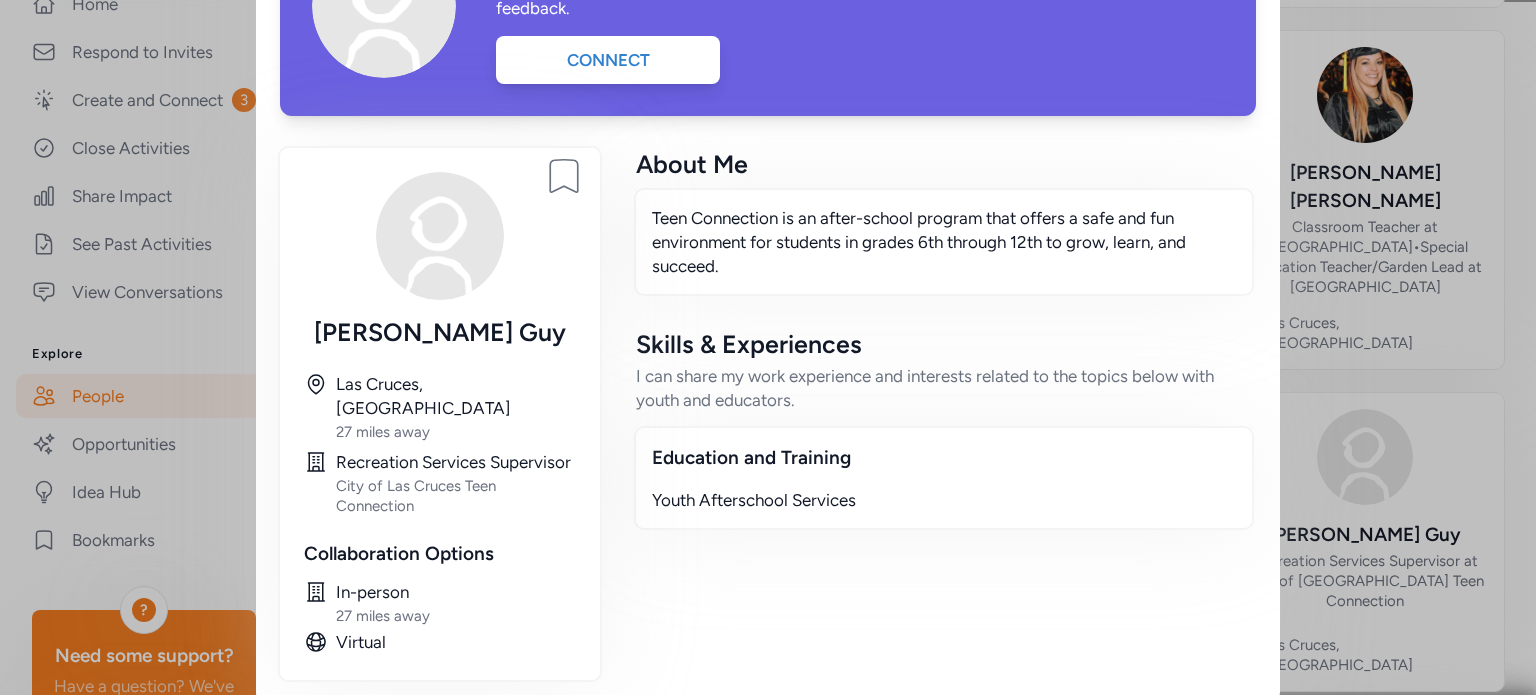 scroll, scrollTop: 0, scrollLeft: 0, axis: both 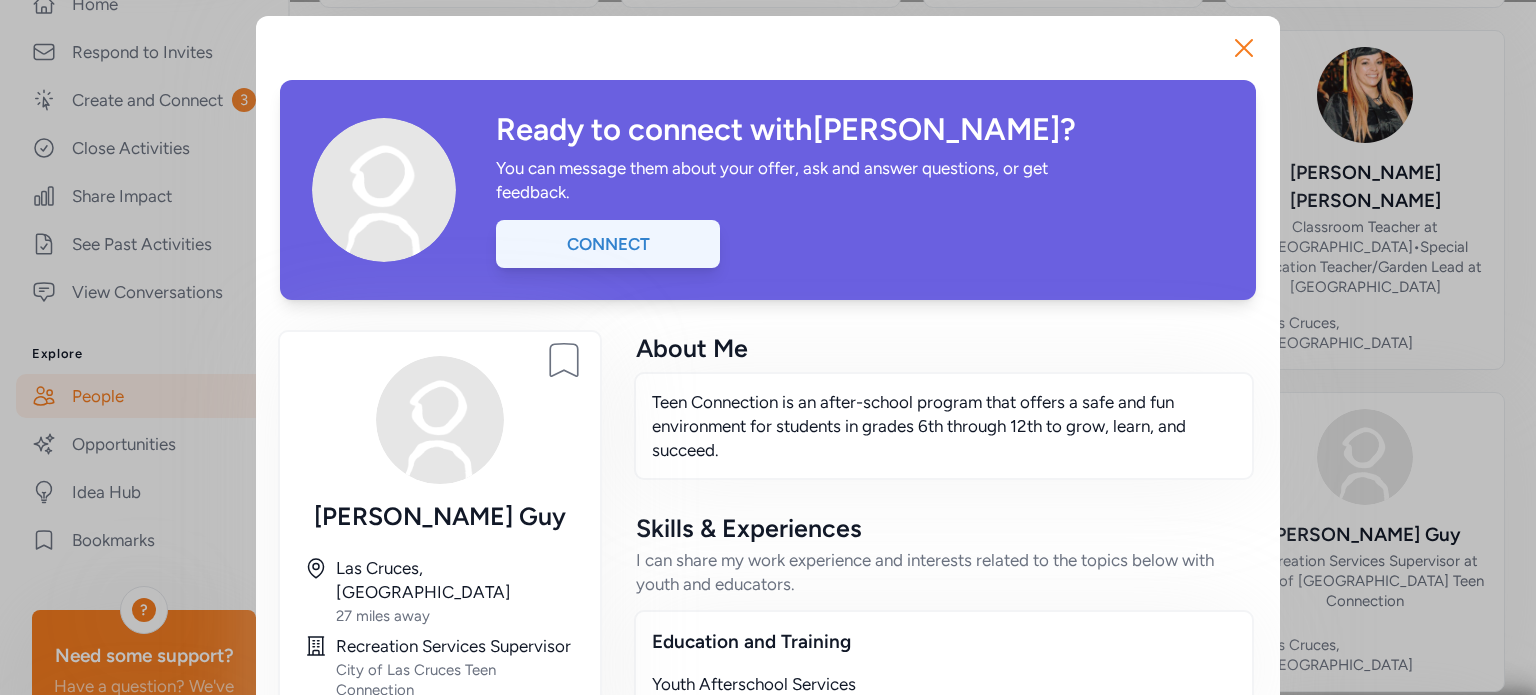 click on "Connect" at bounding box center (608, 244) 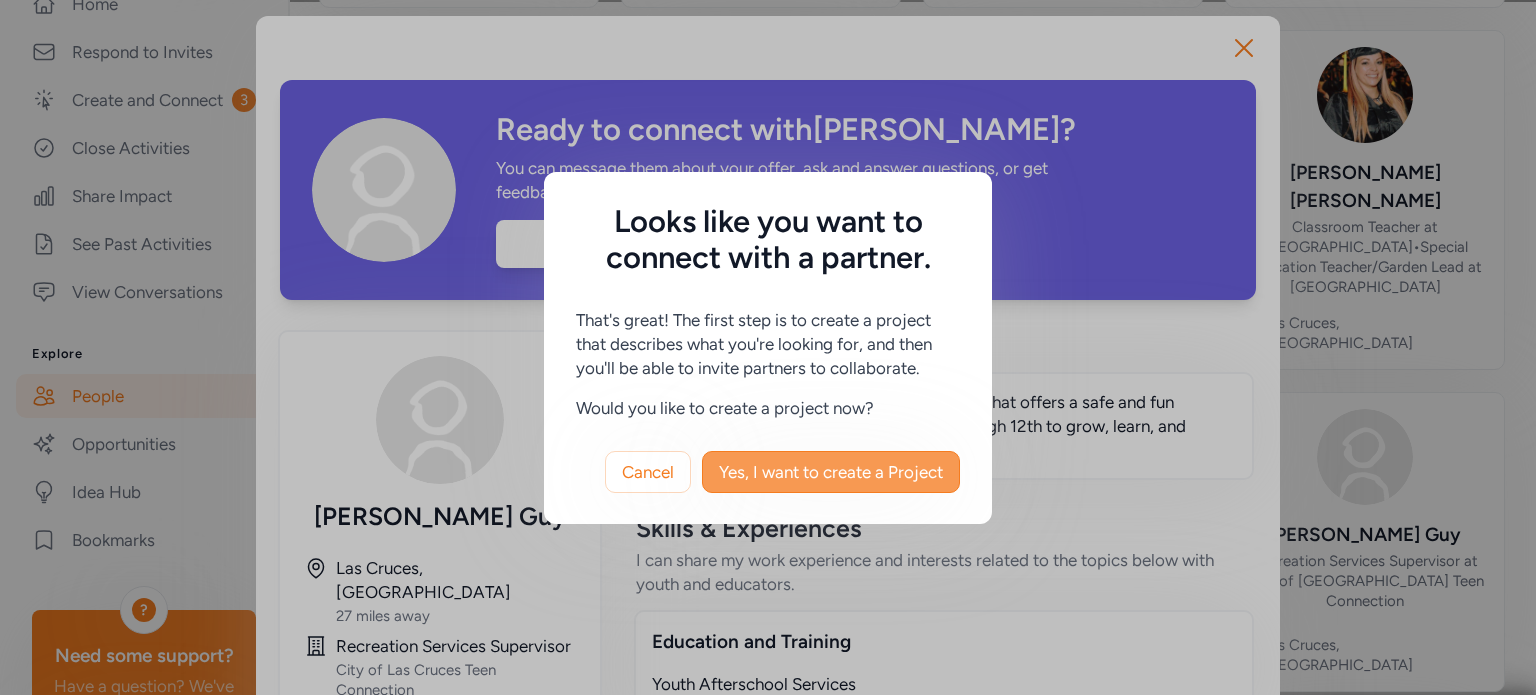 click on "Yes, I want to create a Project" at bounding box center [831, 472] 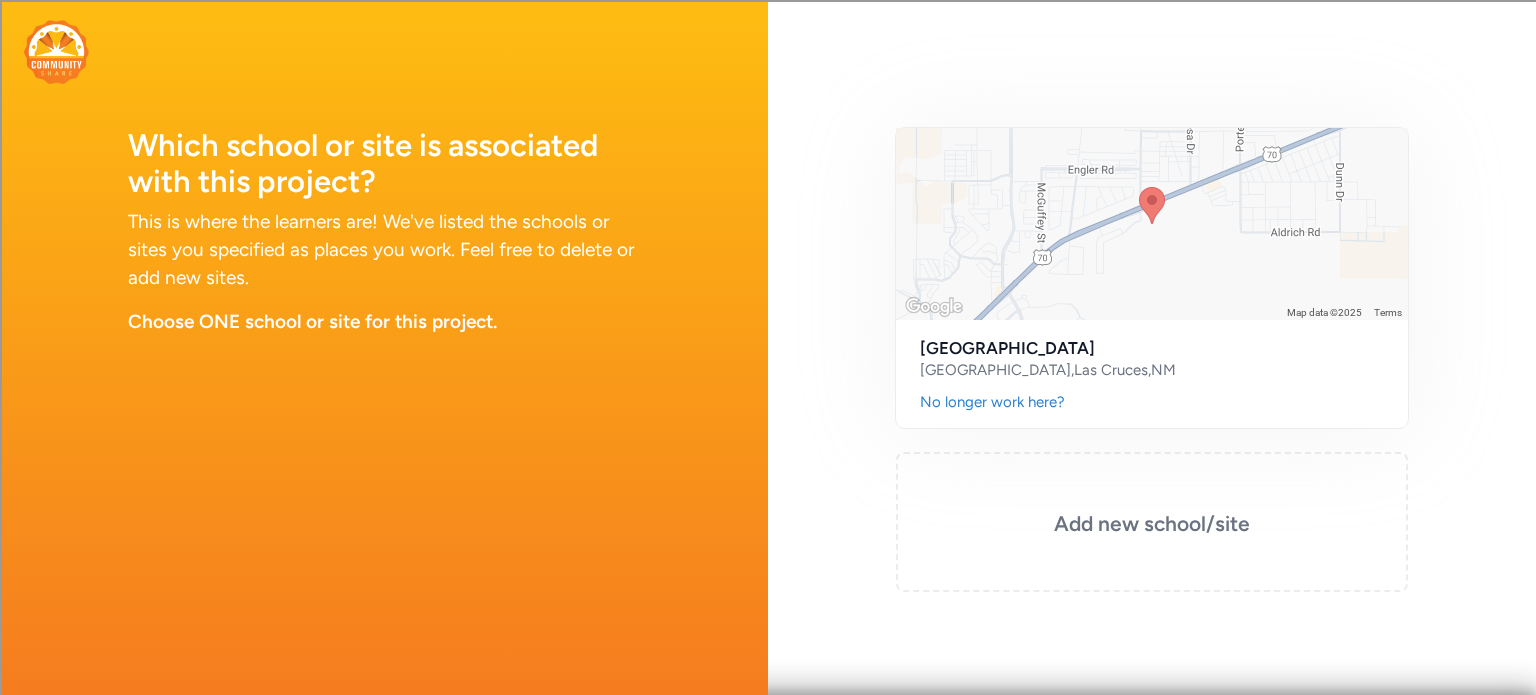 drag, startPoint x: 611, startPoint y: 31, endPoint x: 270, endPoint y: 145, distance: 359.55112 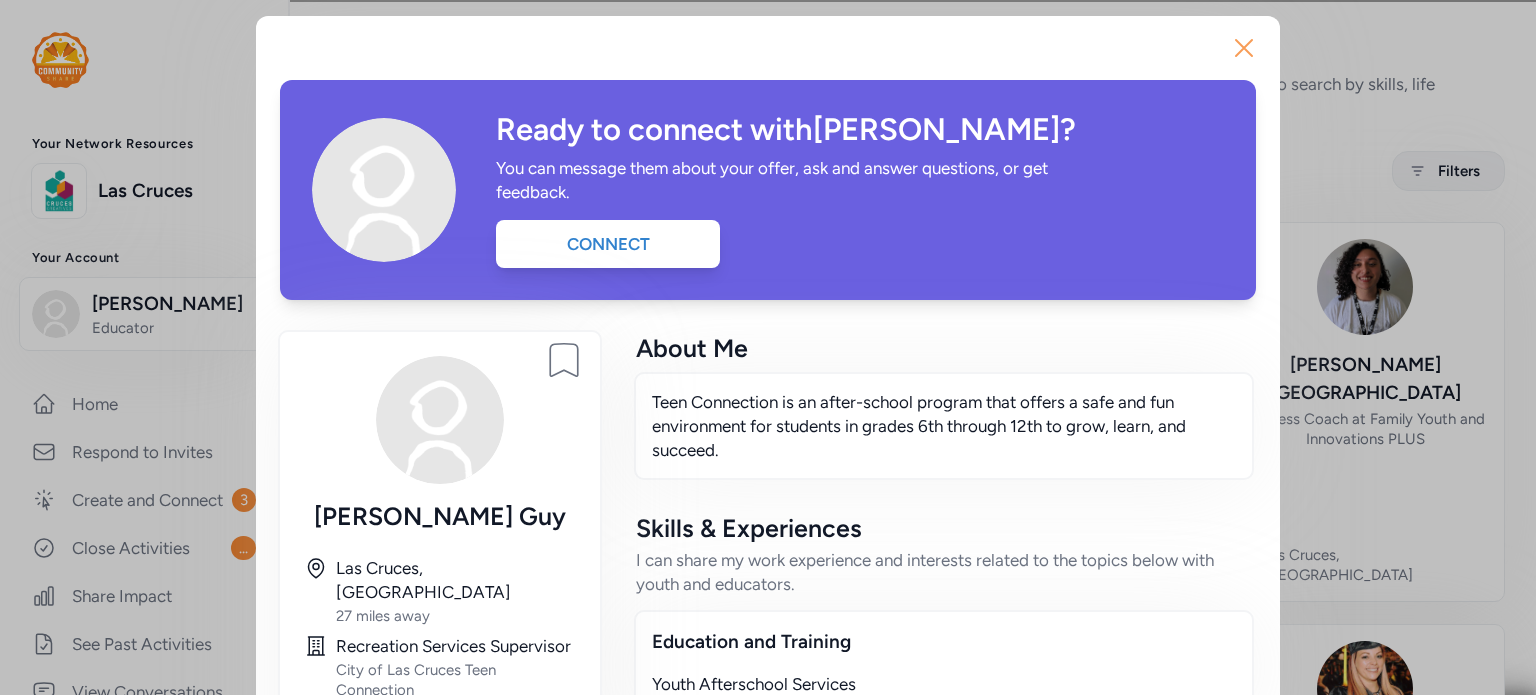 click 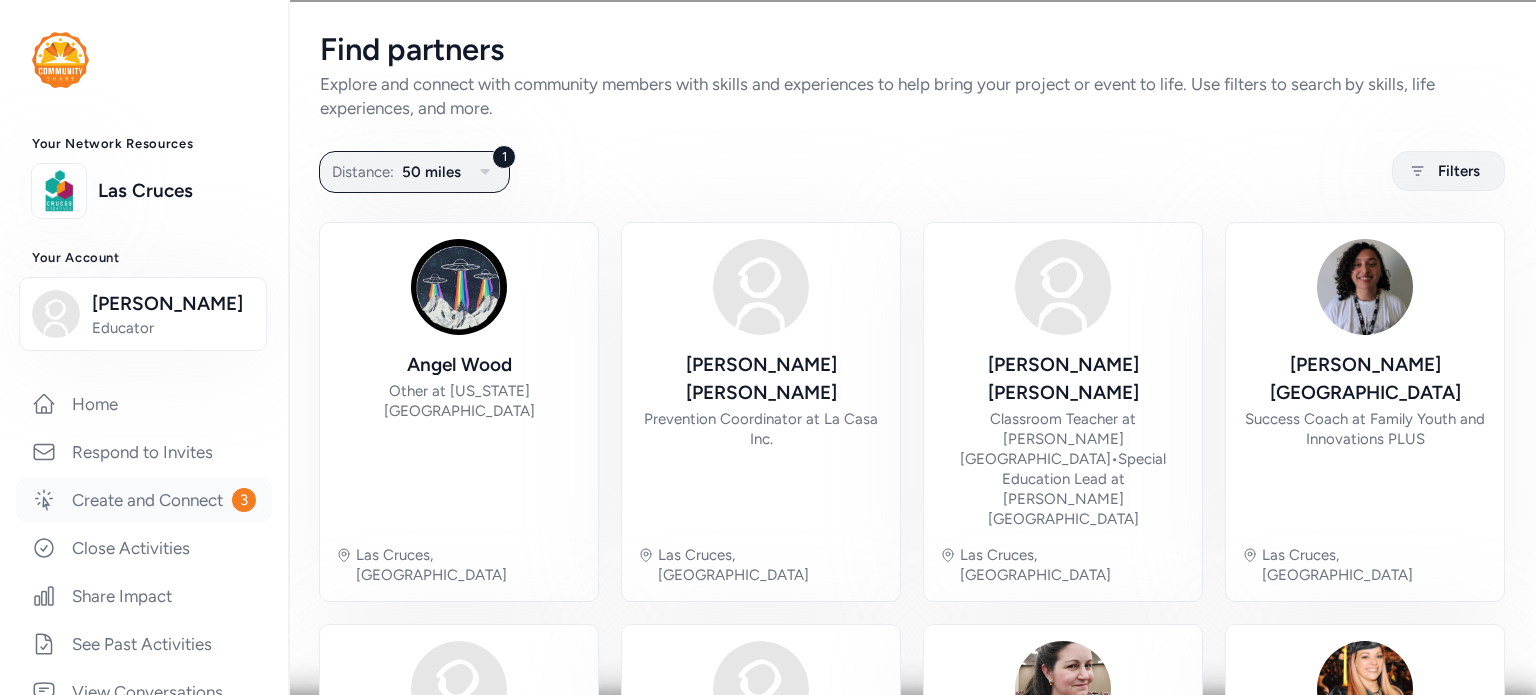 click on "Create and Connect 3" at bounding box center (144, 500) 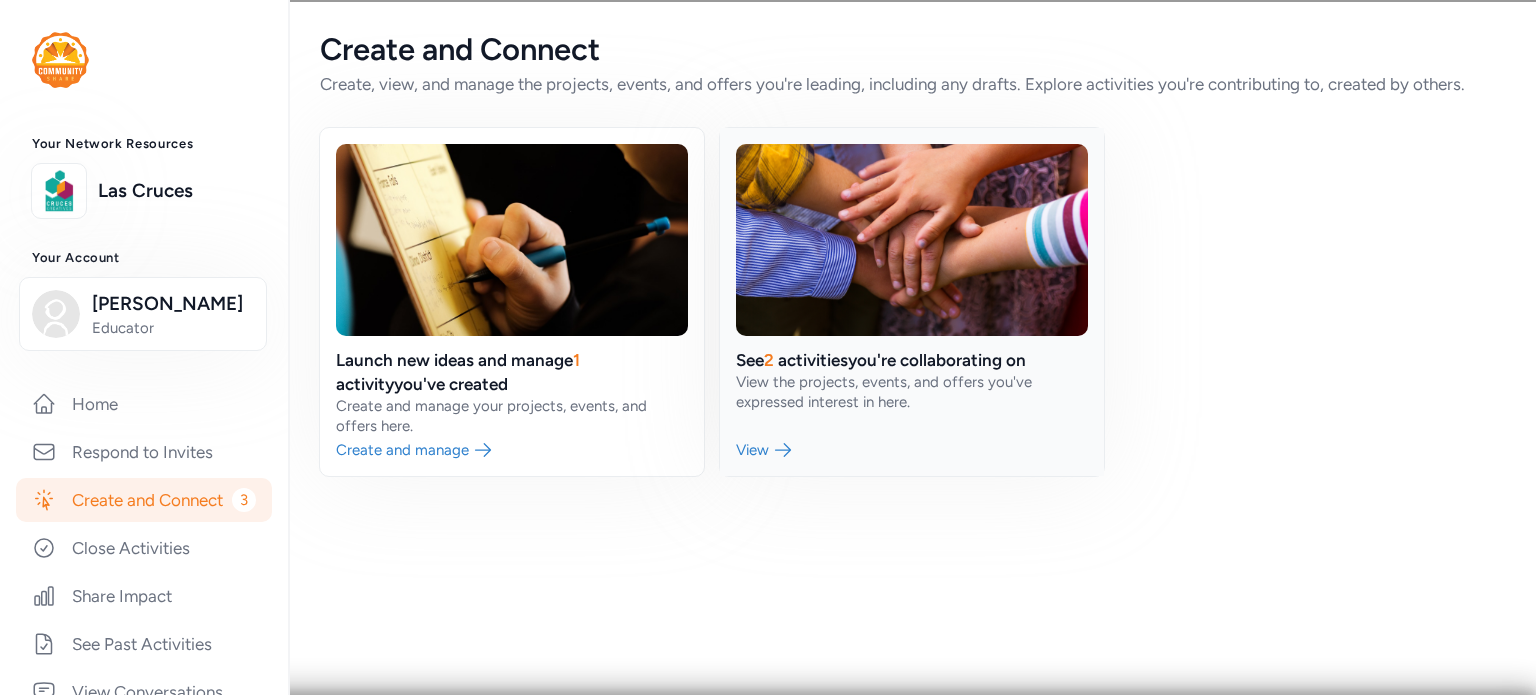 click at bounding box center [912, 302] 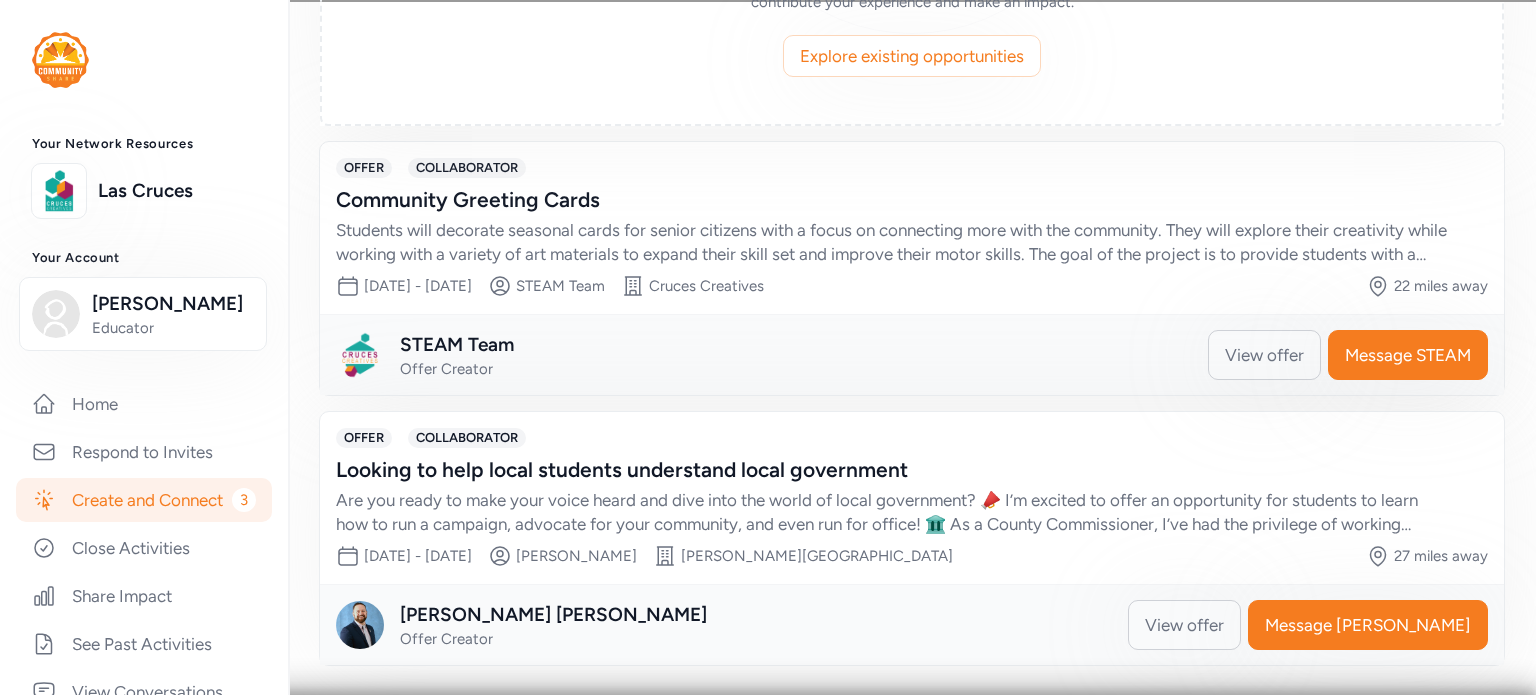 scroll, scrollTop: 0, scrollLeft: 0, axis: both 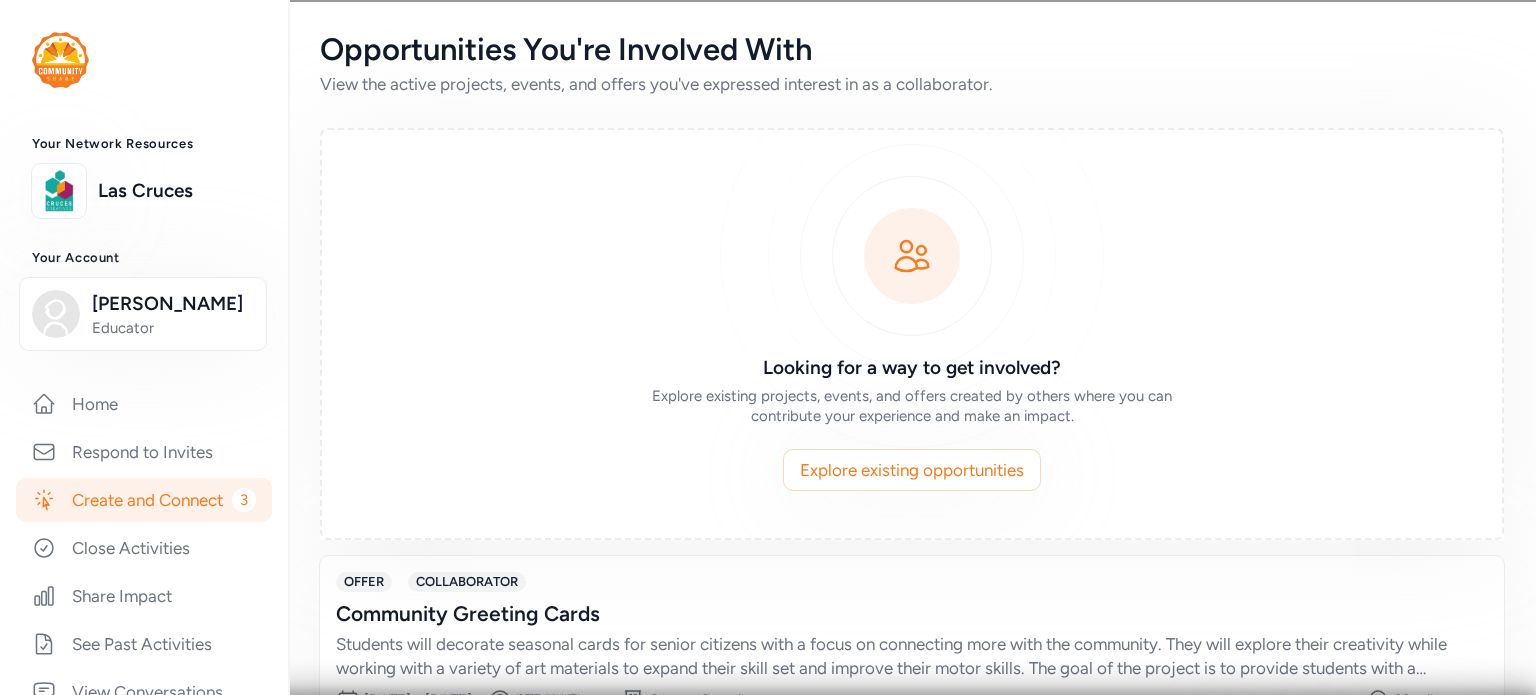 click on "Create and Connect 3" at bounding box center (144, 500) 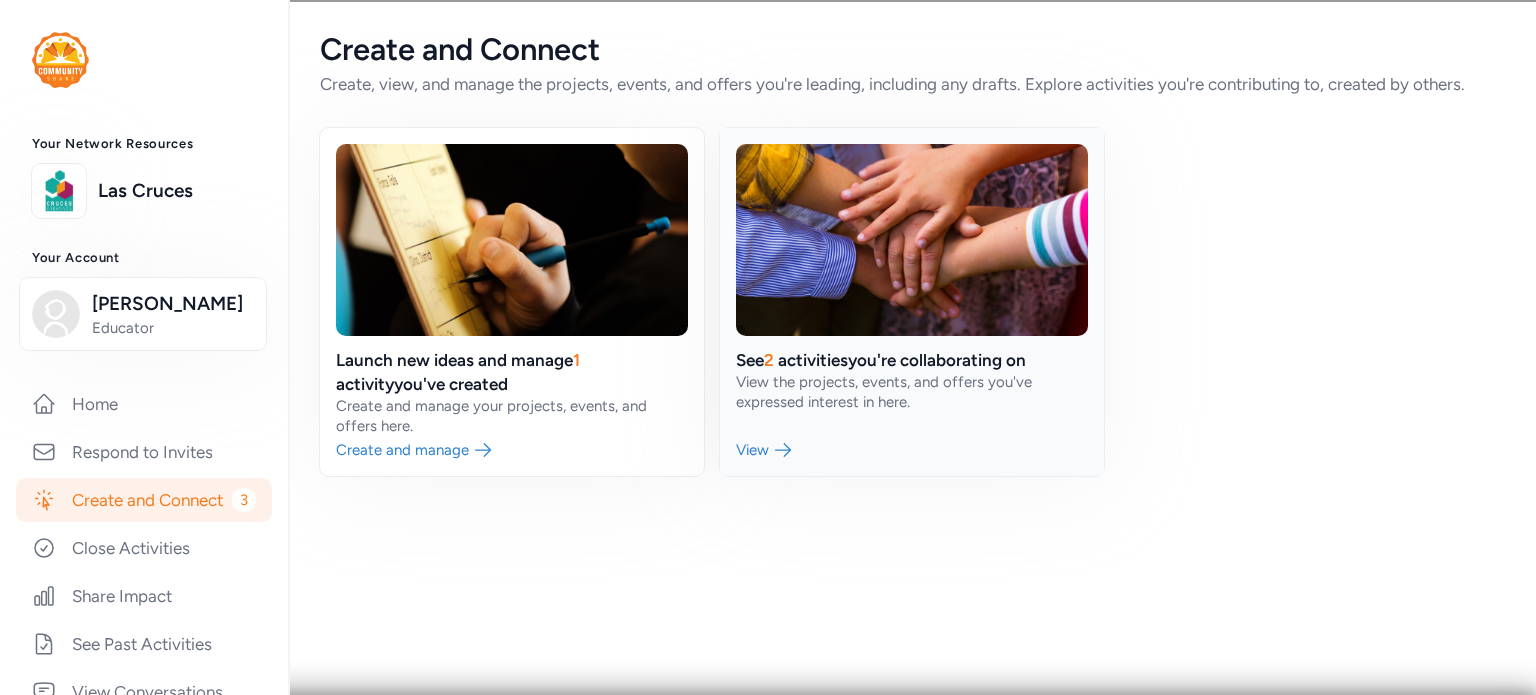 click at bounding box center [912, 302] 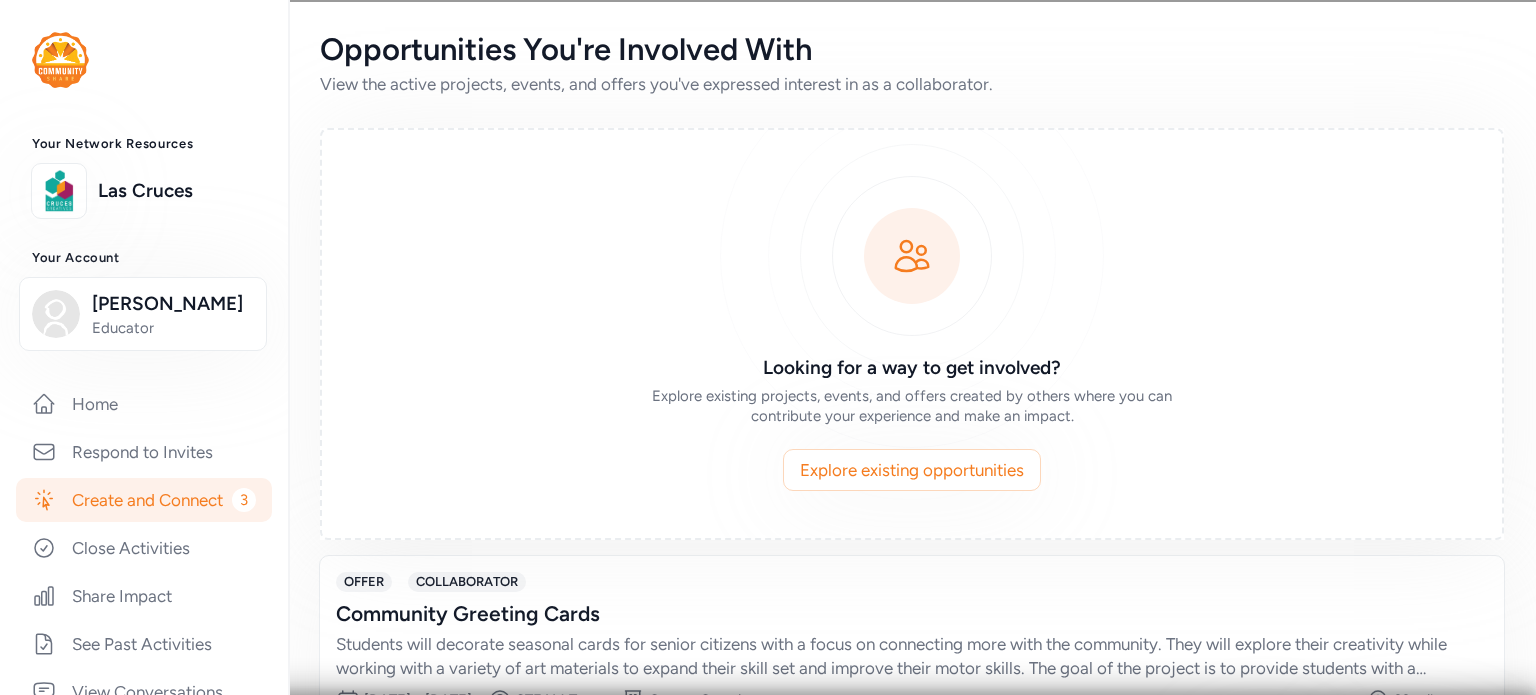 scroll, scrollTop: 414, scrollLeft: 0, axis: vertical 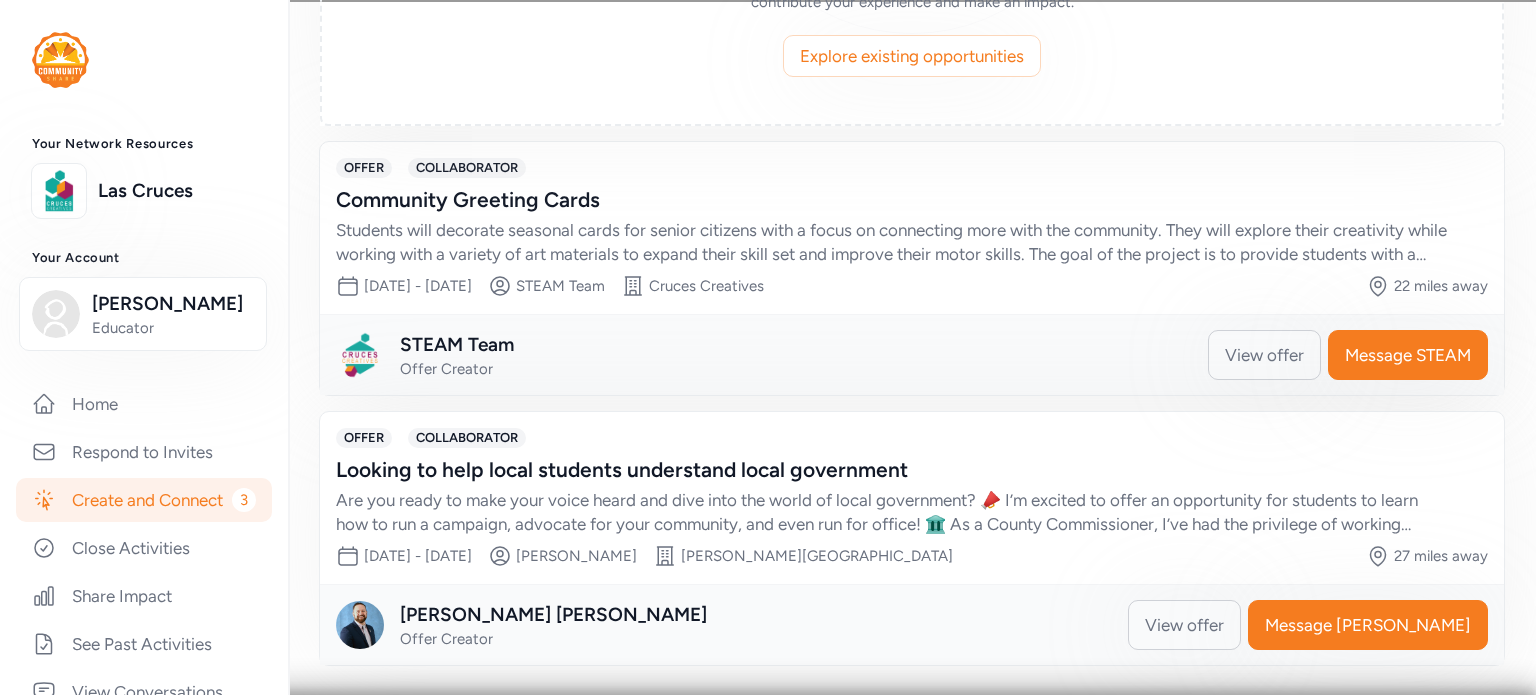 click on "Create and Connect 3" at bounding box center (144, 500) 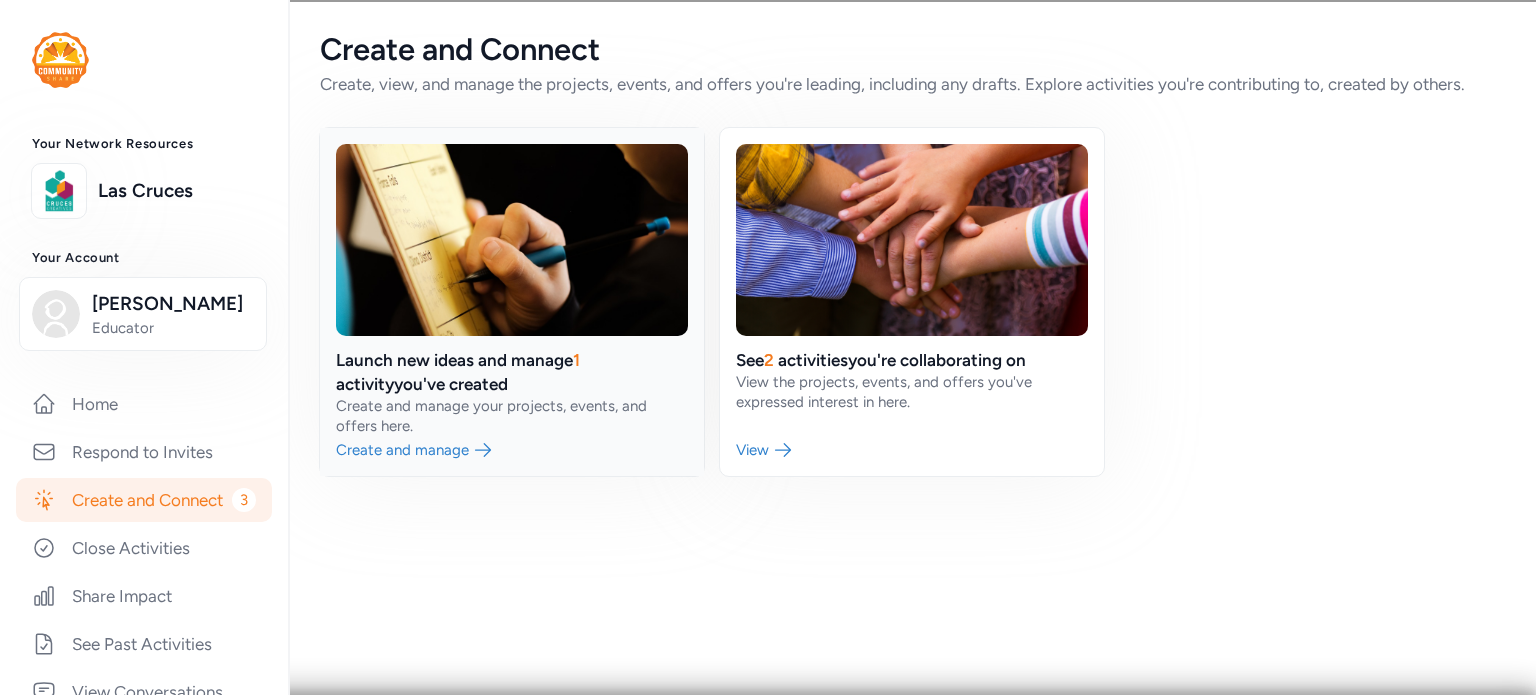click at bounding box center [512, 302] 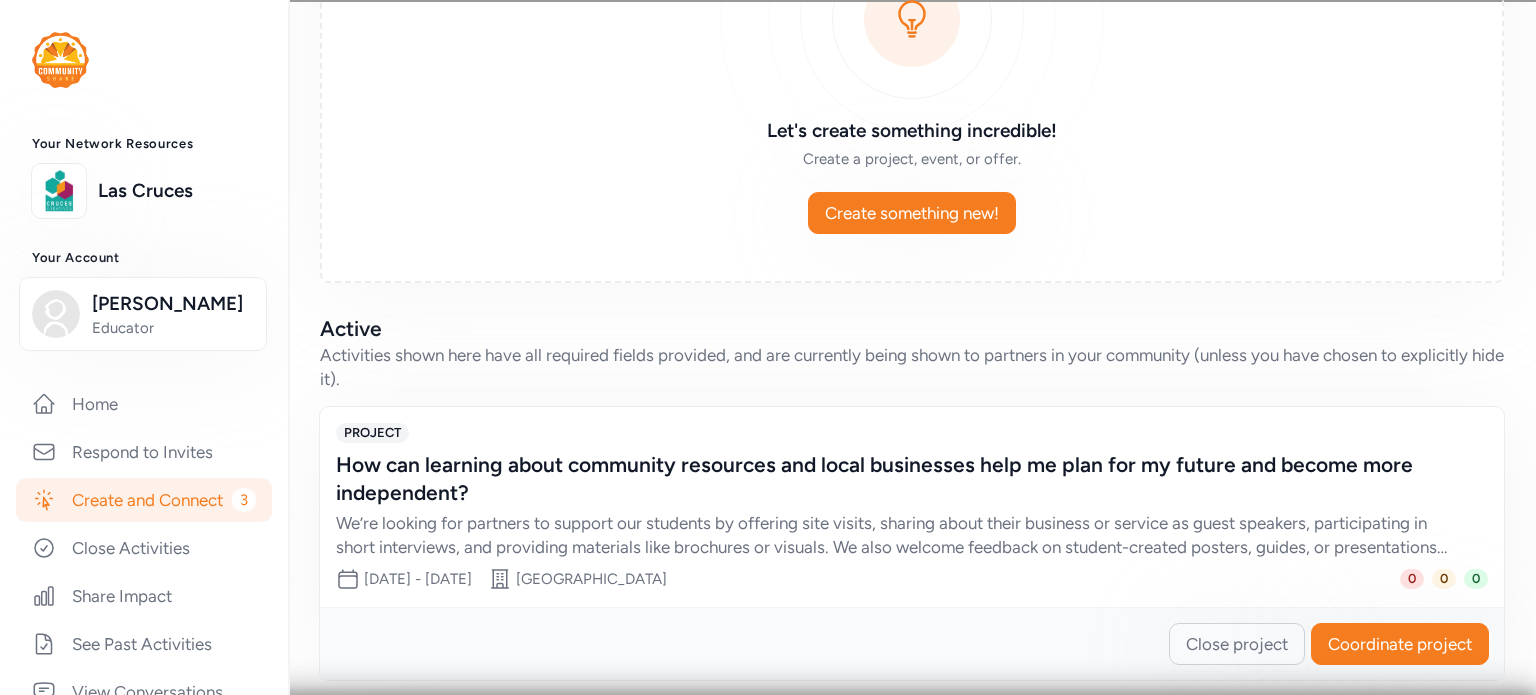 scroll, scrollTop: 252, scrollLeft: 0, axis: vertical 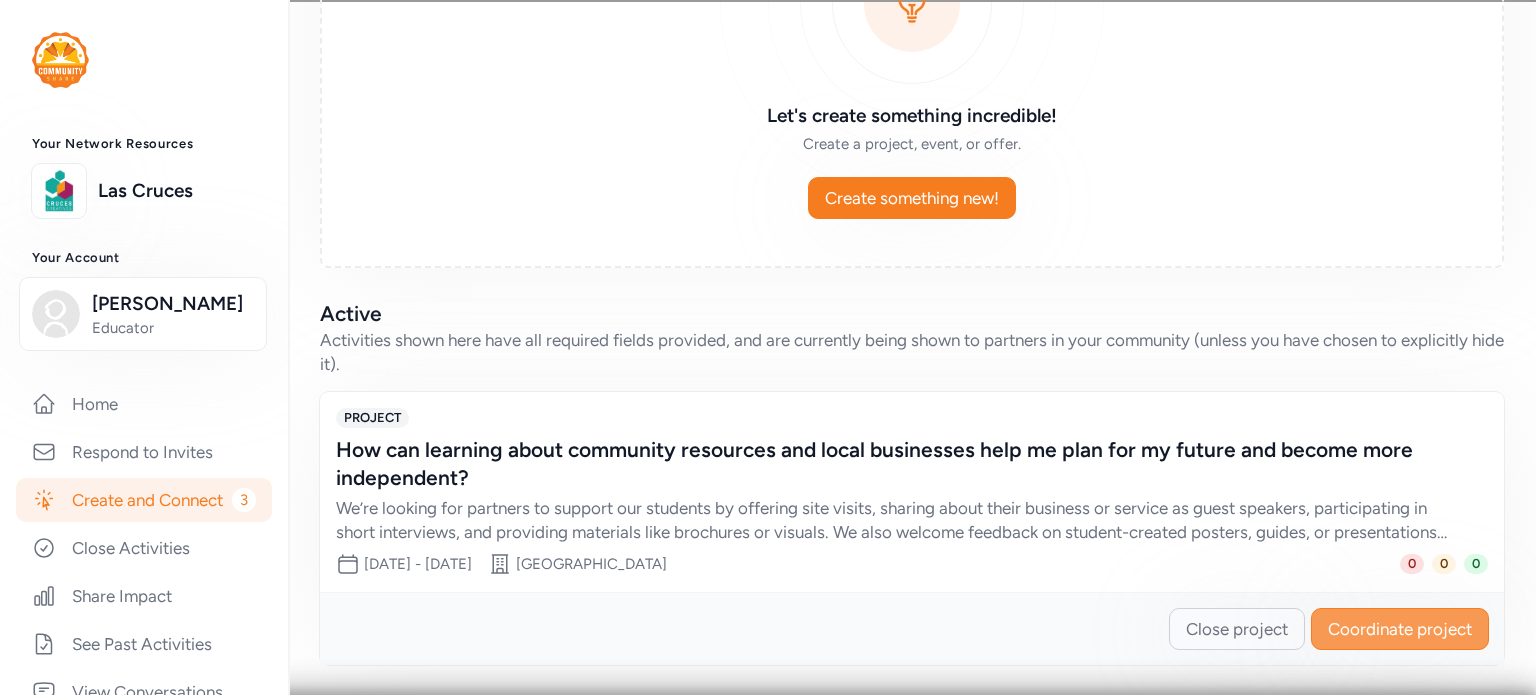 click on "Coordinate project" at bounding box center (1400, 629) 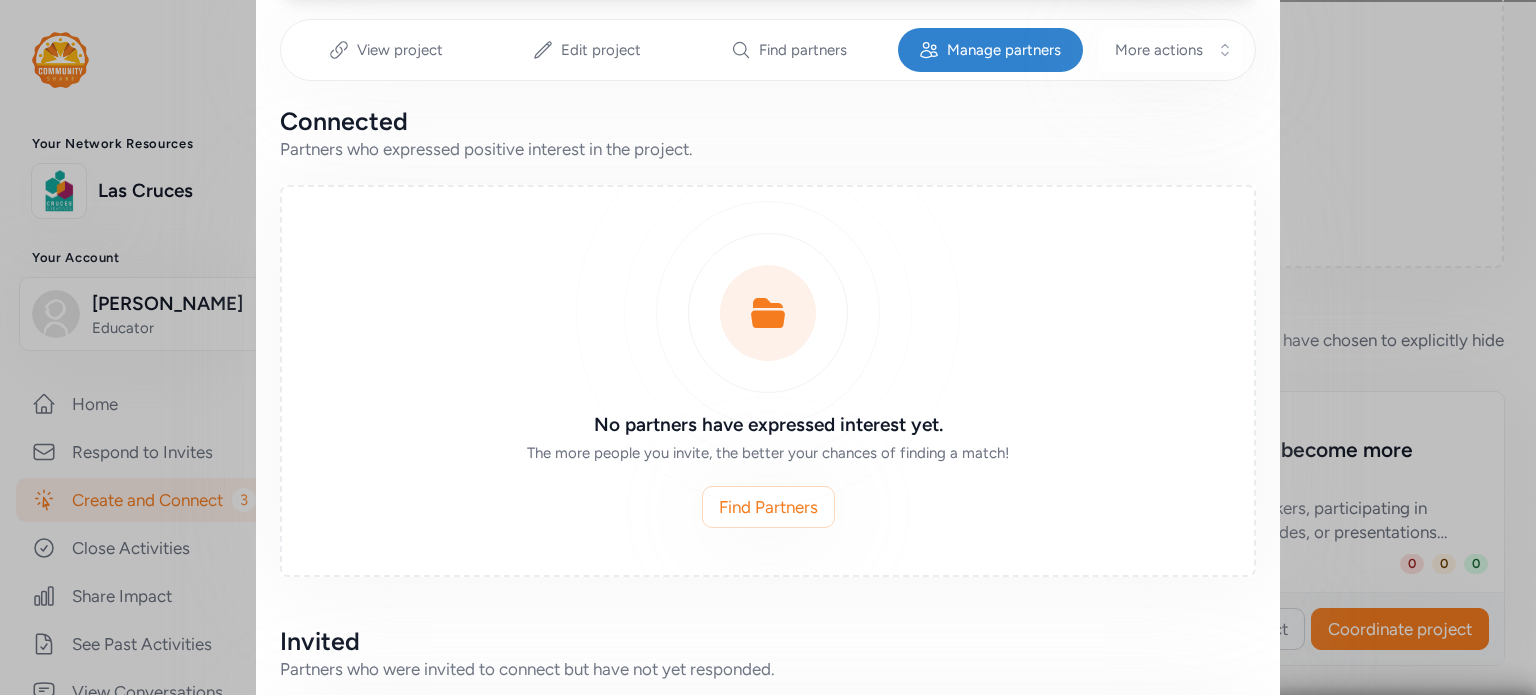 scroll, scrollTop: 278, scrollLeft: 0, axis: vertical 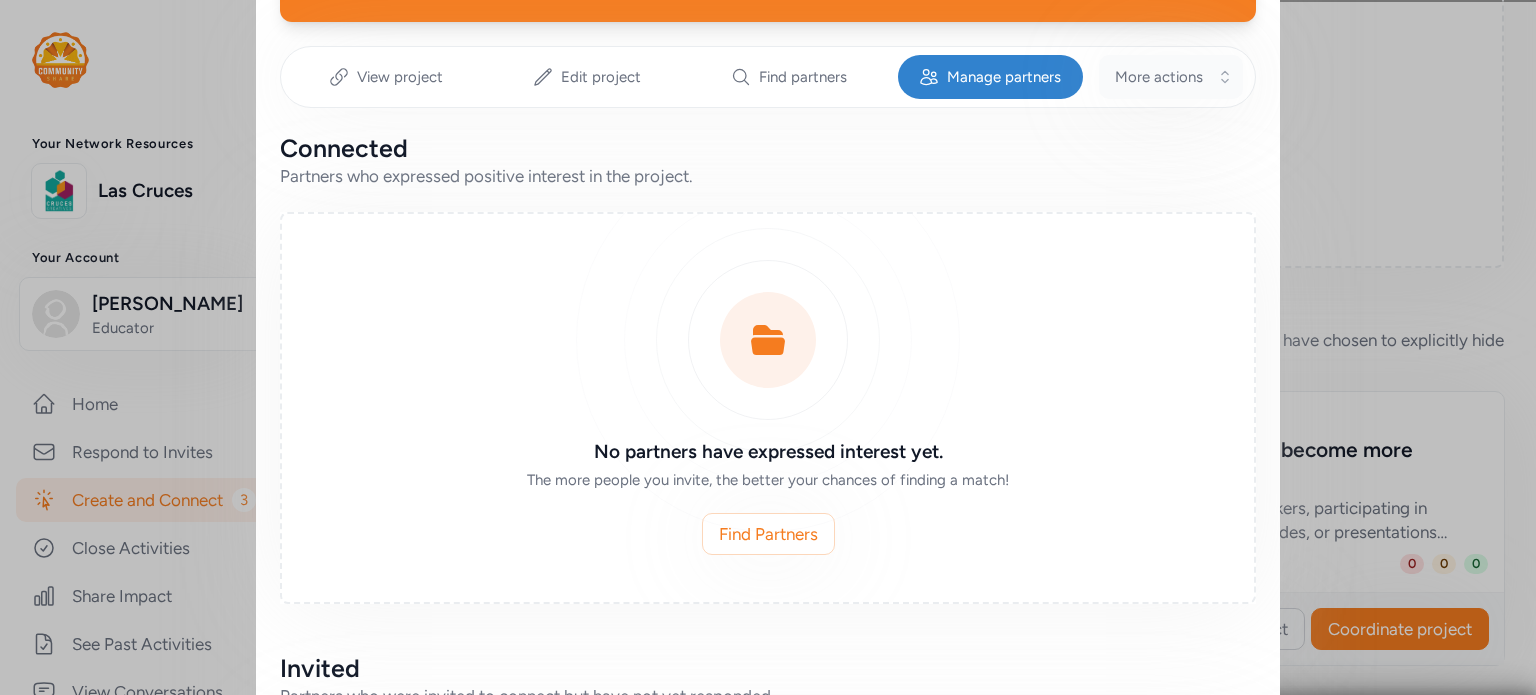 click on "More actions" at bounding box center [1159, 77] 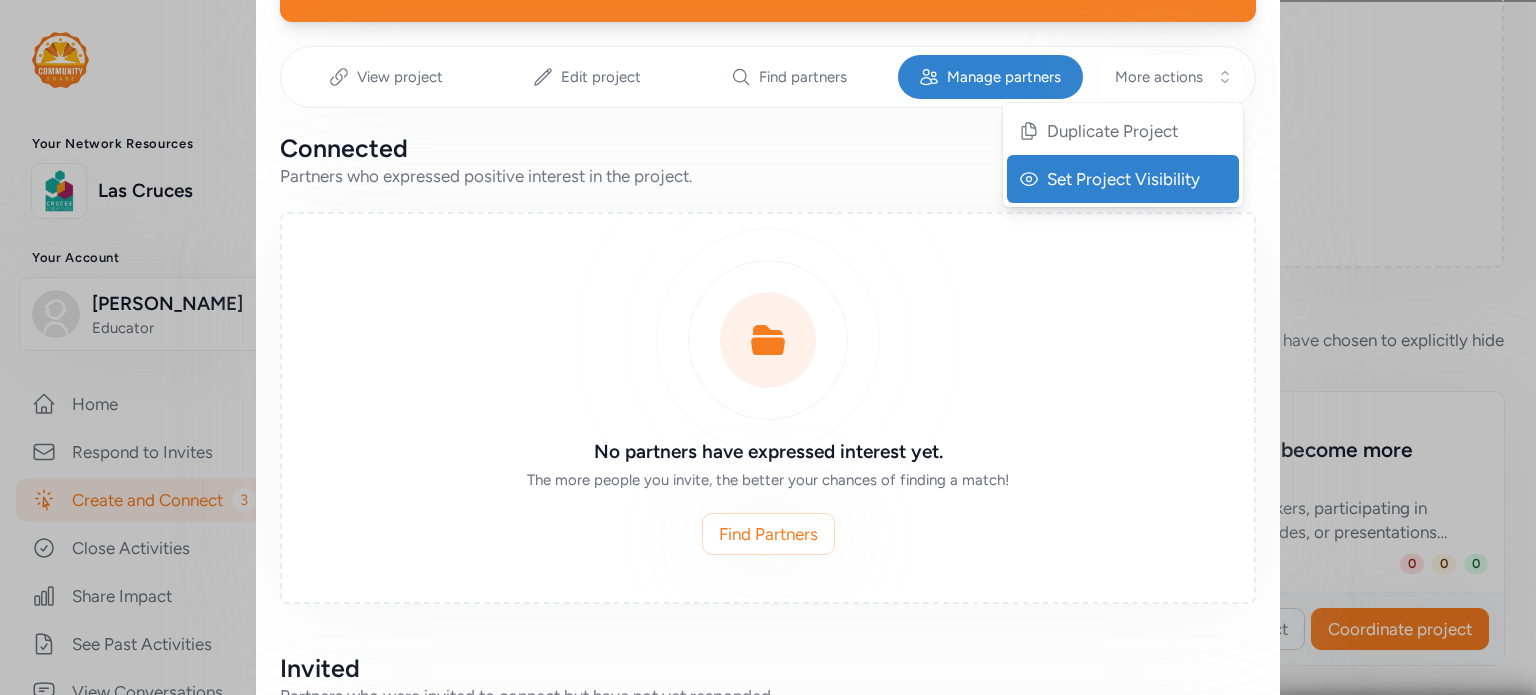 click on "Set Project Visibility" at bounding box center [1125, 179] 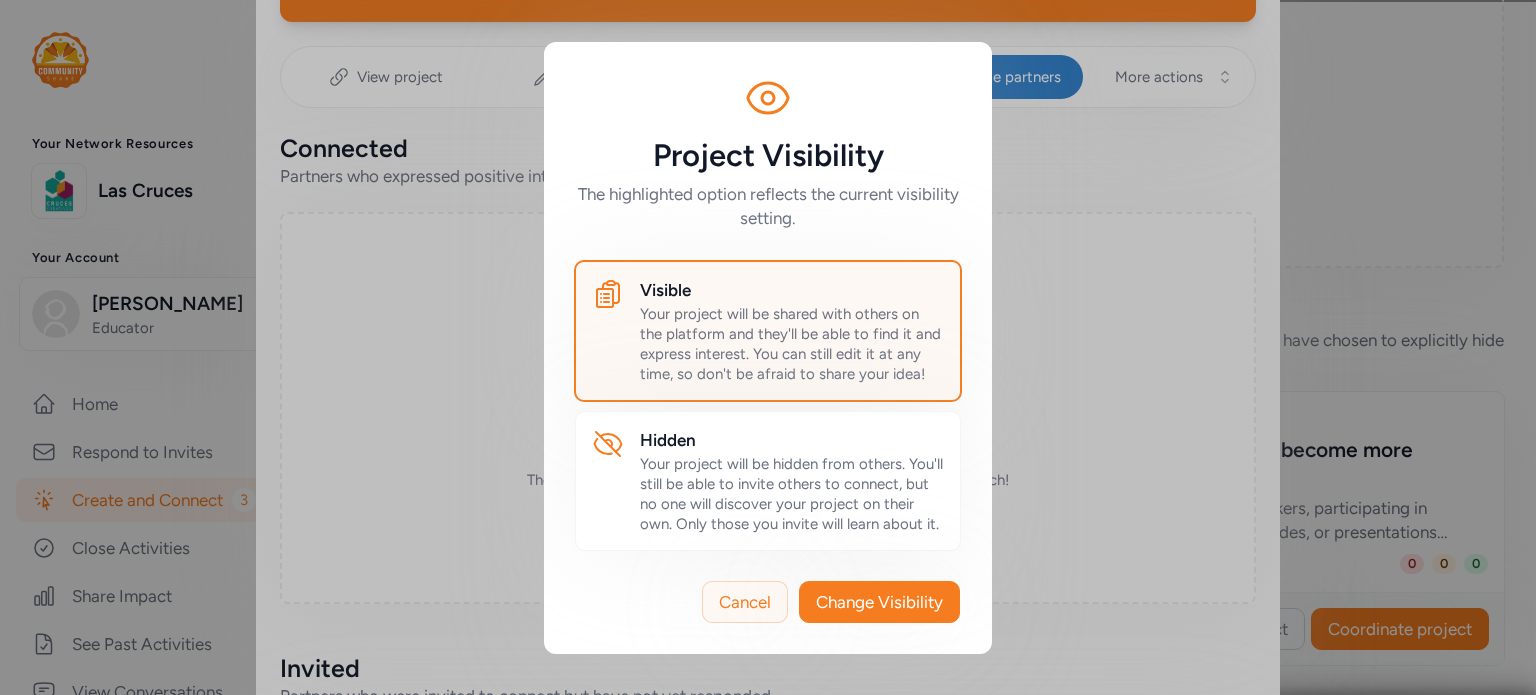 click on "Cancel" at bounding box center (745, 602) 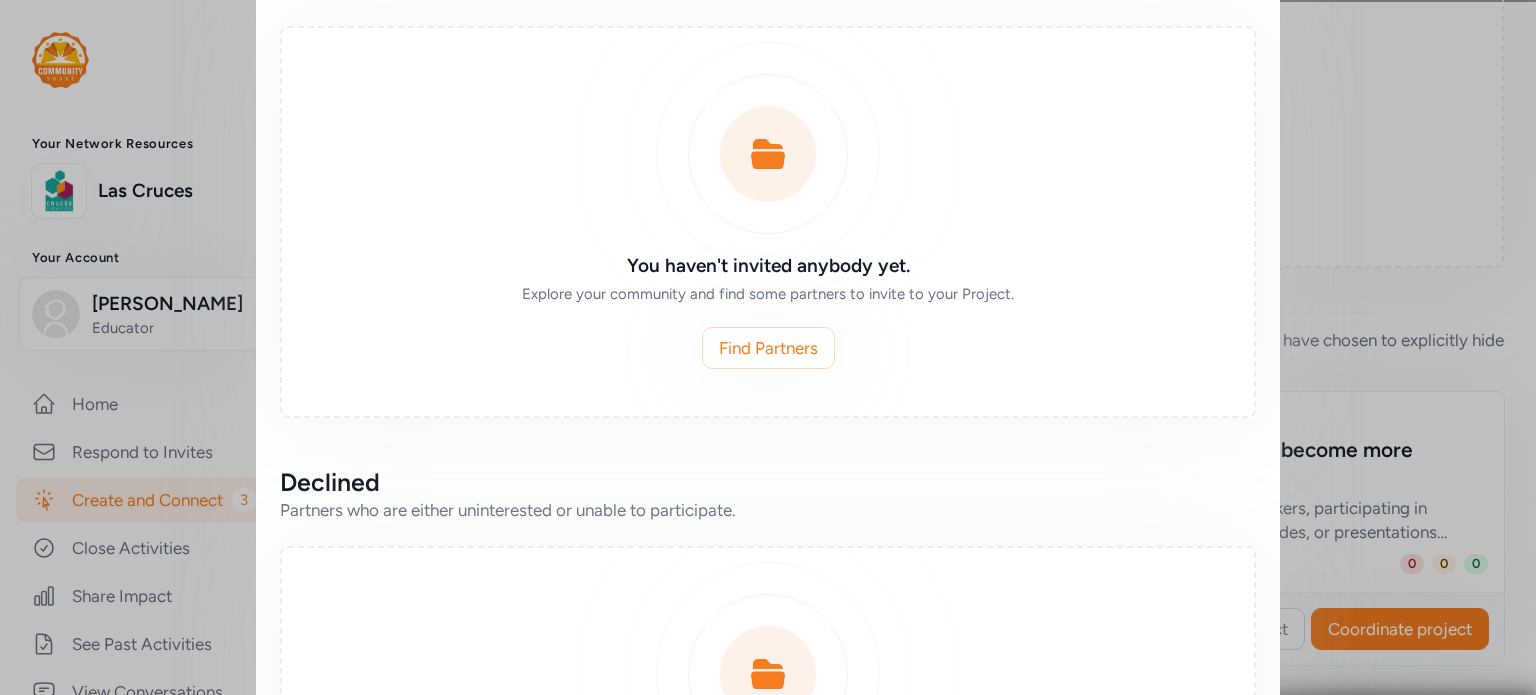 scroll, scrollTop: 977, scrollLeft: 0, axis: vertical 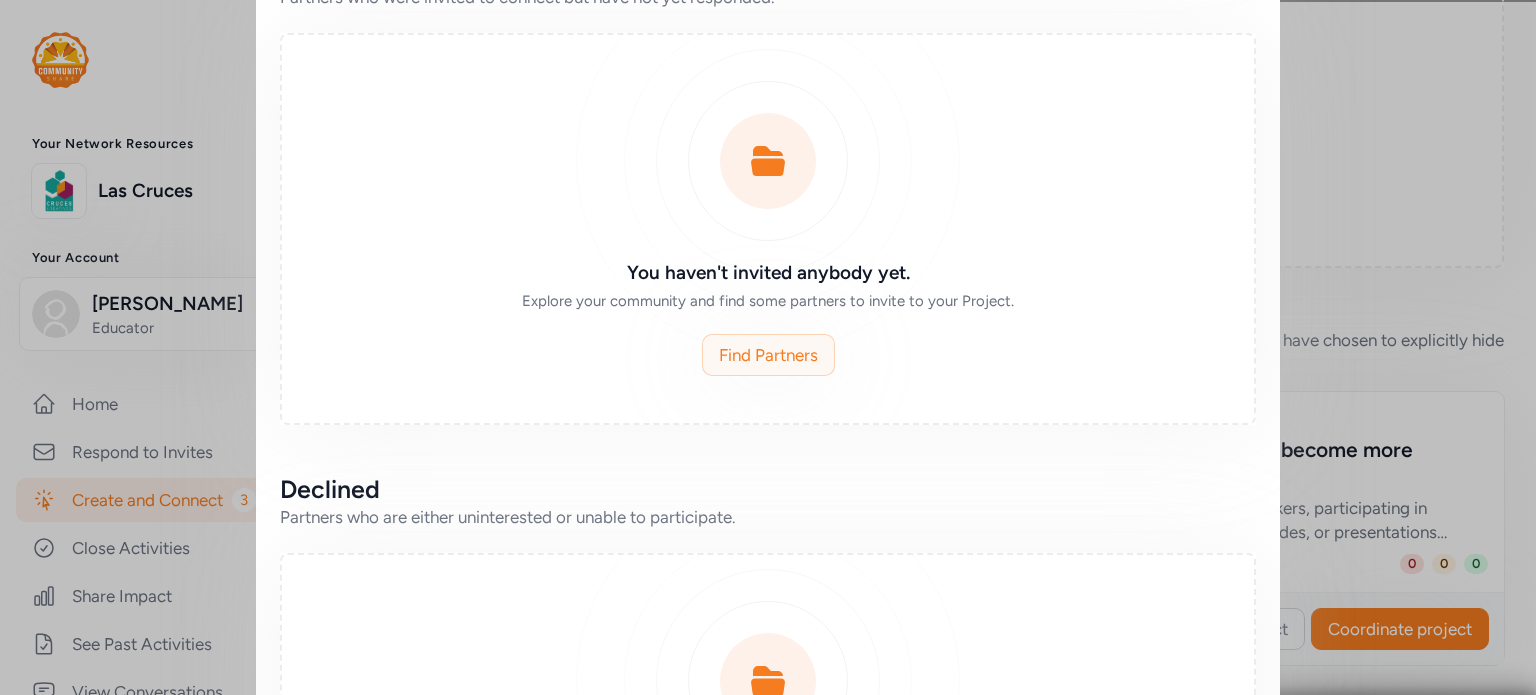 click on "Find Partners" at bounding box center (768, 355) 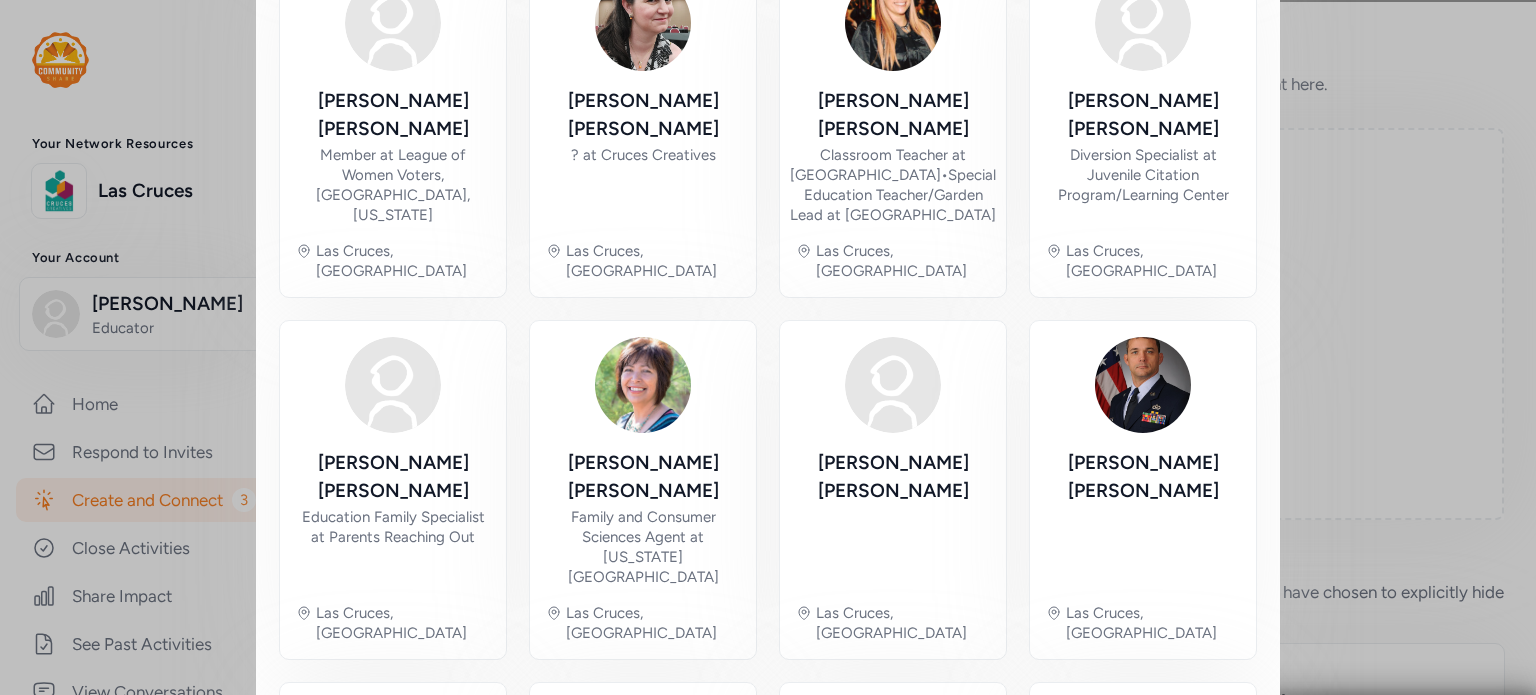 scroll, scrollTop: 1128, scrollLeft: 0, axis: vertical 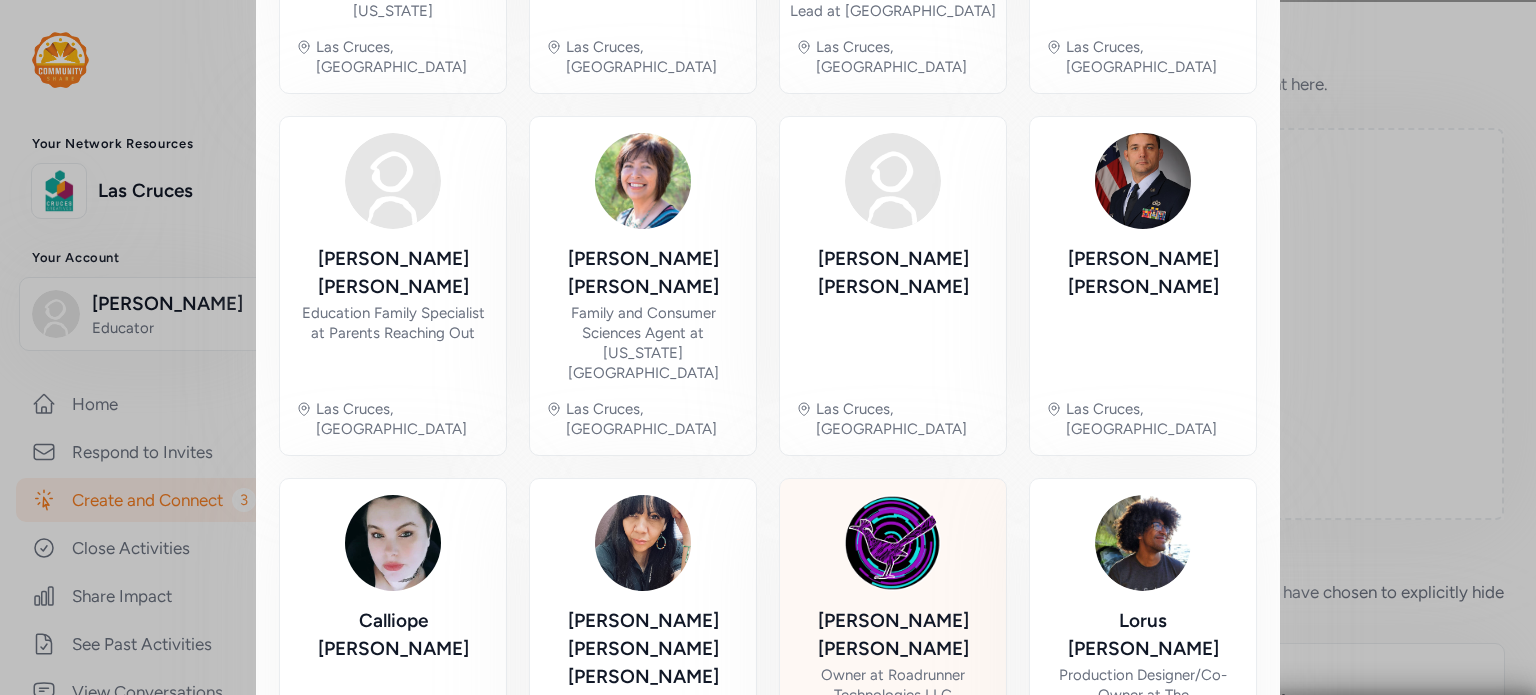 click on "Owner at Roadrunner Technologies LLC" at bounding box center (893, 685) 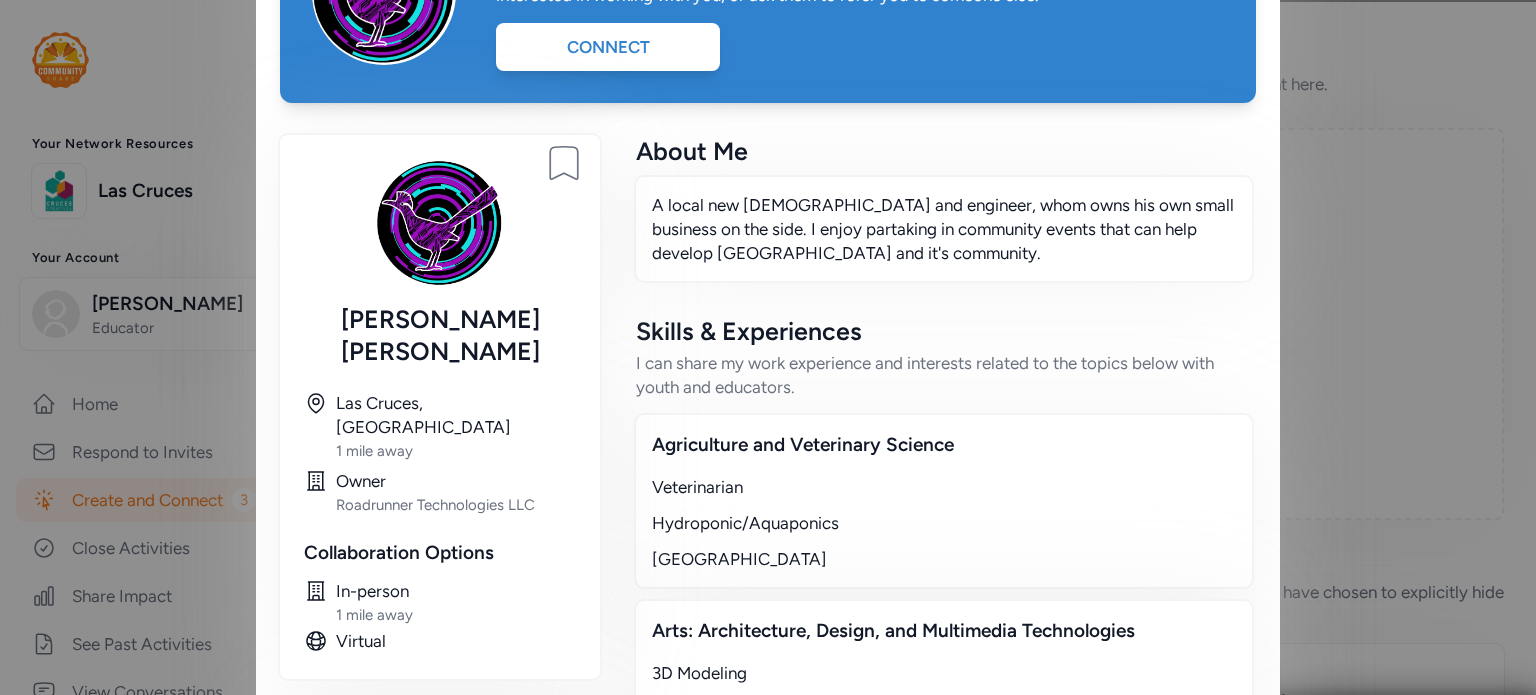 scroll, scrollTop: 0, scrollLeft: 0, axis: both 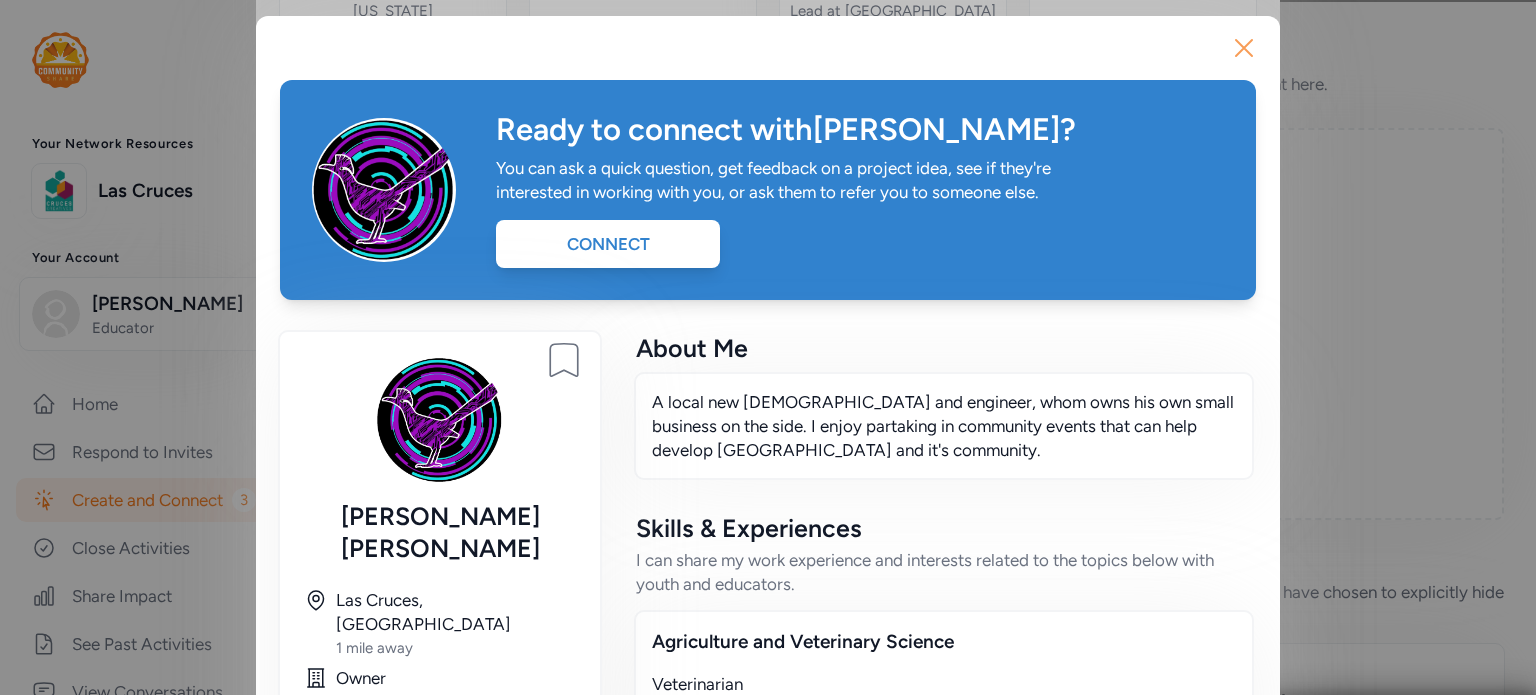click 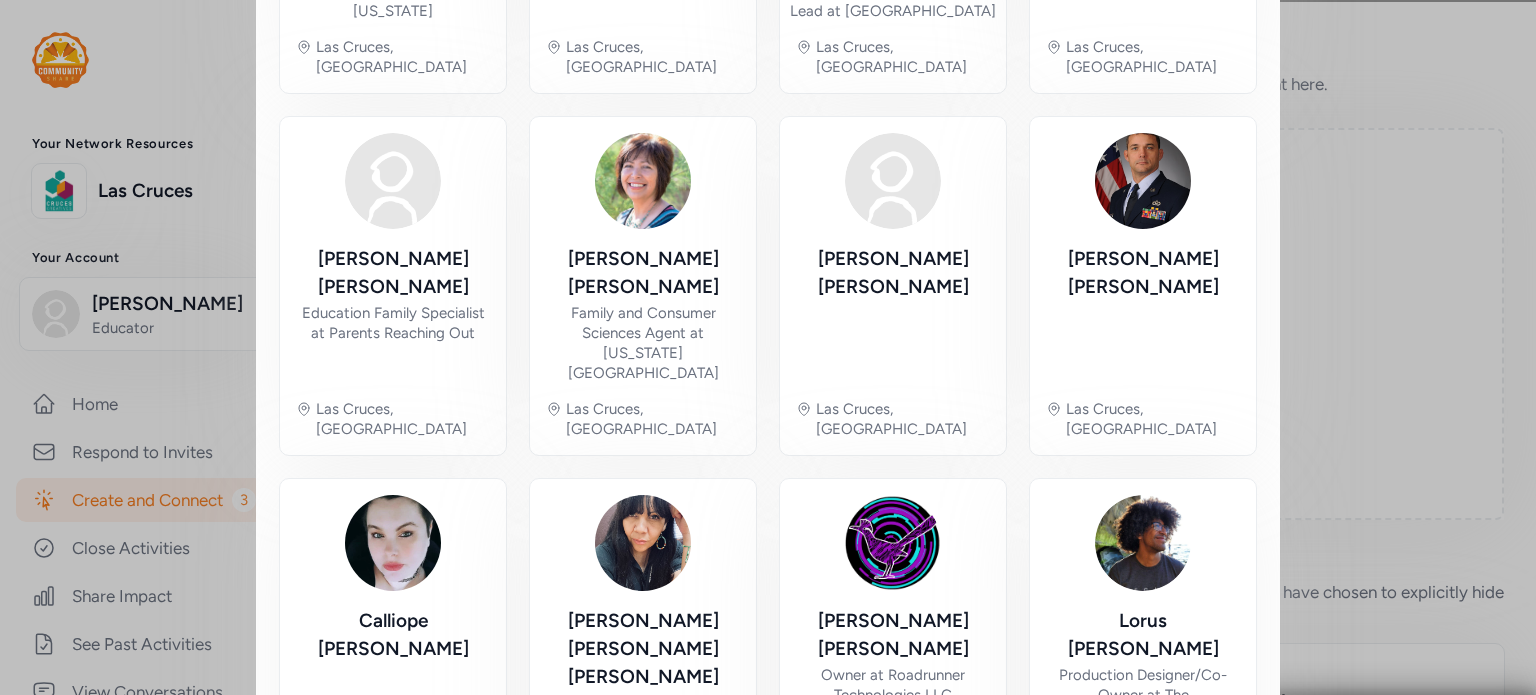 scroll, scrollTop: 520, scrollLeft: 0, axis: vertical 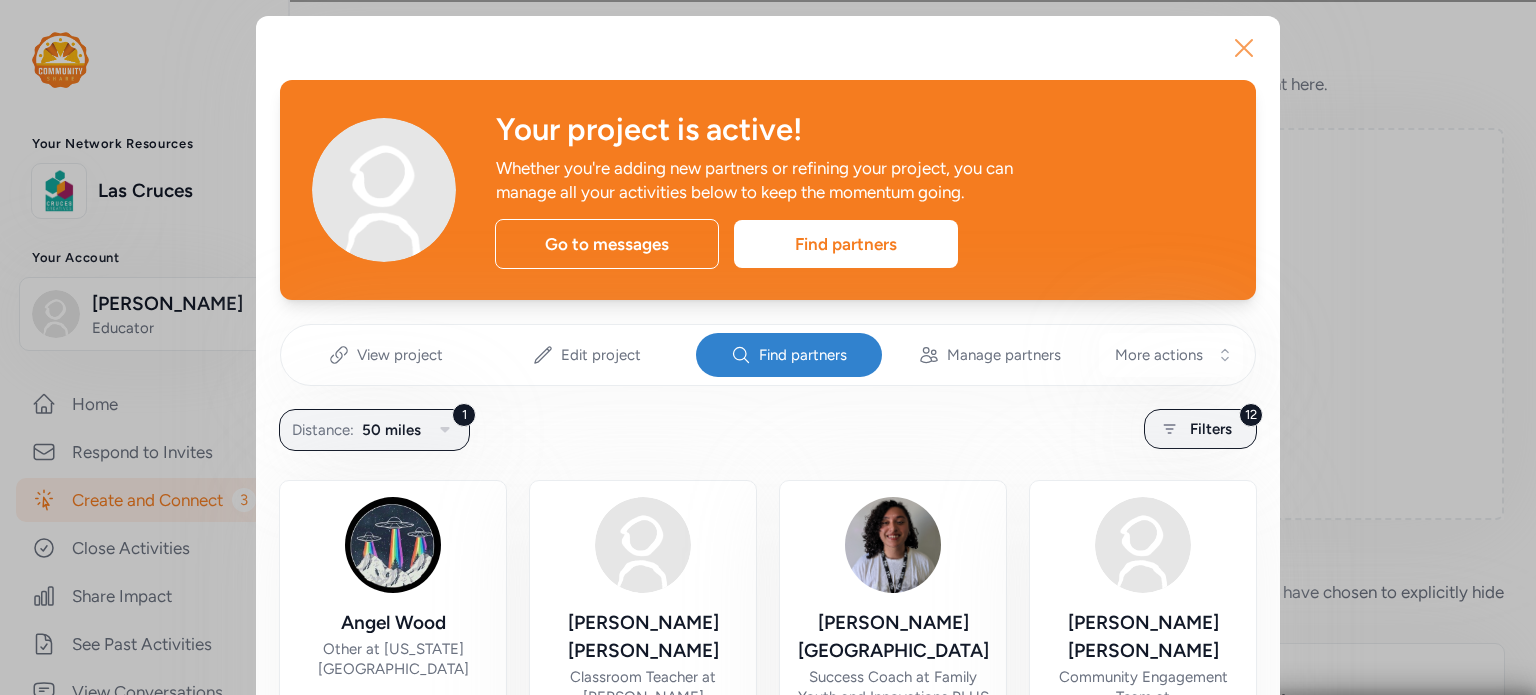 click 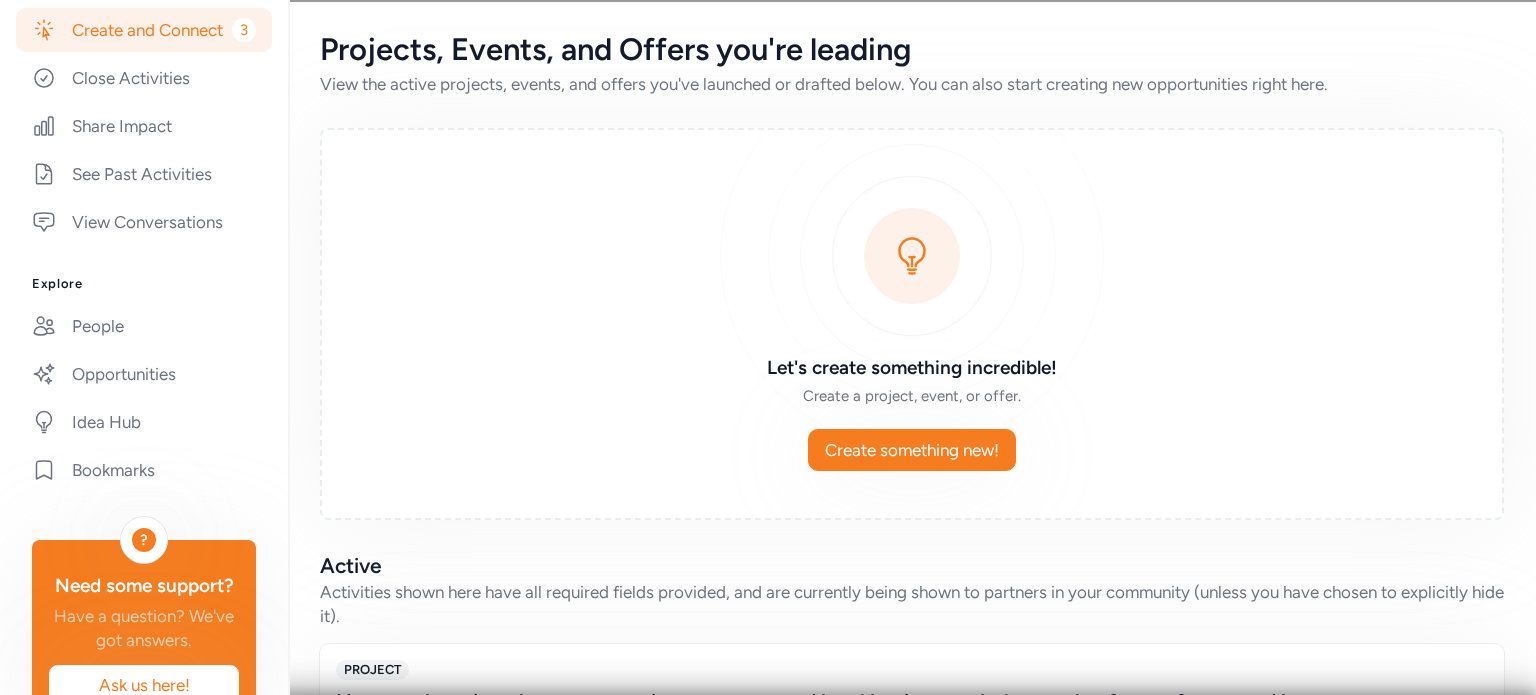 scroll, scrollTop: 473, scrollLeft: 0, axis: vertical 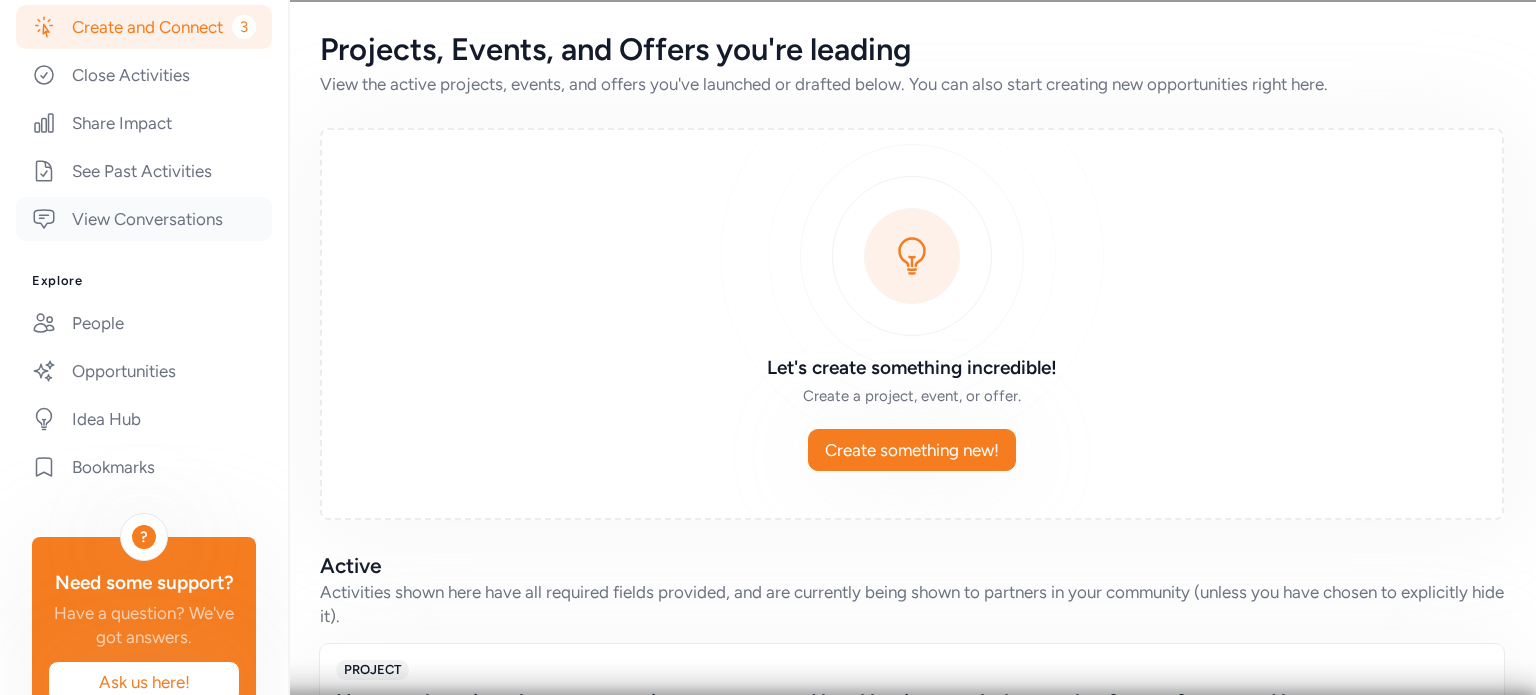 click on "View Conversations" at bounding box center [144, 219] 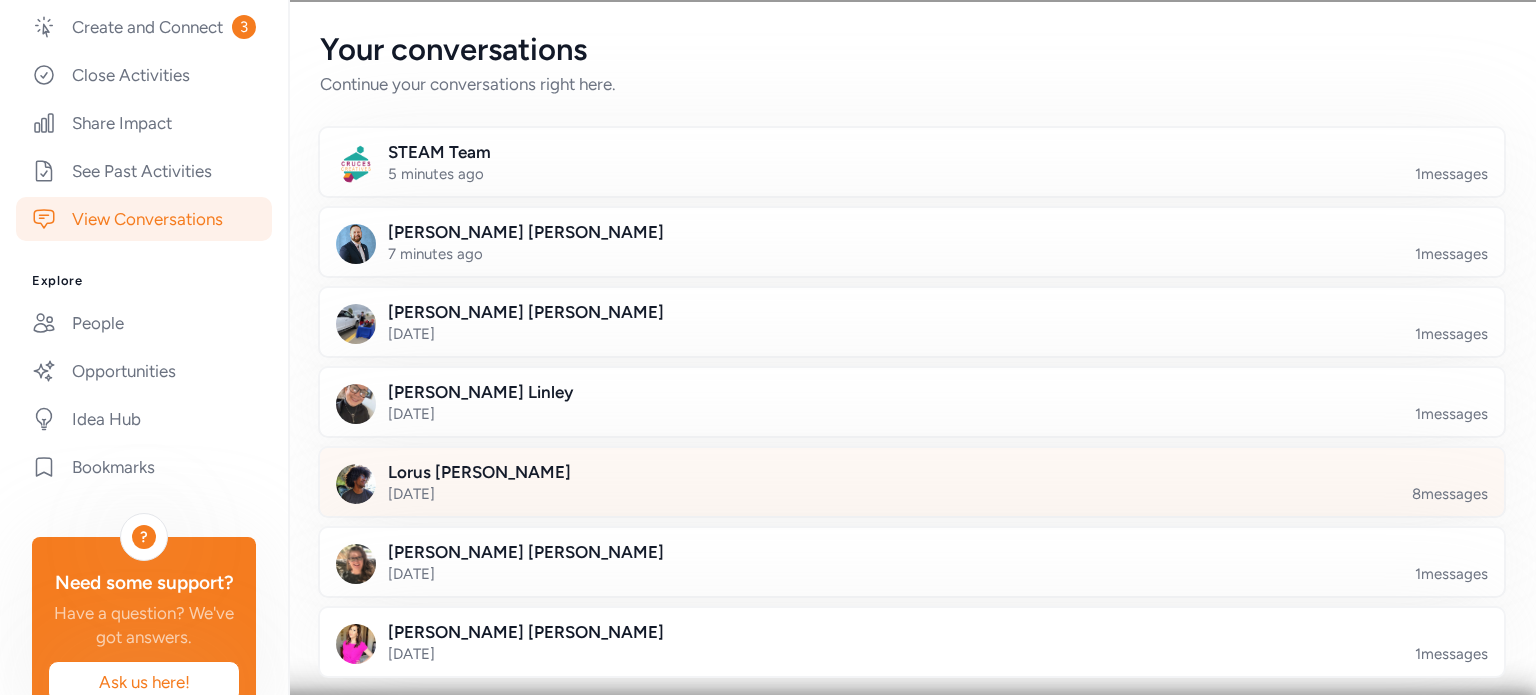 click at bounding box center (928, 494) 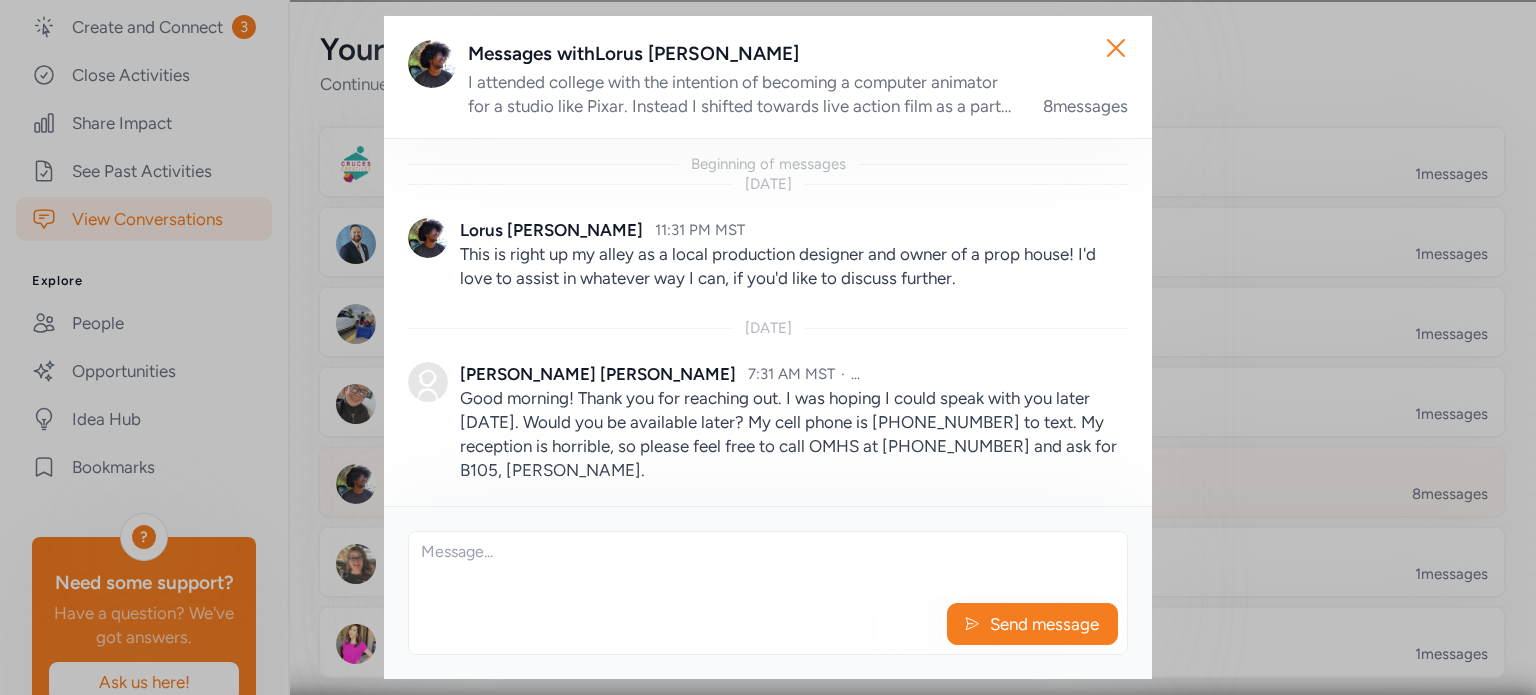 scroll, scrollTop: 741, scrollLeft: 0, axis: vertical 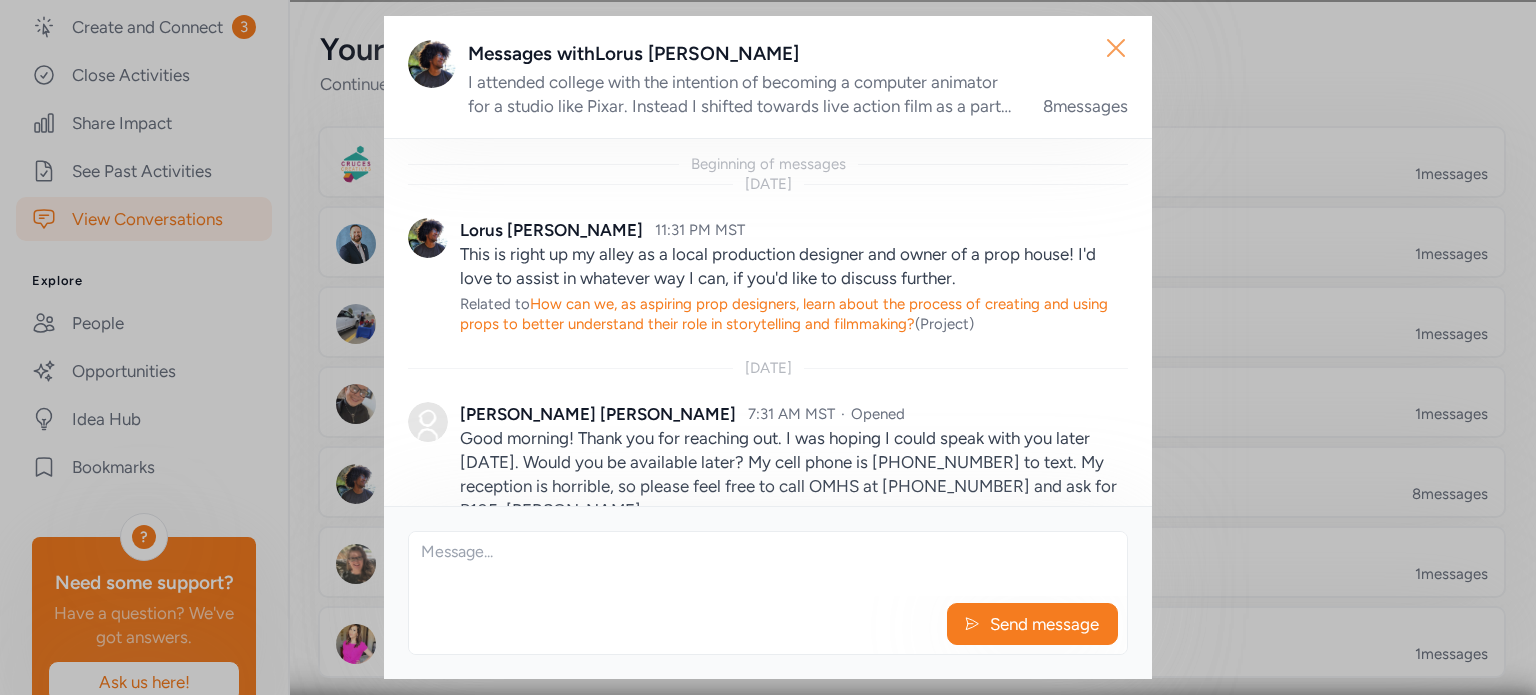 click 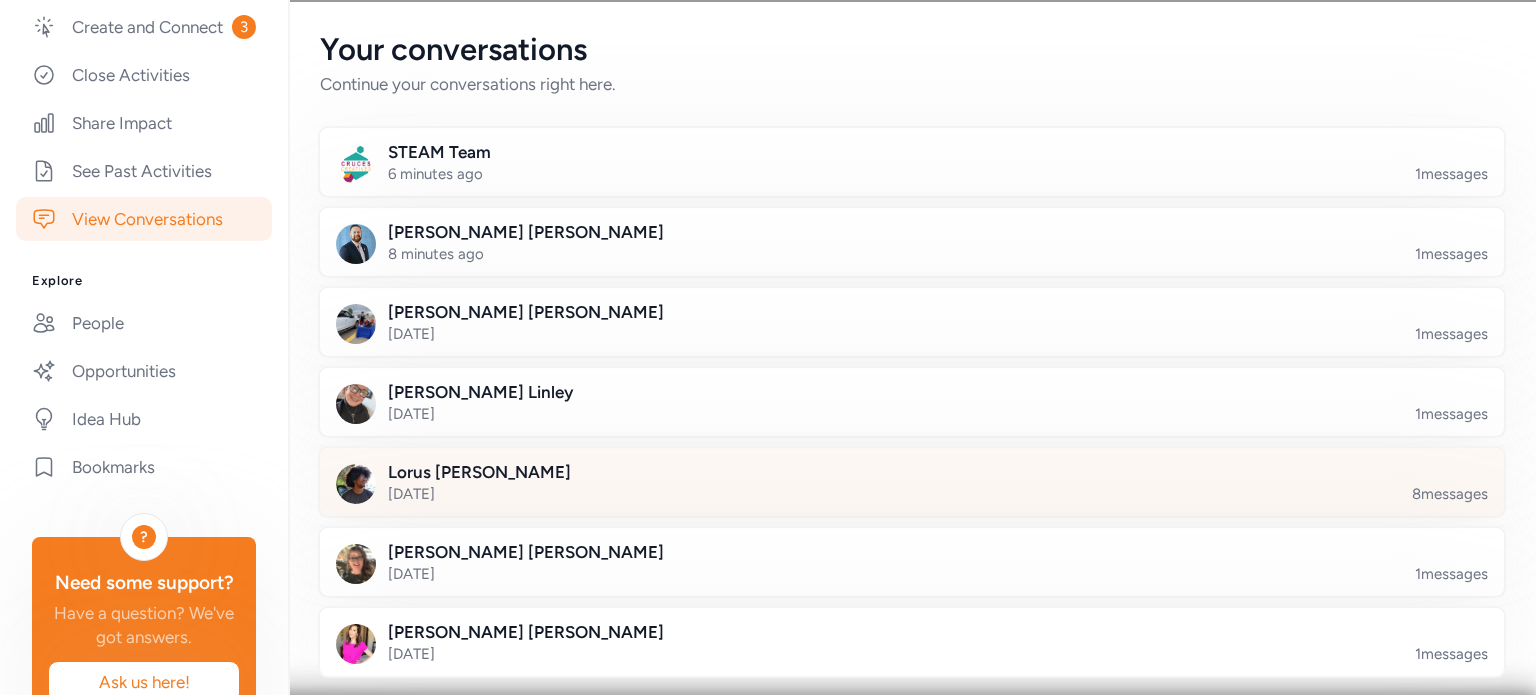 click at bounding box center [928, 494] 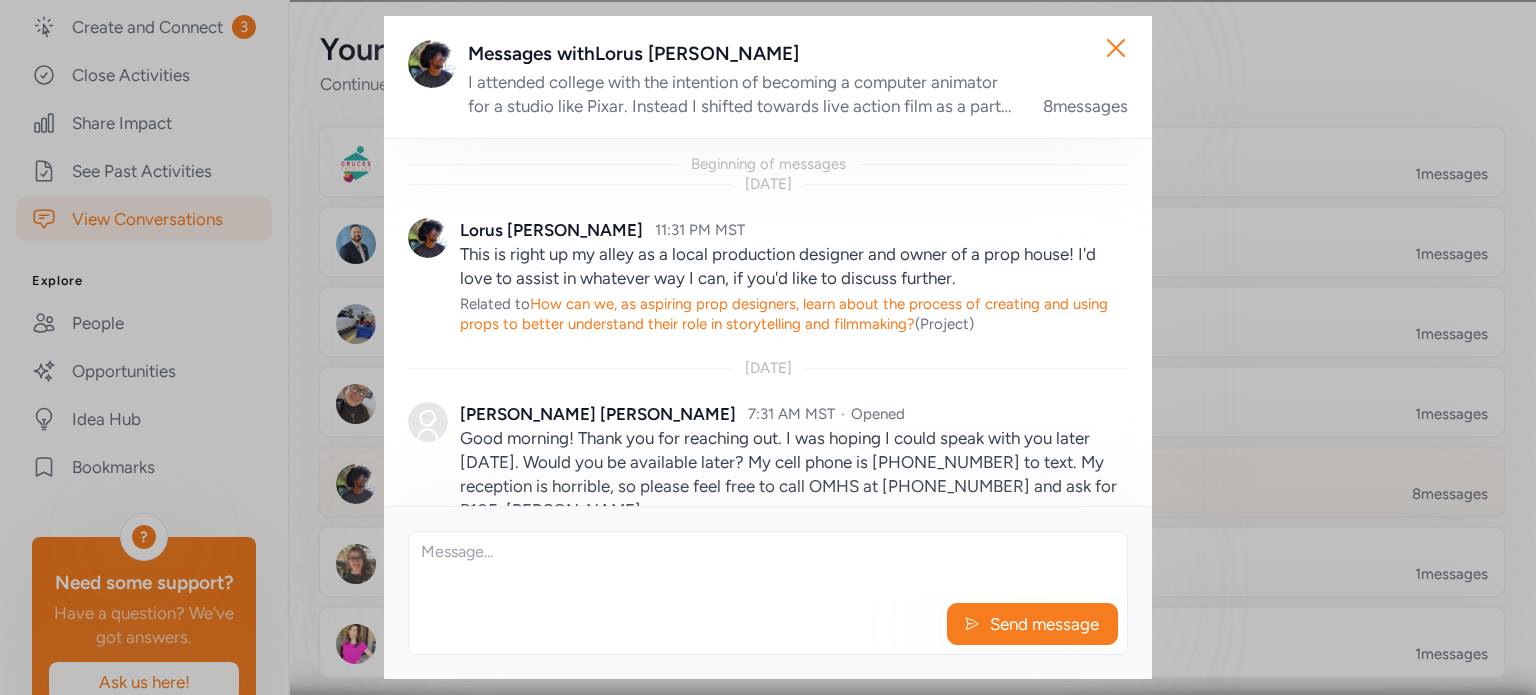 scroll, scrollTop: 741, scrollLeft: 0, axis: vertical 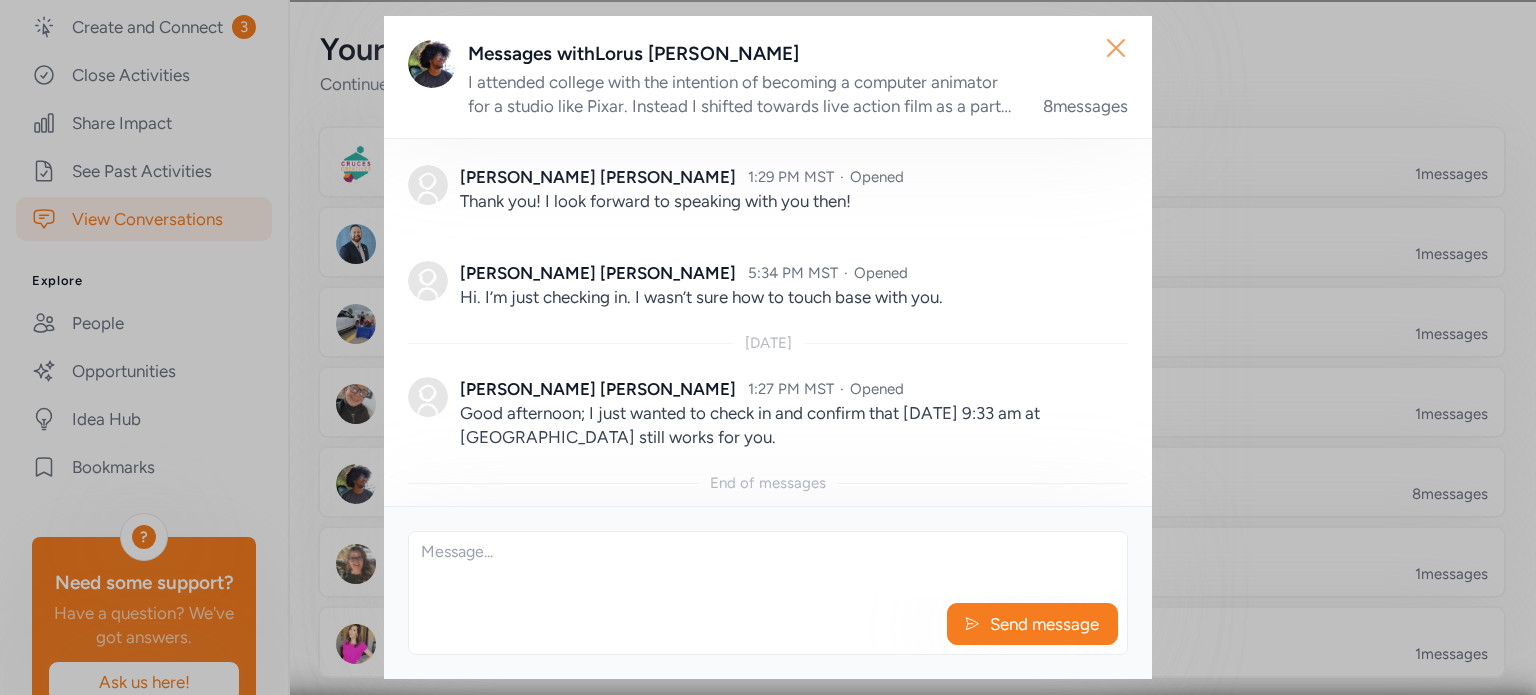 click 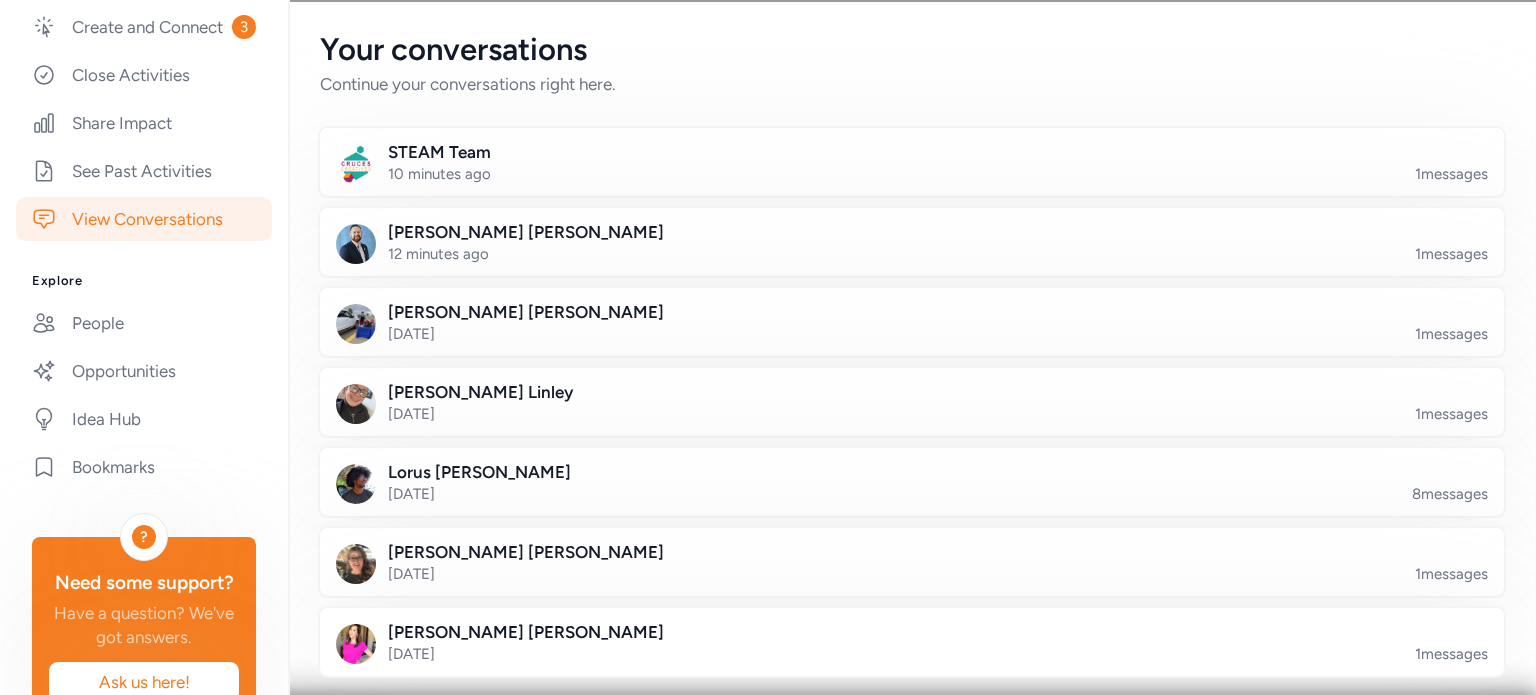 scroll, scrollTop: 0, scrollLeft: 0, axis: both 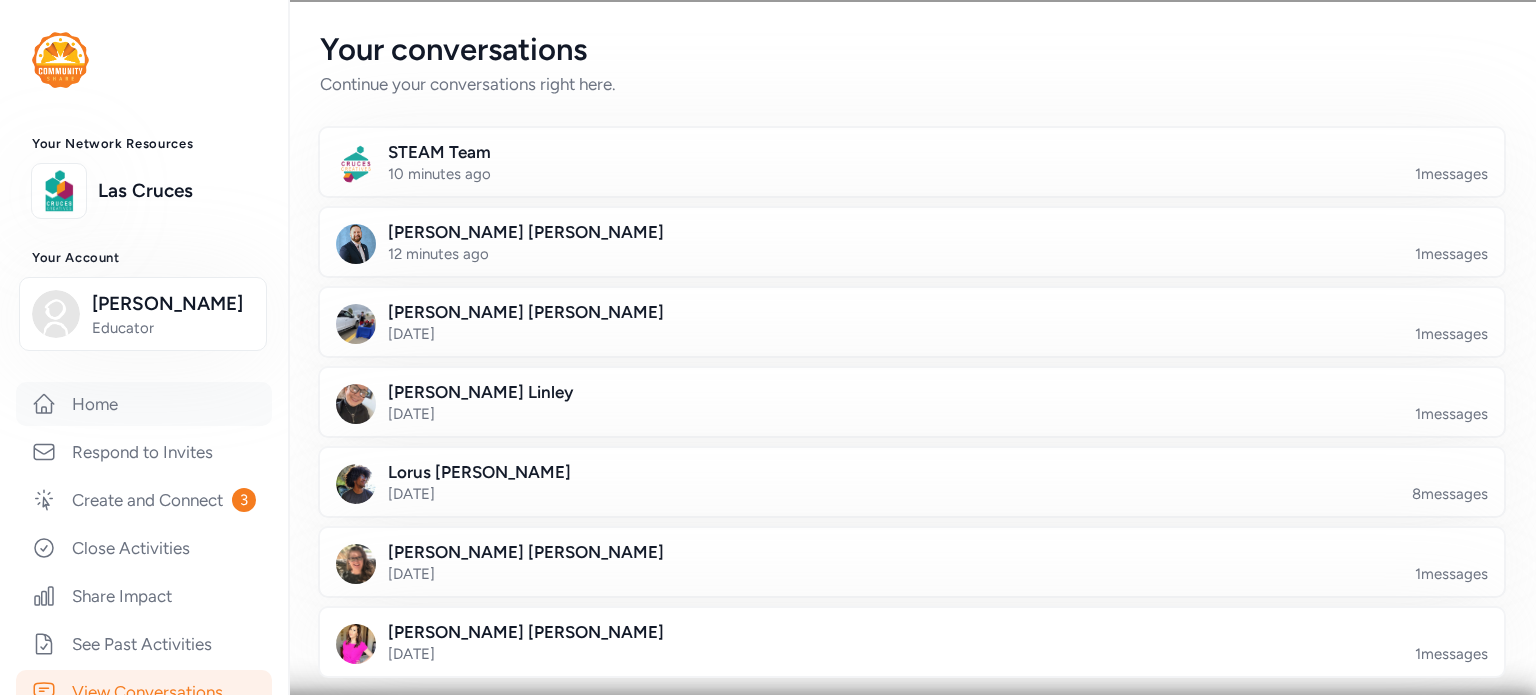 click on "Home" at bounding box center (144, 404) 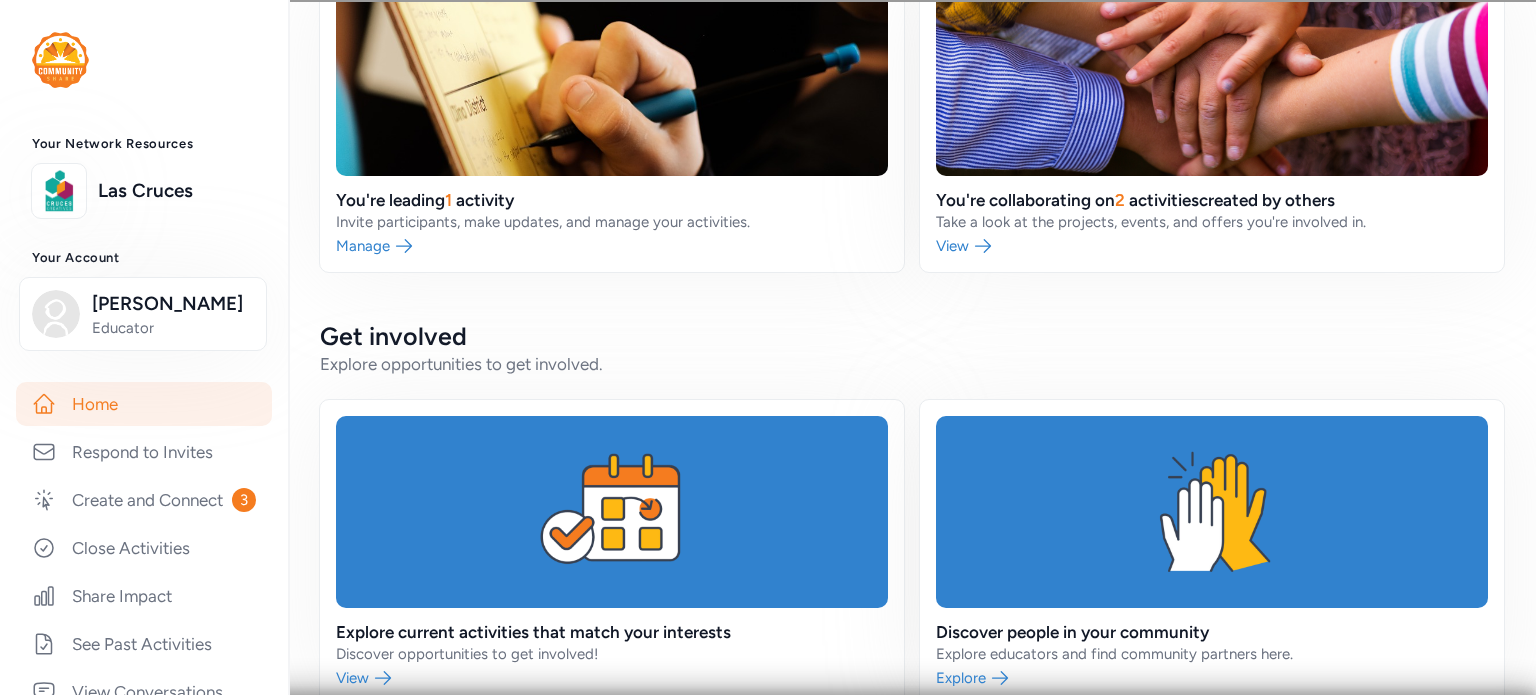 scroll, scrollTop: 649, scrollLeft: 0, axis: vertical 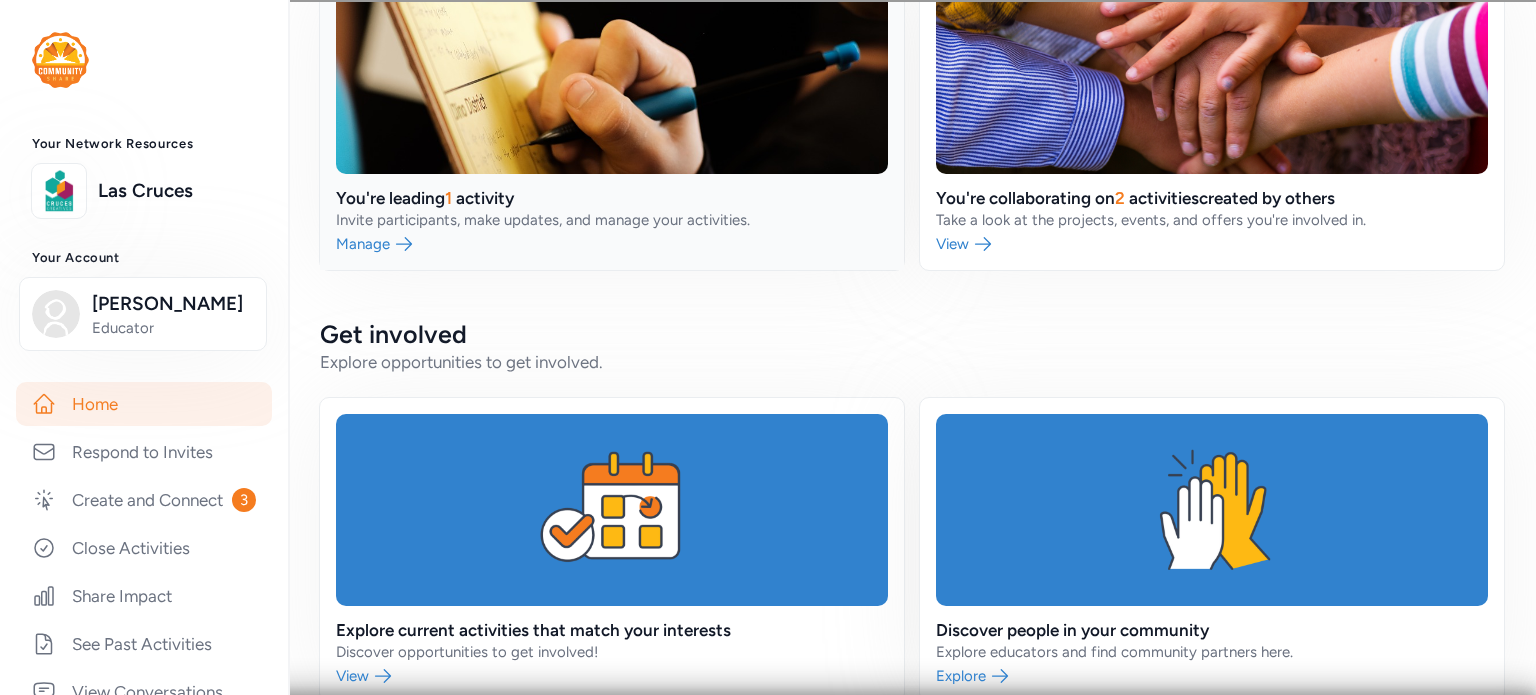 click at bounding box center (612, 118) 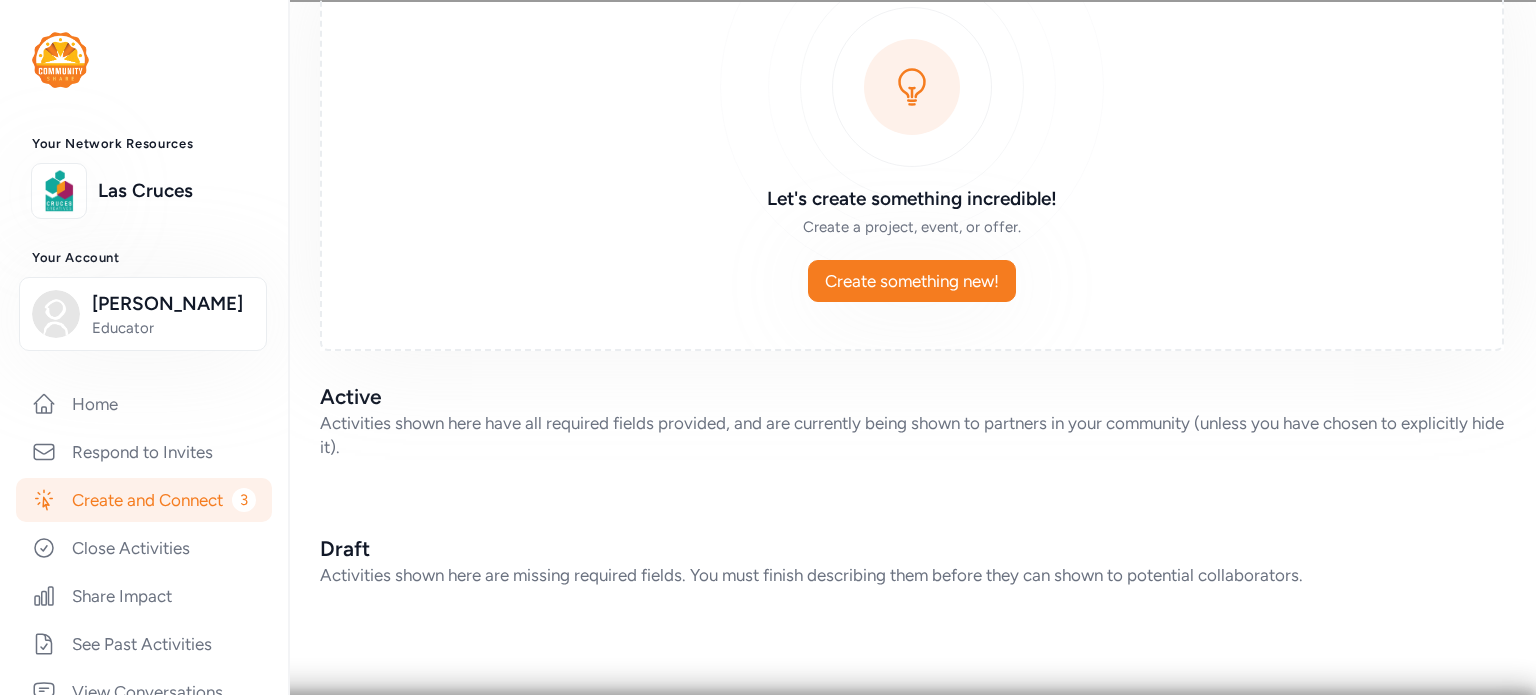 scroll, scrollTop: 168, scrollLeft: 0, axis: vertical 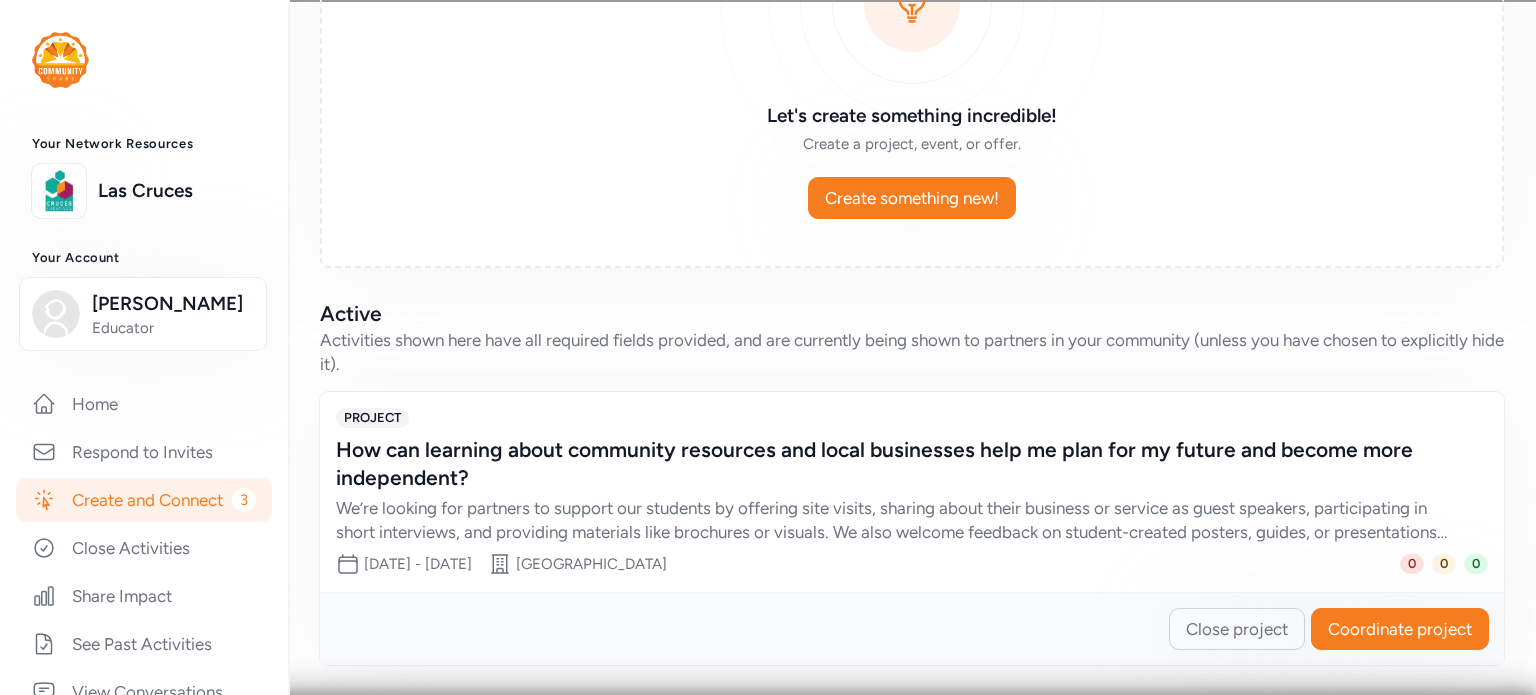 click at bounding box center [1371, 630] 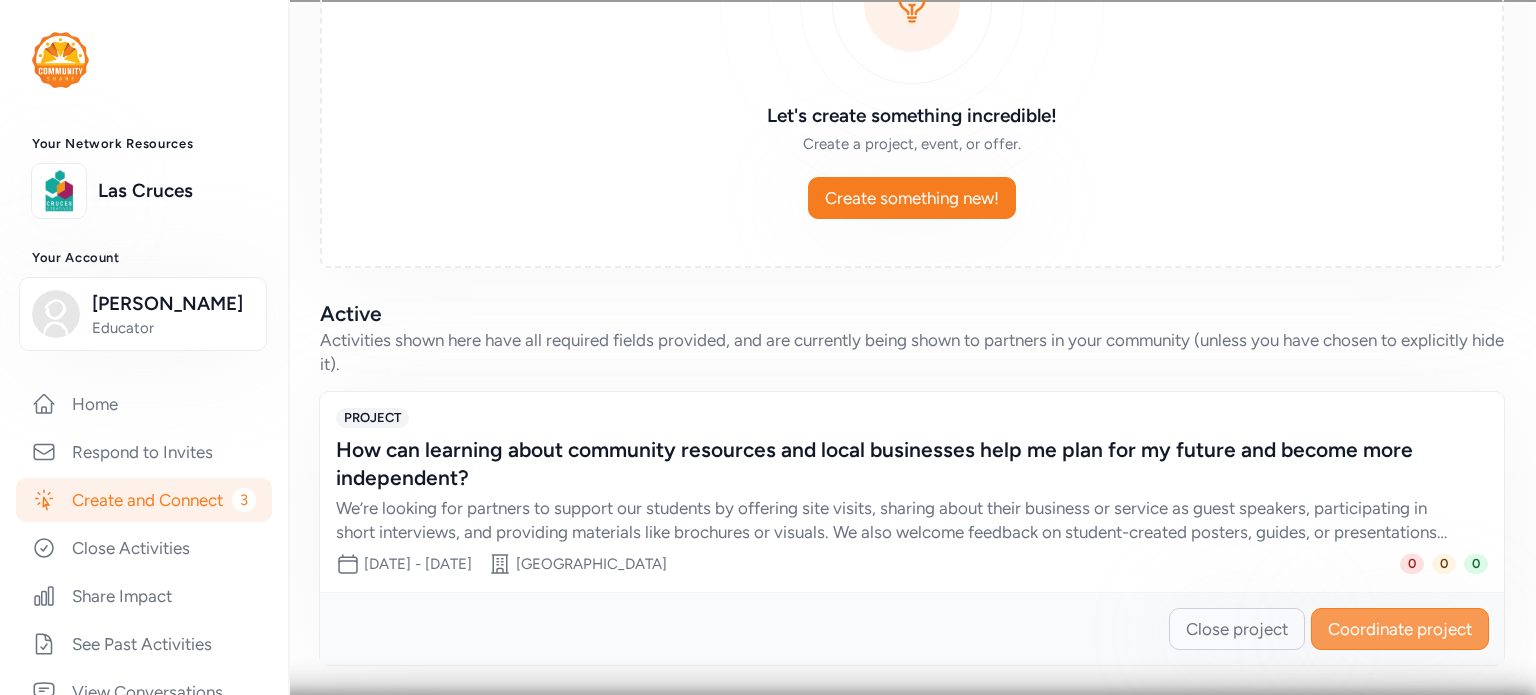 click on "Coordinate project" at bounding box center (1400, 629) 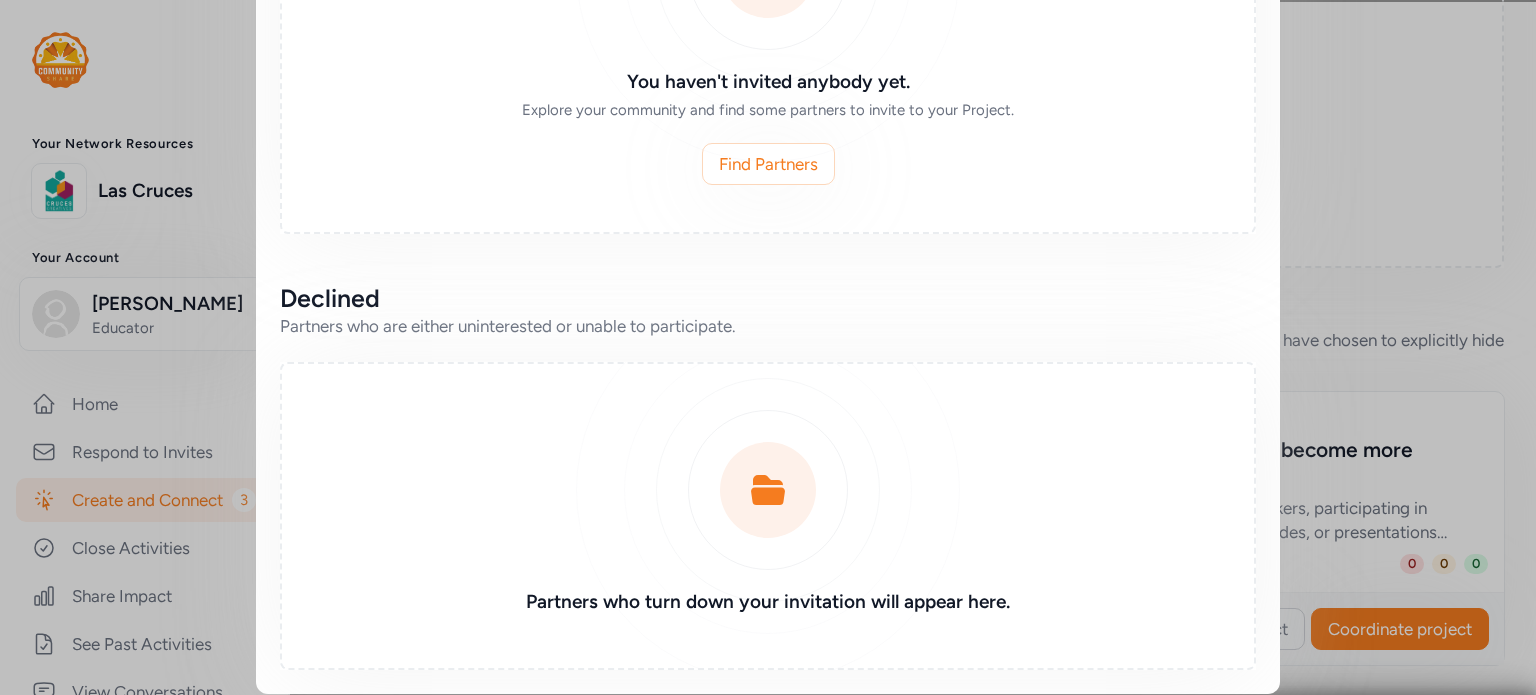 scroll, scrollTop: 1175, scrollLeft: 0, axis: vertical 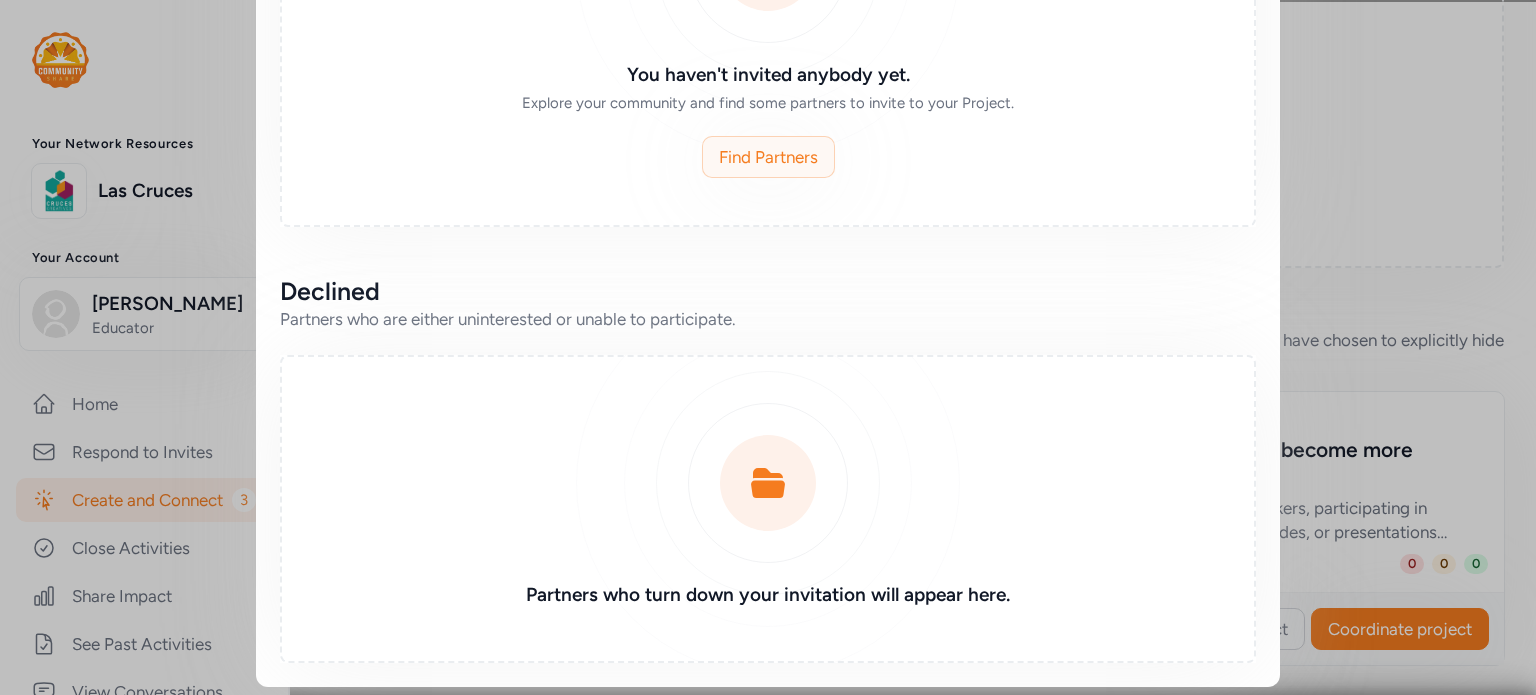 click on "Find Partners" at bounding box center (768, 157) 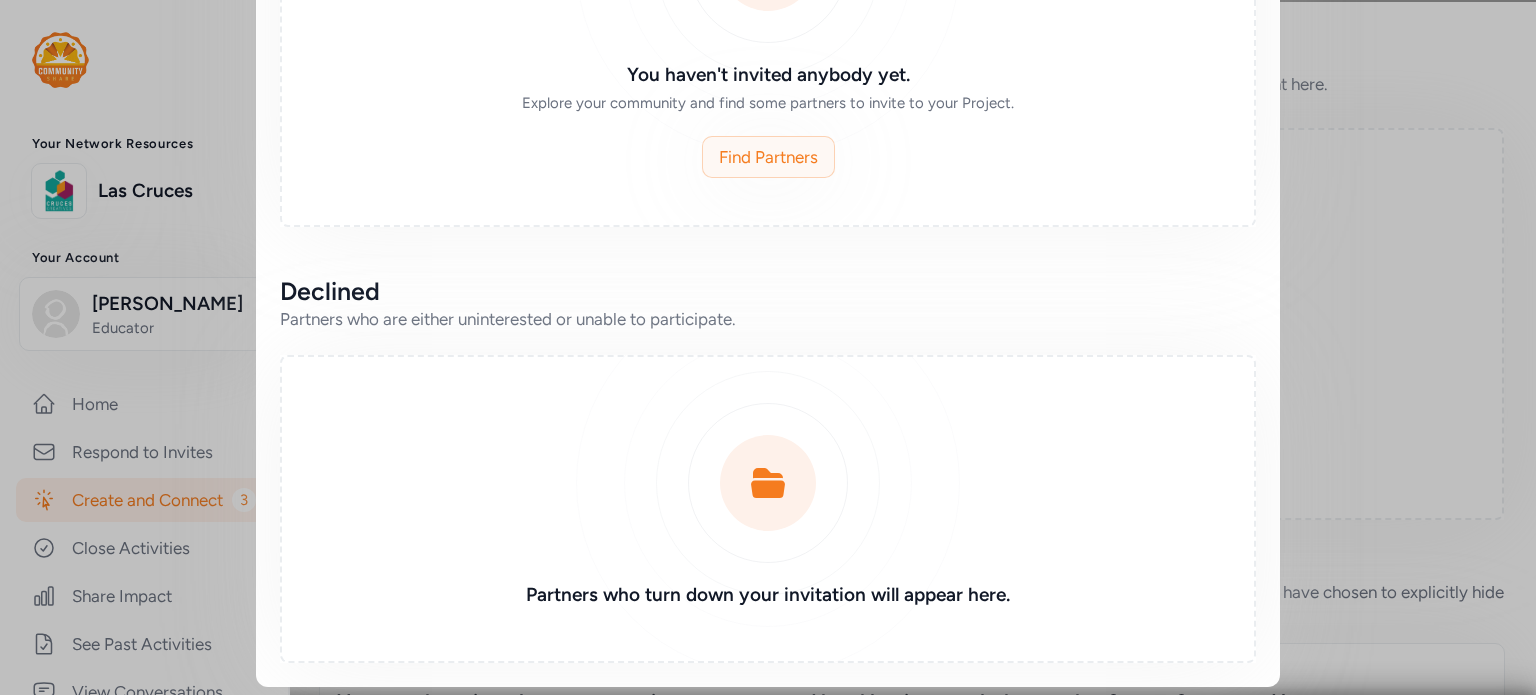 scroll, scrollTop: 0, scrollLeft: 0, axis: both 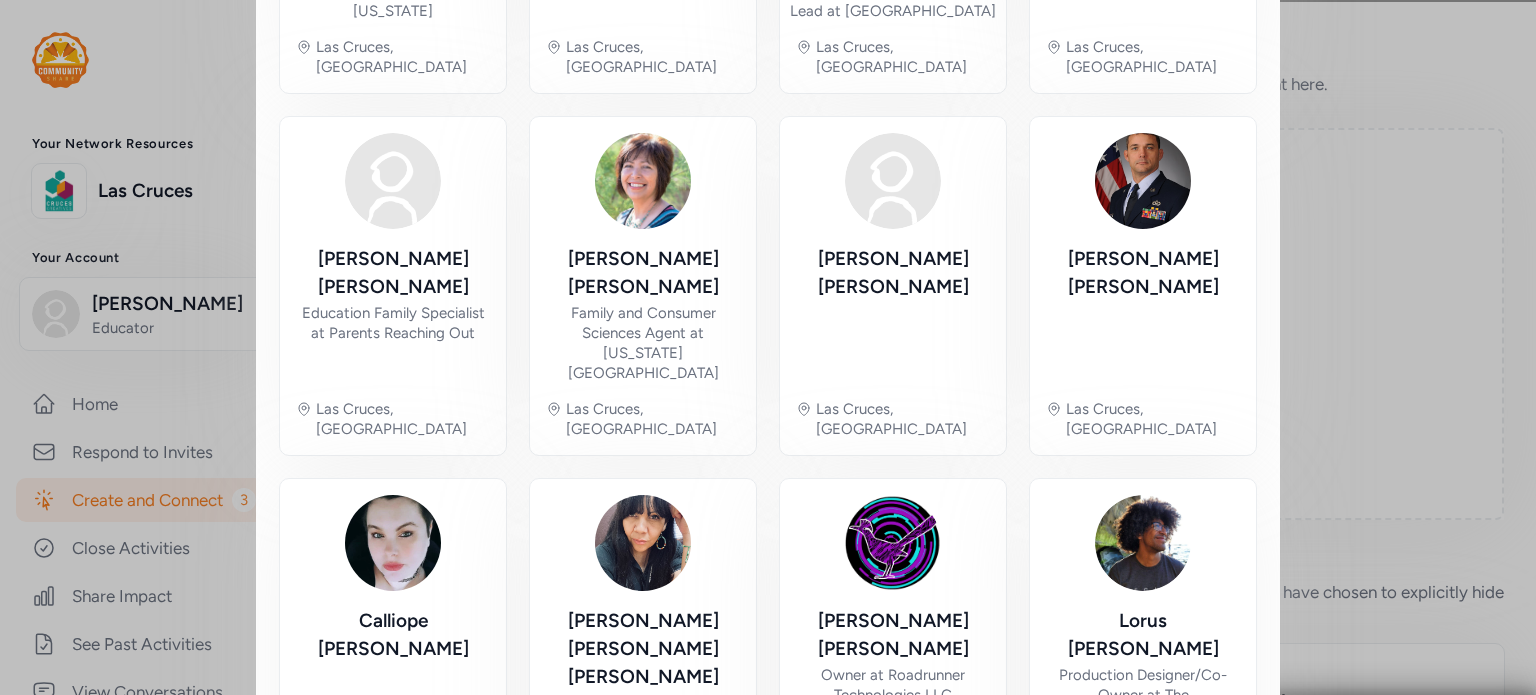click on "2" at bounding box center (1068, 896) 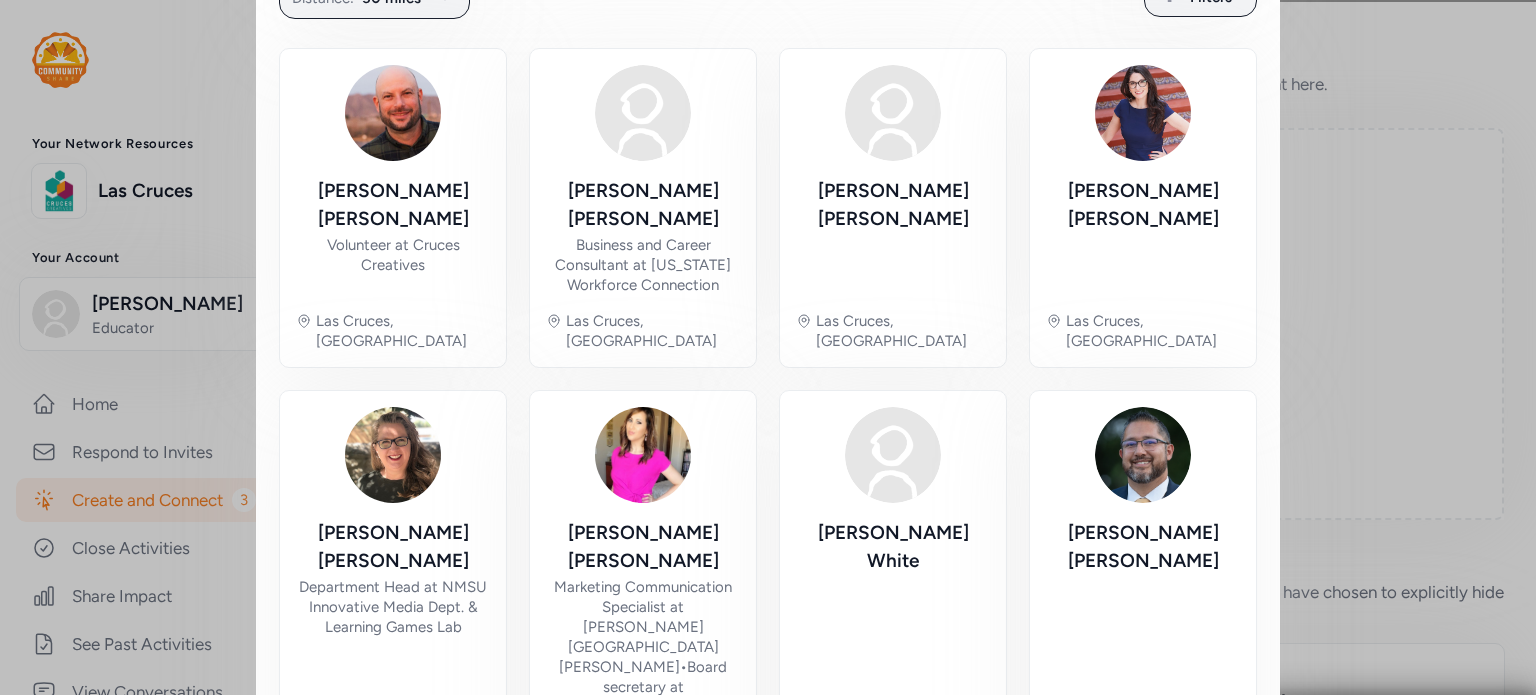 scroll, scrollTop: 434, scrollLeft: 0, axis: vertical 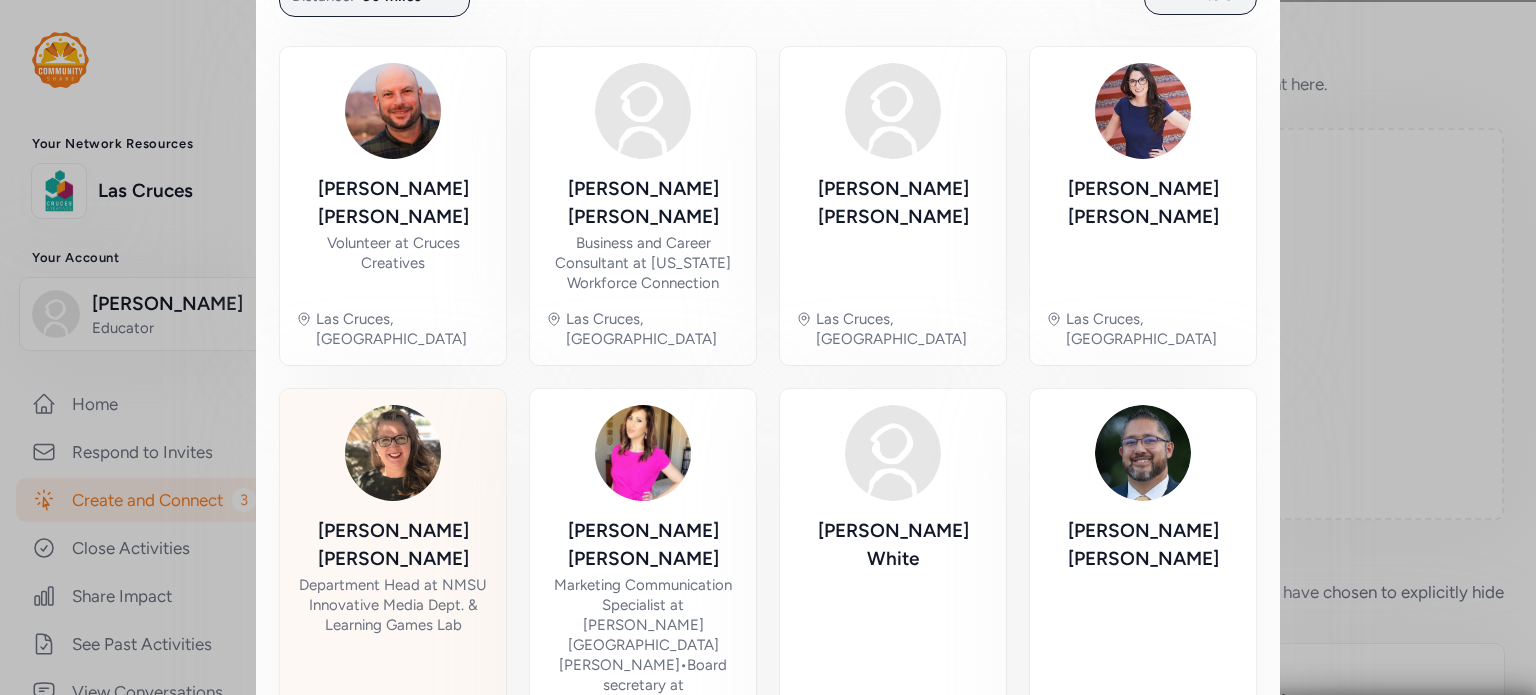 click on "Department Head at NMSU Innovative Media Dept. & Learning Games Lab" at bounding box center [393, 605] 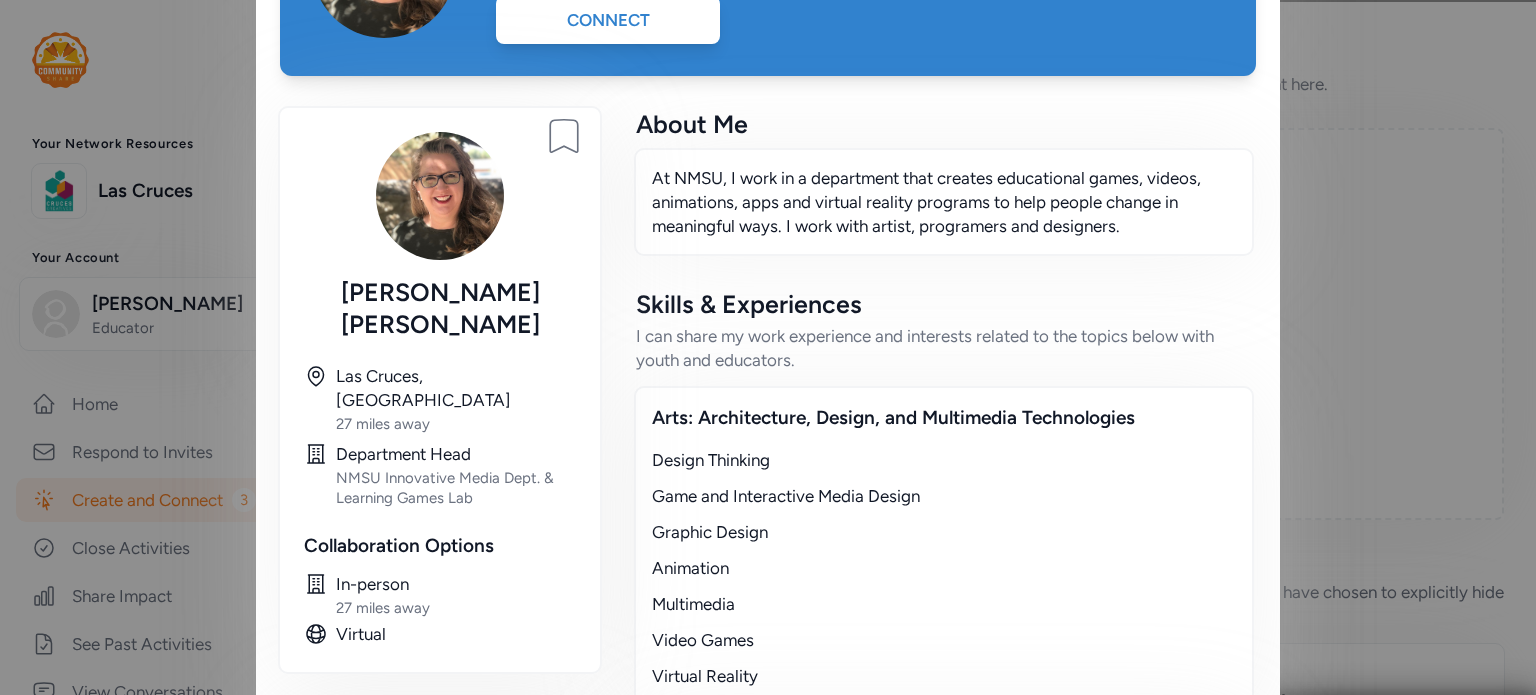 scroll, scrollTop: 223, scrollLeft: 0, axis: vertical 